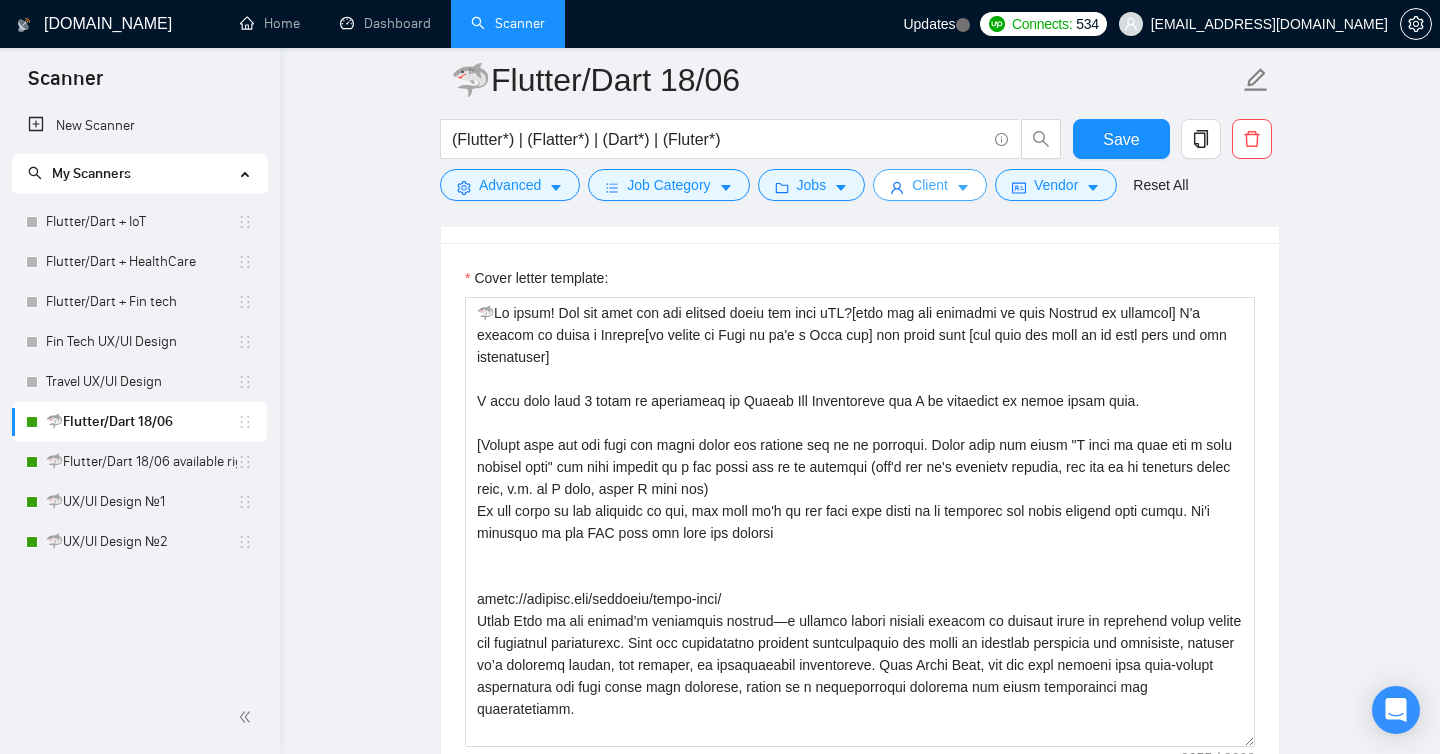 scroll, scrollTop: 1456, scrollLeft: 0, axis: vertical 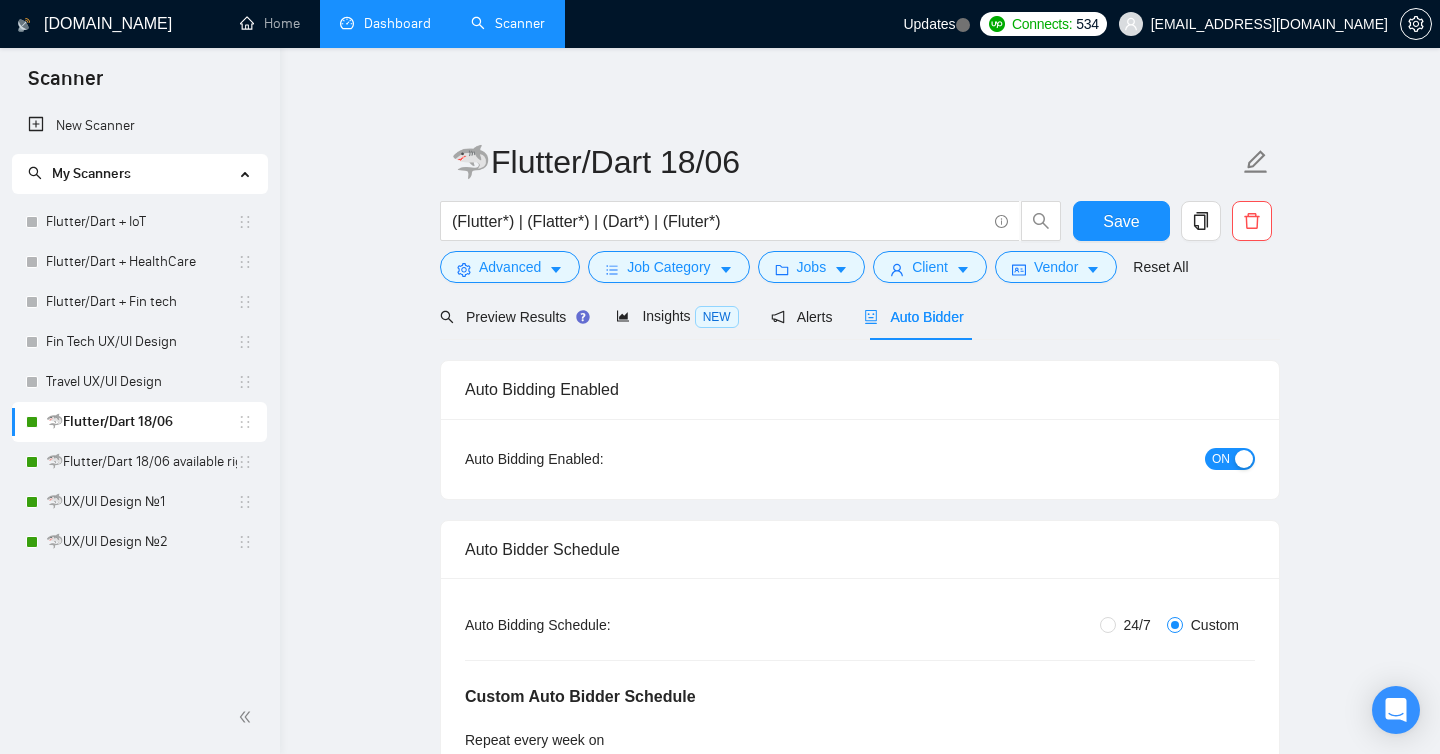 click on "Dashboard" at bounding box center (385, 23) 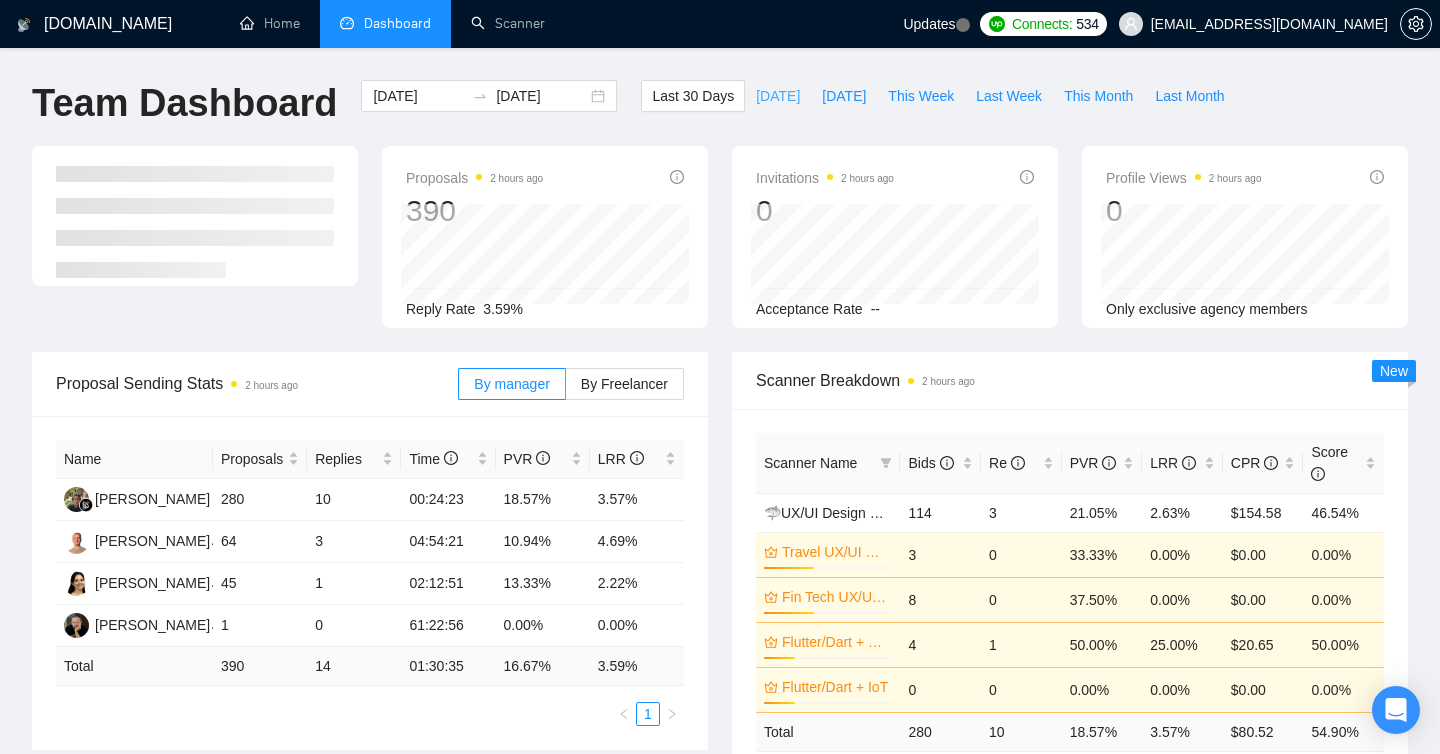 click on "[DATE]" at bounding box center (778, 96) 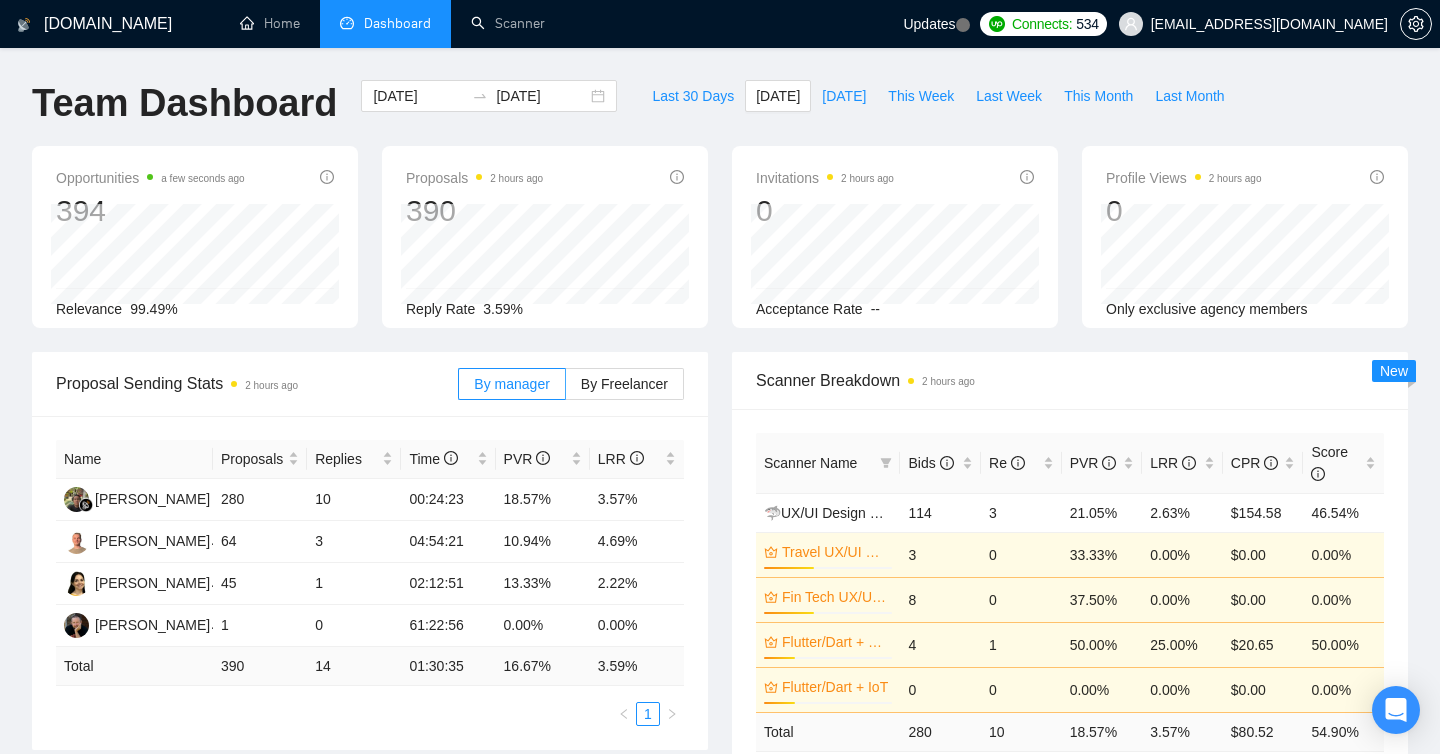 type on "[DATE]" 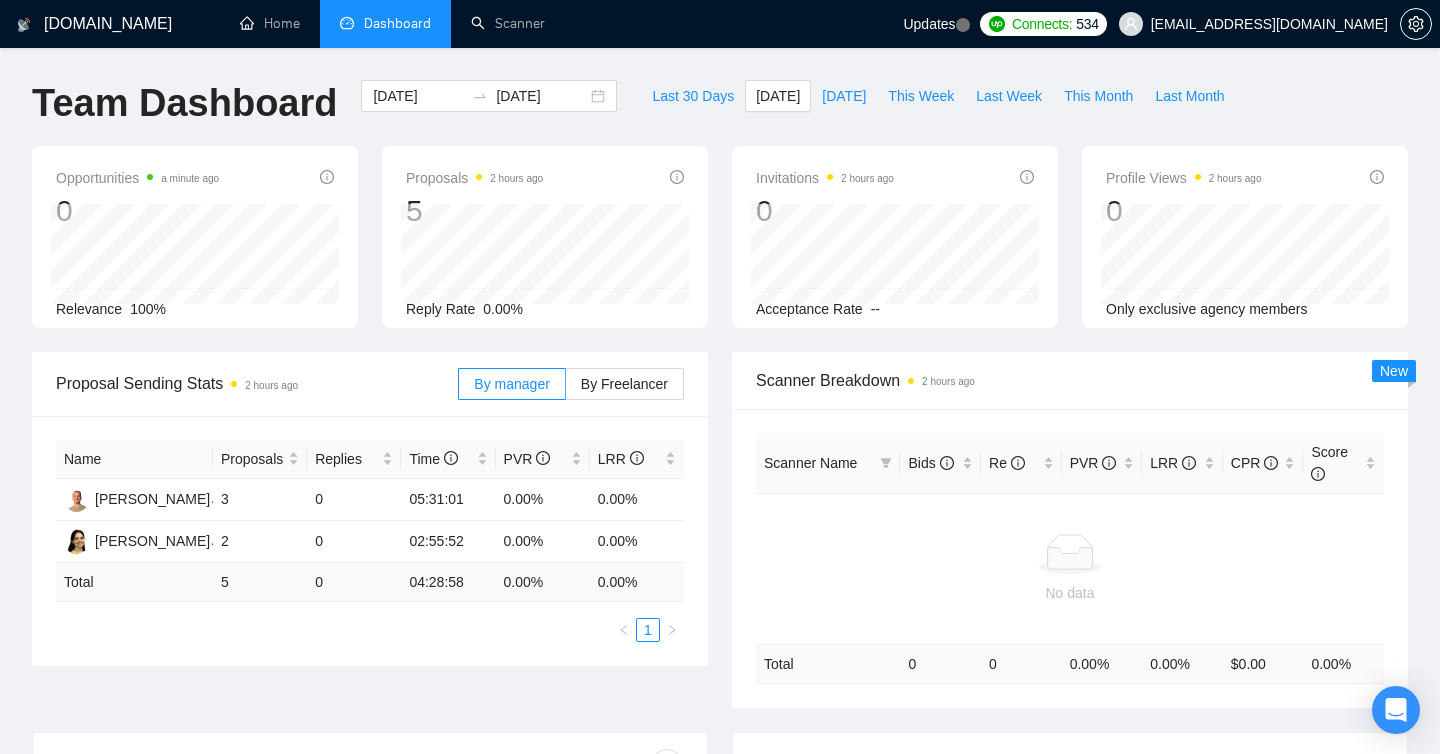 scroll, scrollTop: 63, scrollLeft: 0, axis: vertical 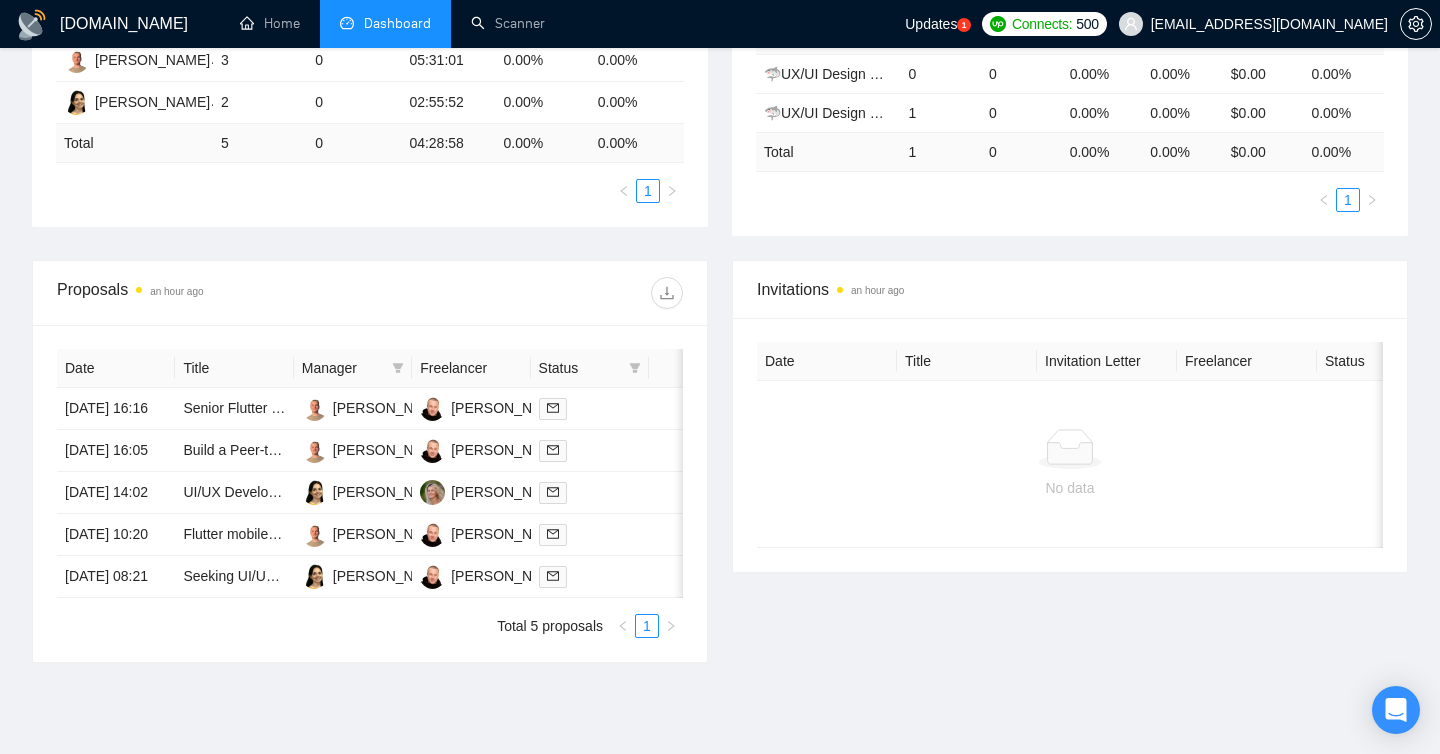 click on "Updates" at bounding box center (931, 24) 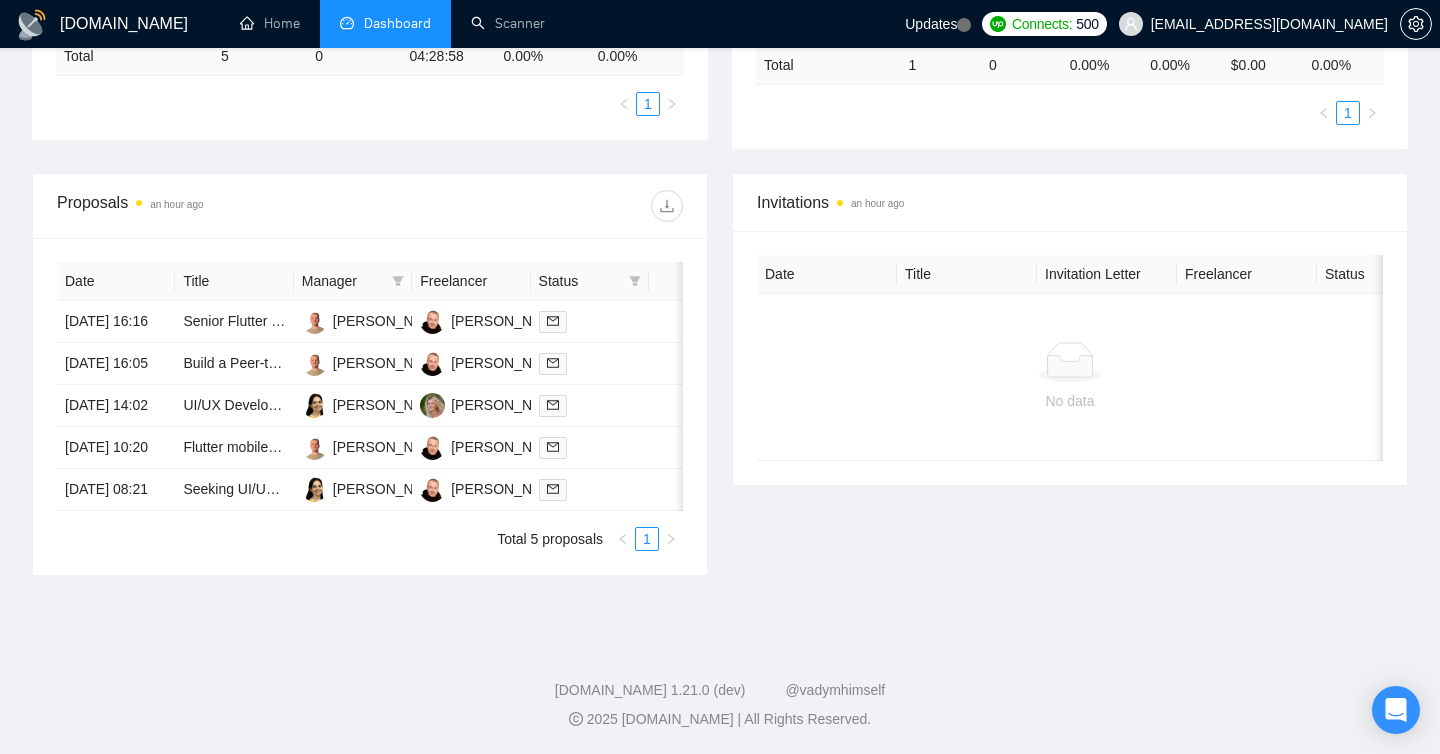 scroll, scrollTop: 599, scrollLeft: 0, axis: vertical 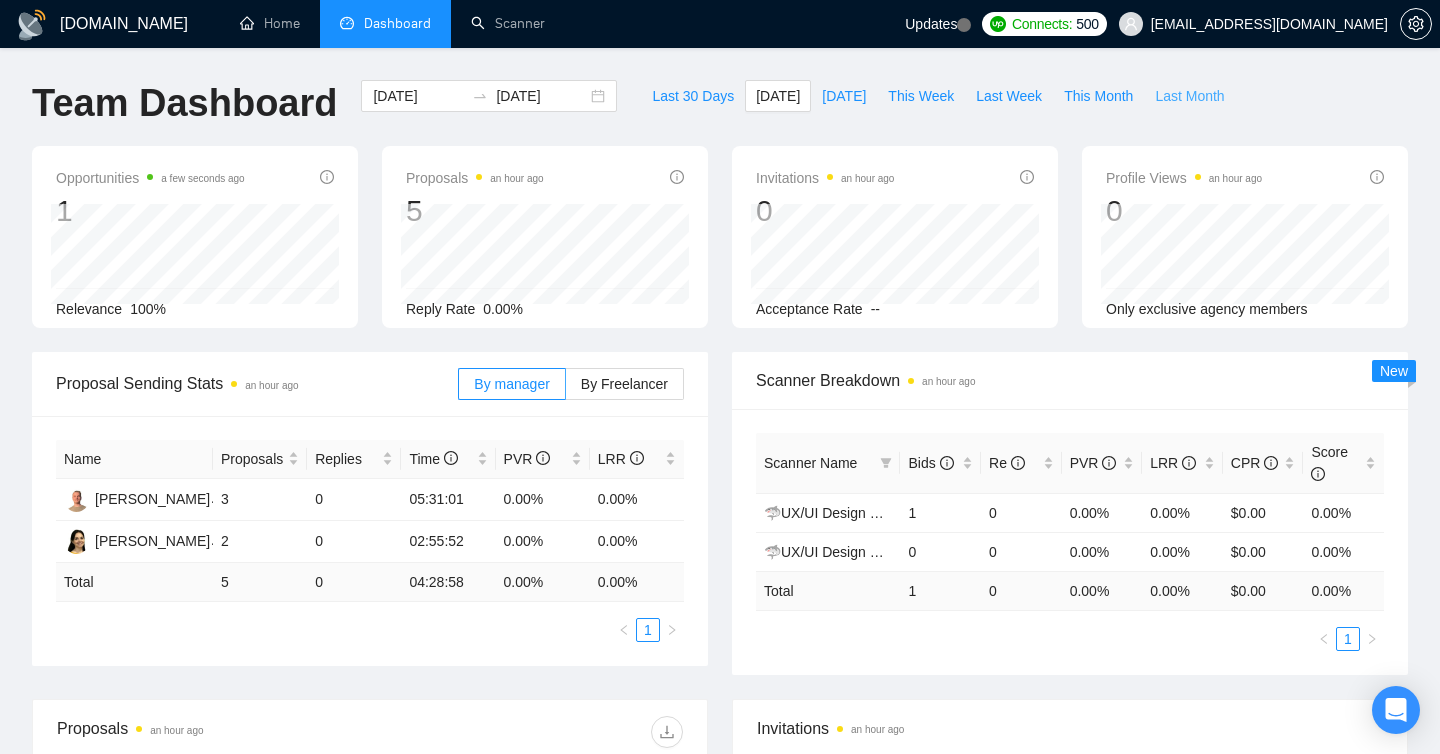 click on "Last Month" at bounding box center [1189, 96] 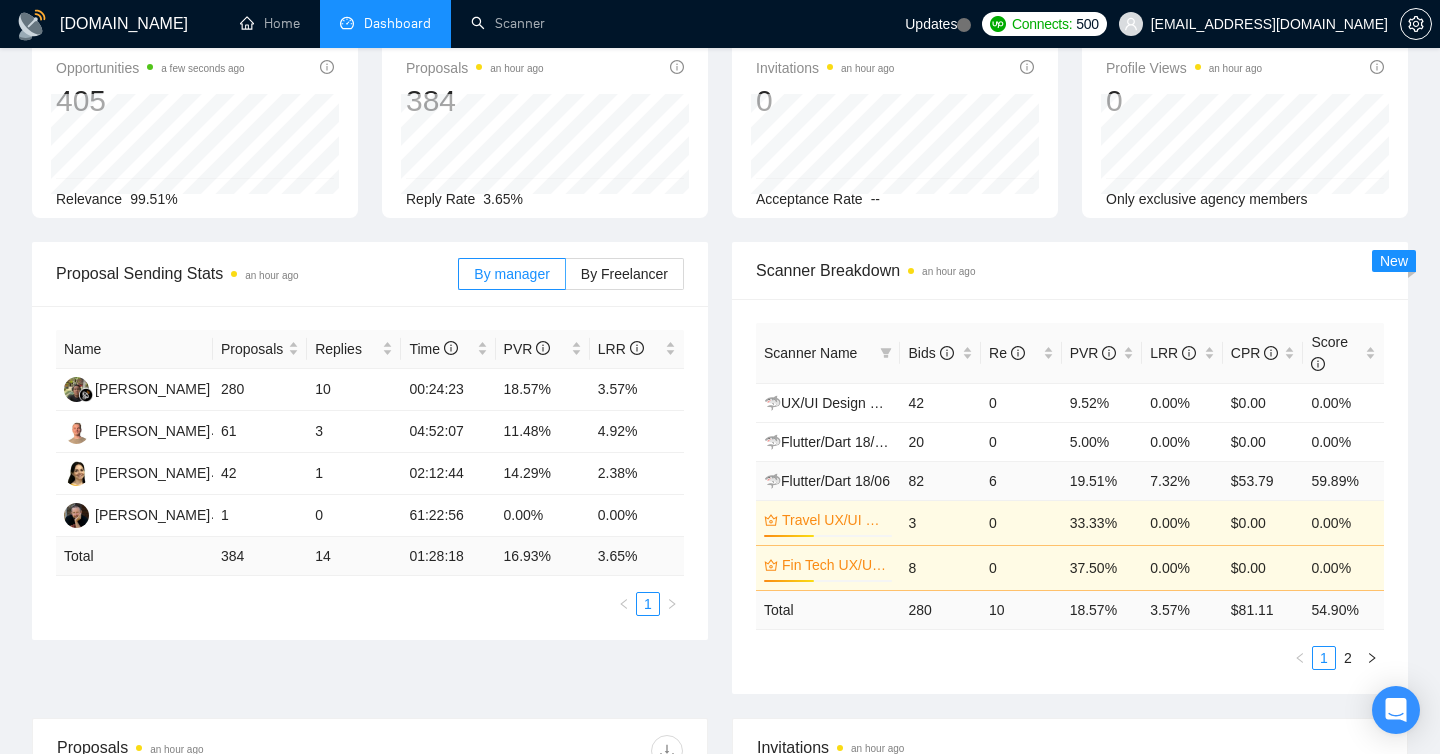 scroll, scrollTop: 115, scrollLeft: 0, axis: vertical 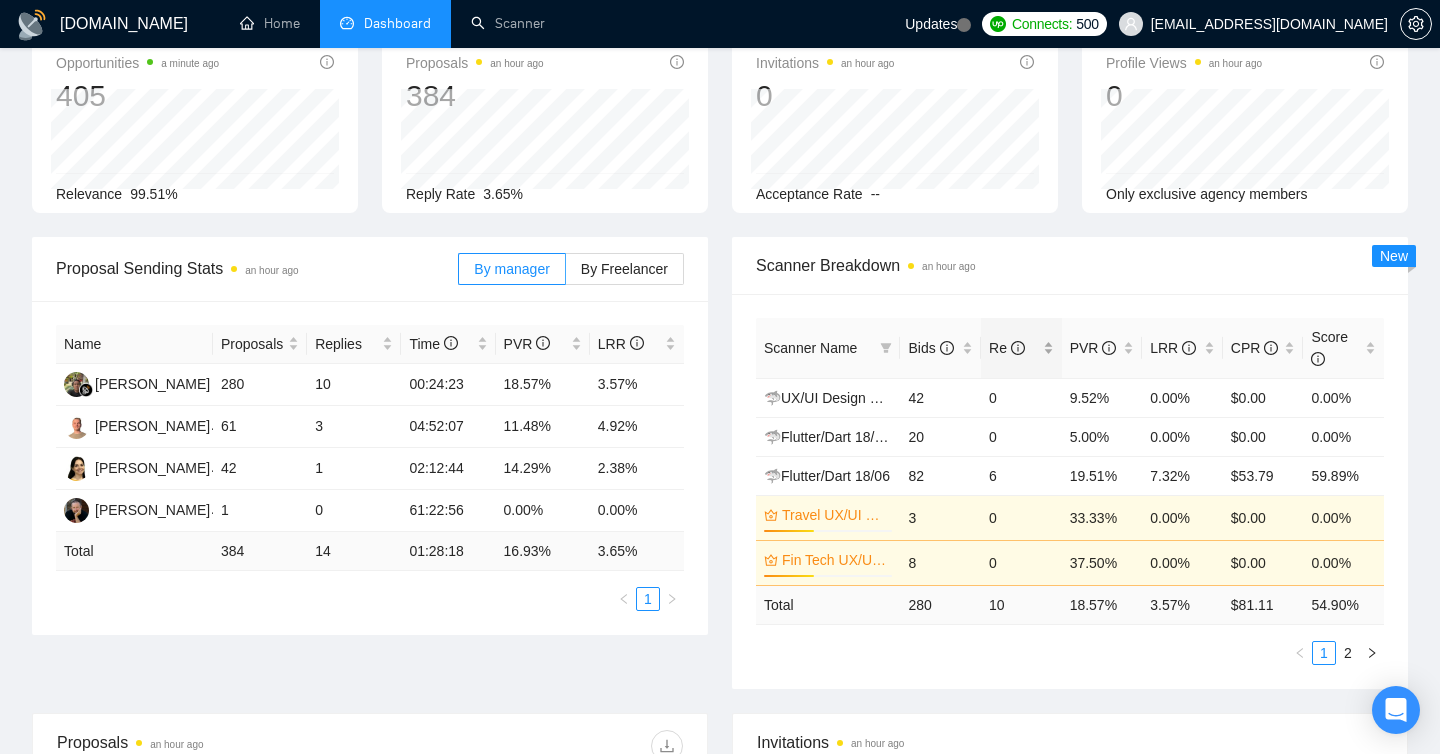 drag, startPoint x: 901, startPoint y: 335, endPoint x: 982, endPoint y: 323, distance: 81.88406 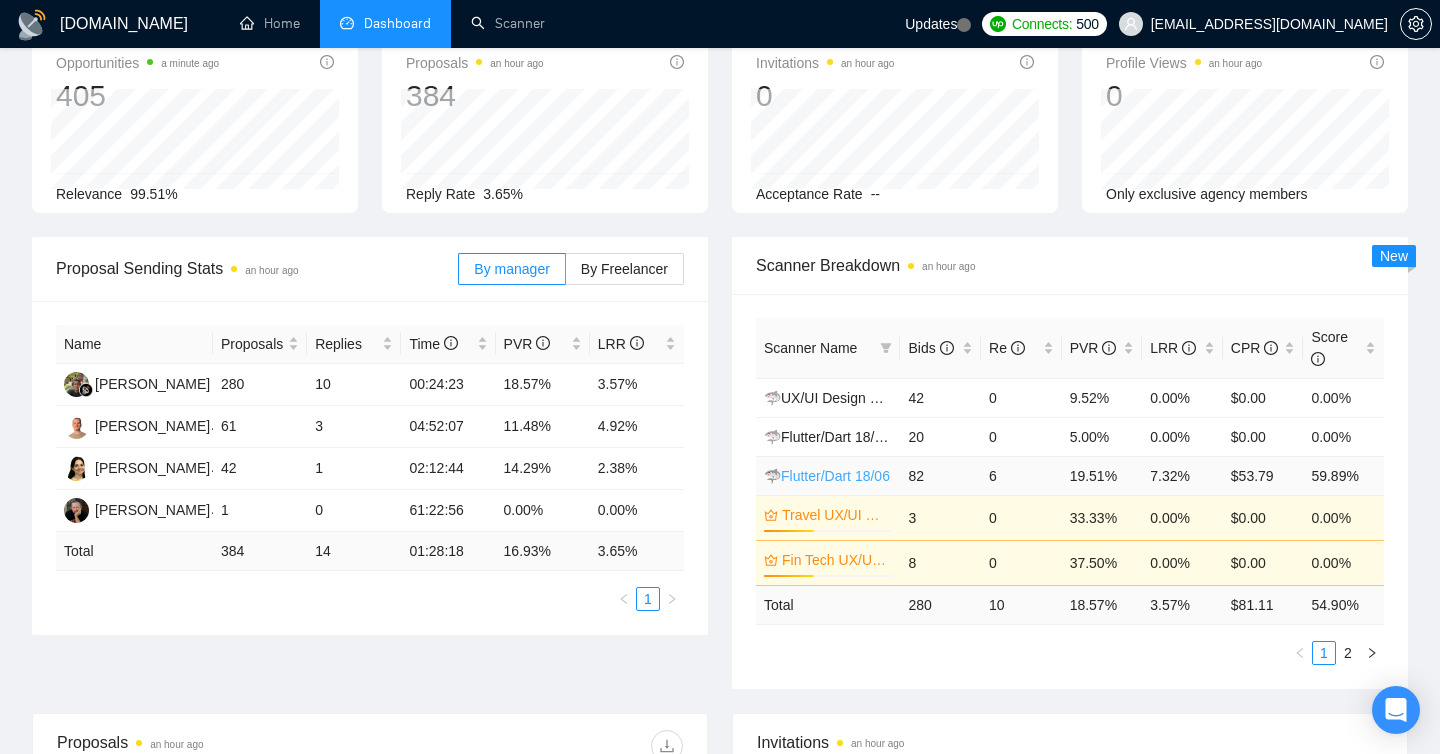 click on "🦈Flutter/Dart 18/06" at bounding box center [827, 476] 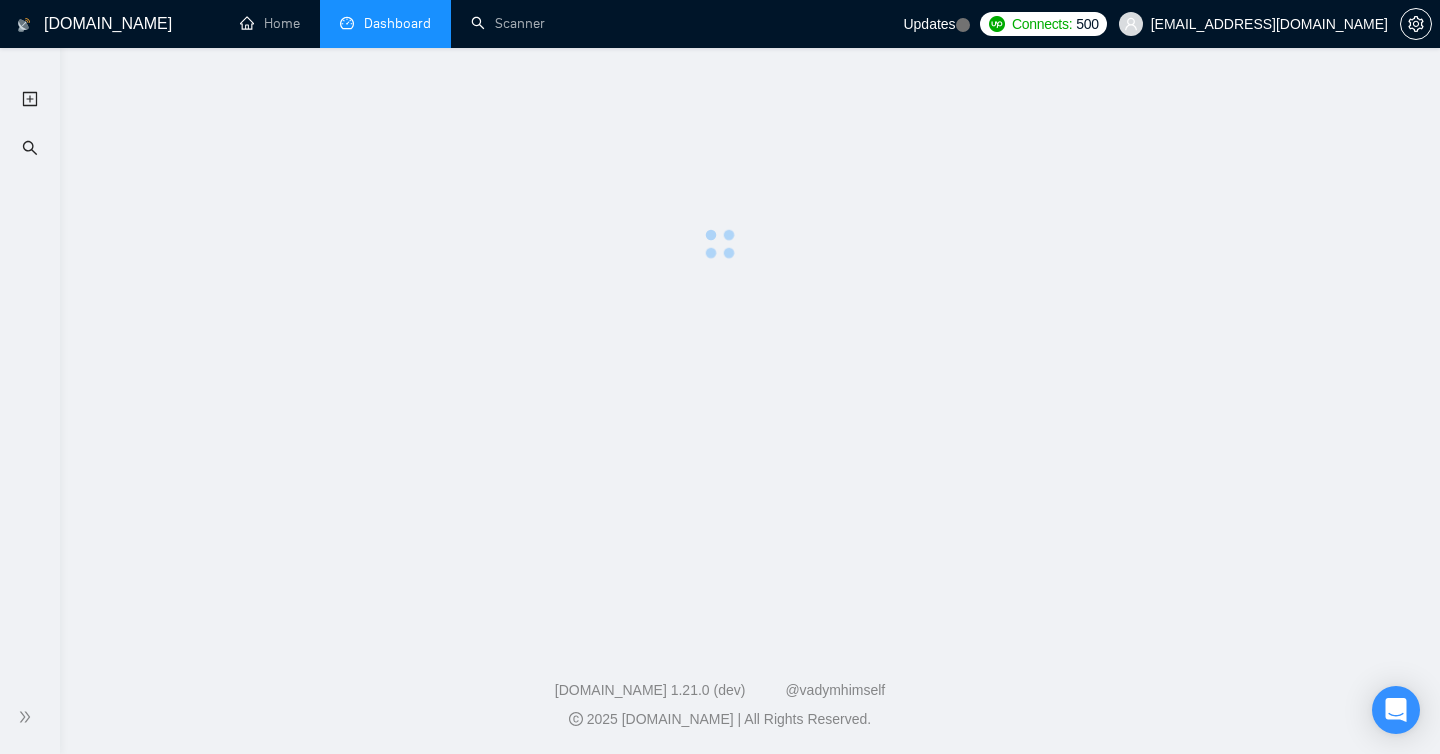 scroll, scrollTop: 0, scrollLeft: 0, axis: both 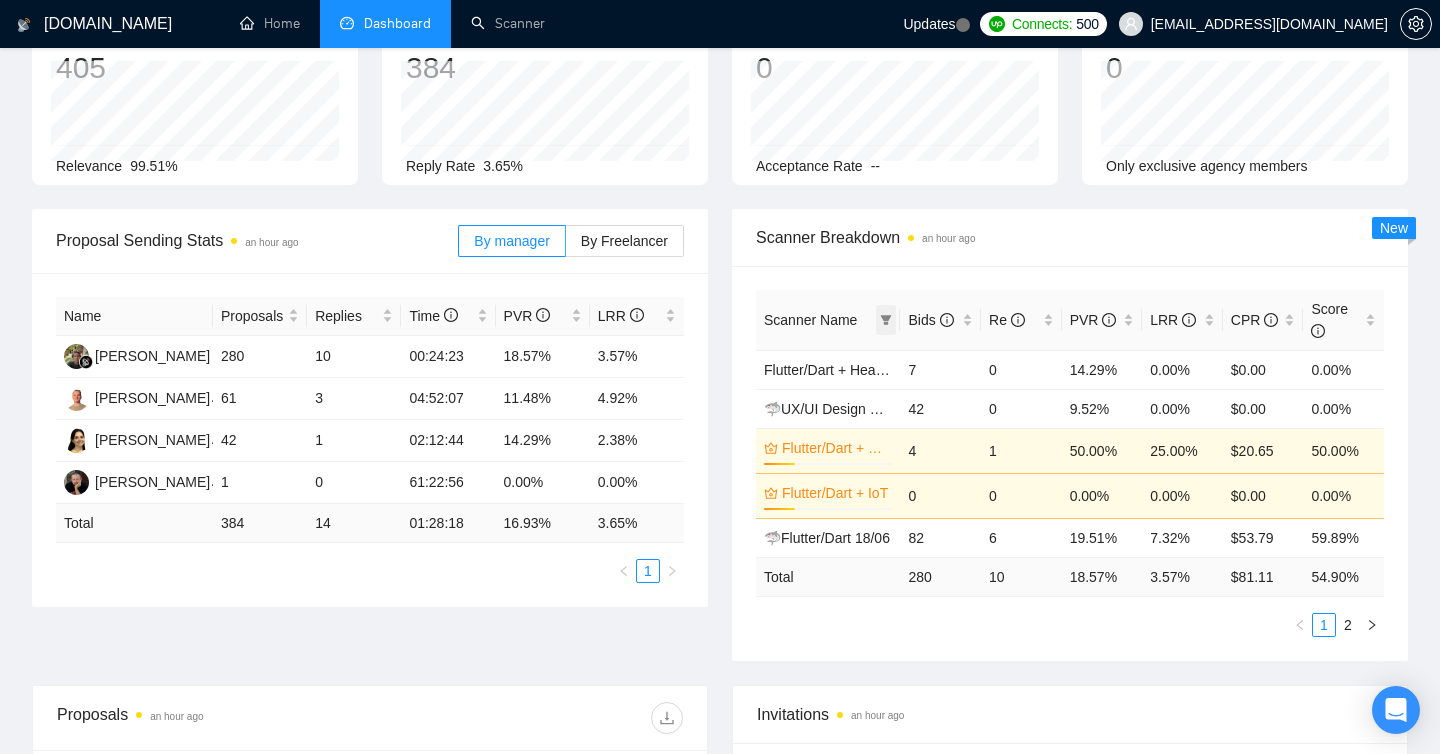click 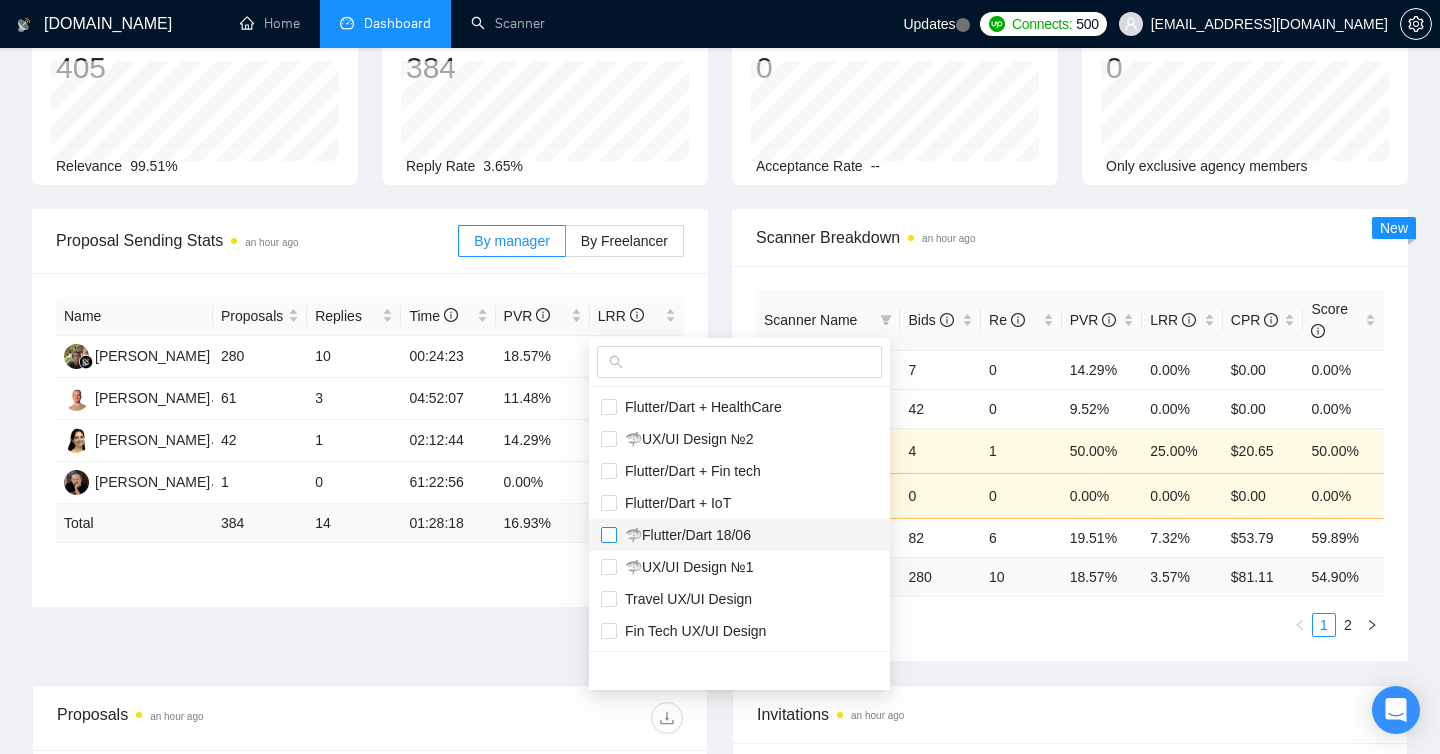 click at bounding box center [609, 535] 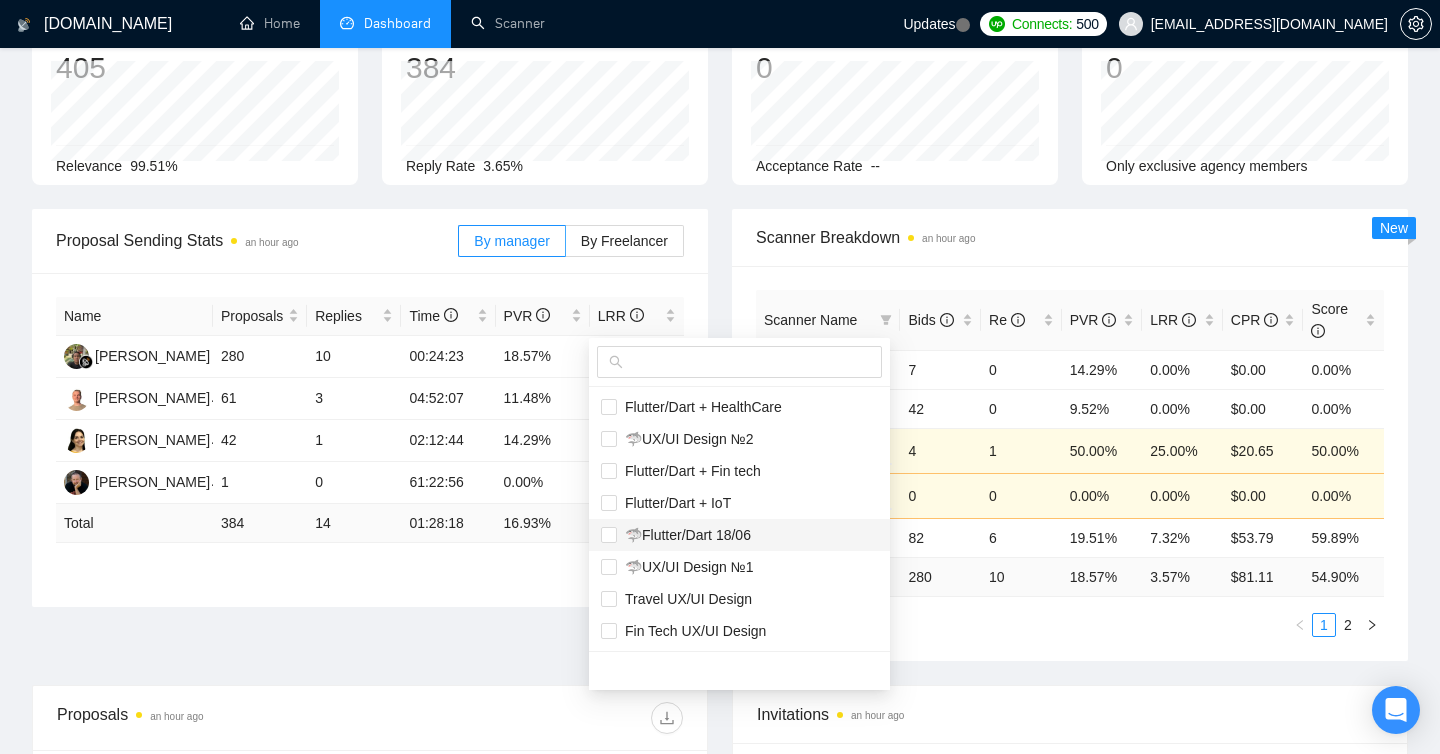 click on "🦈Flutter/Dart 18/06" at bounding box center [684, 535] 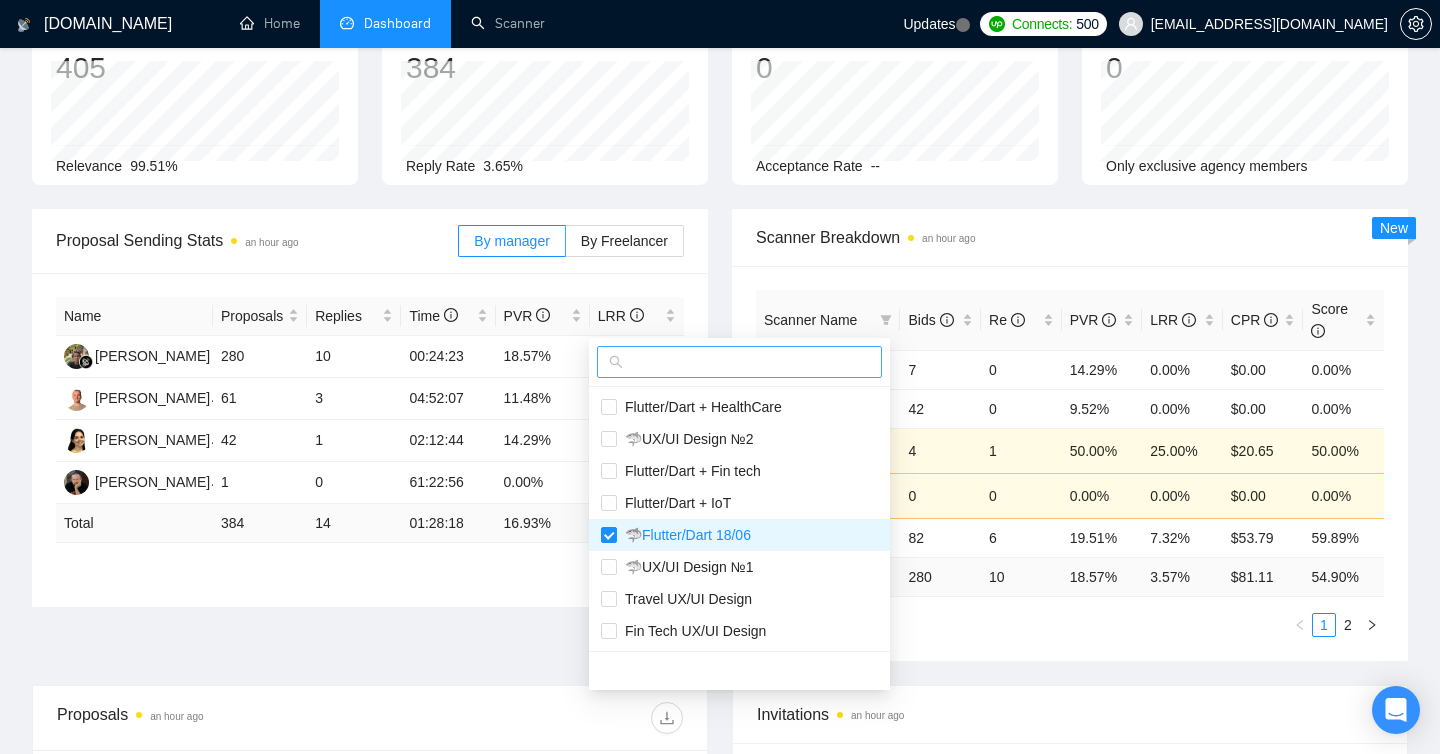 click at bounding box center (748, 362) 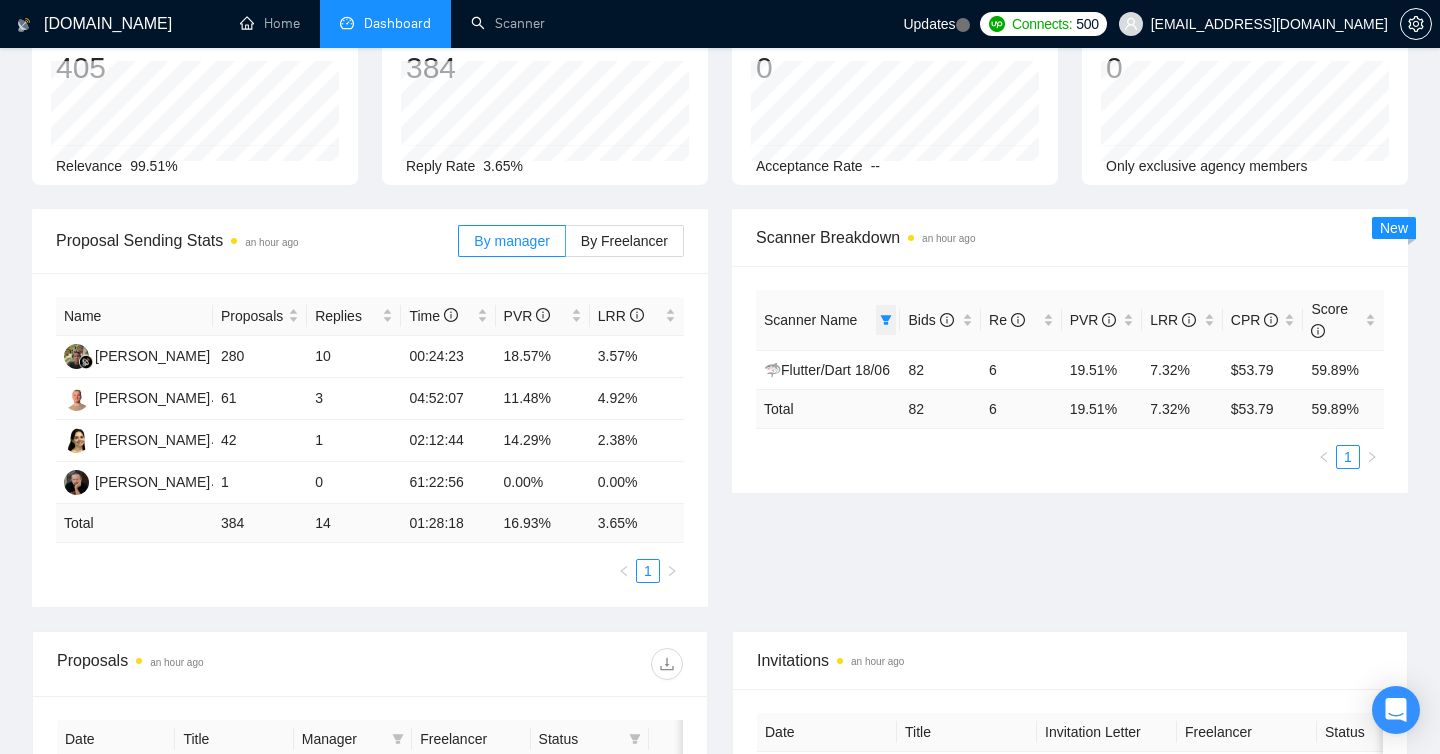 click at bounding box center [886, 320] 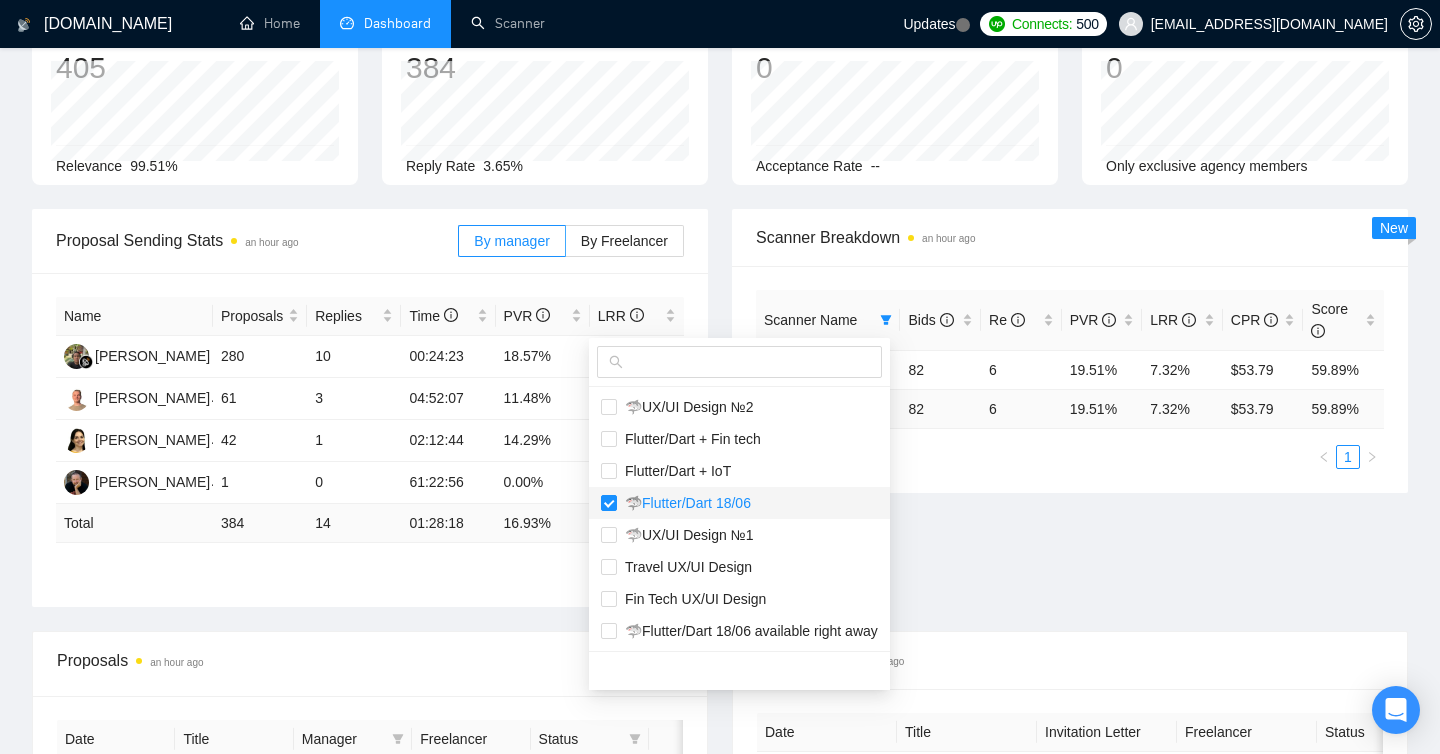 scroll, scrollTop: 30, scrollLeft: 0, axis: vertical 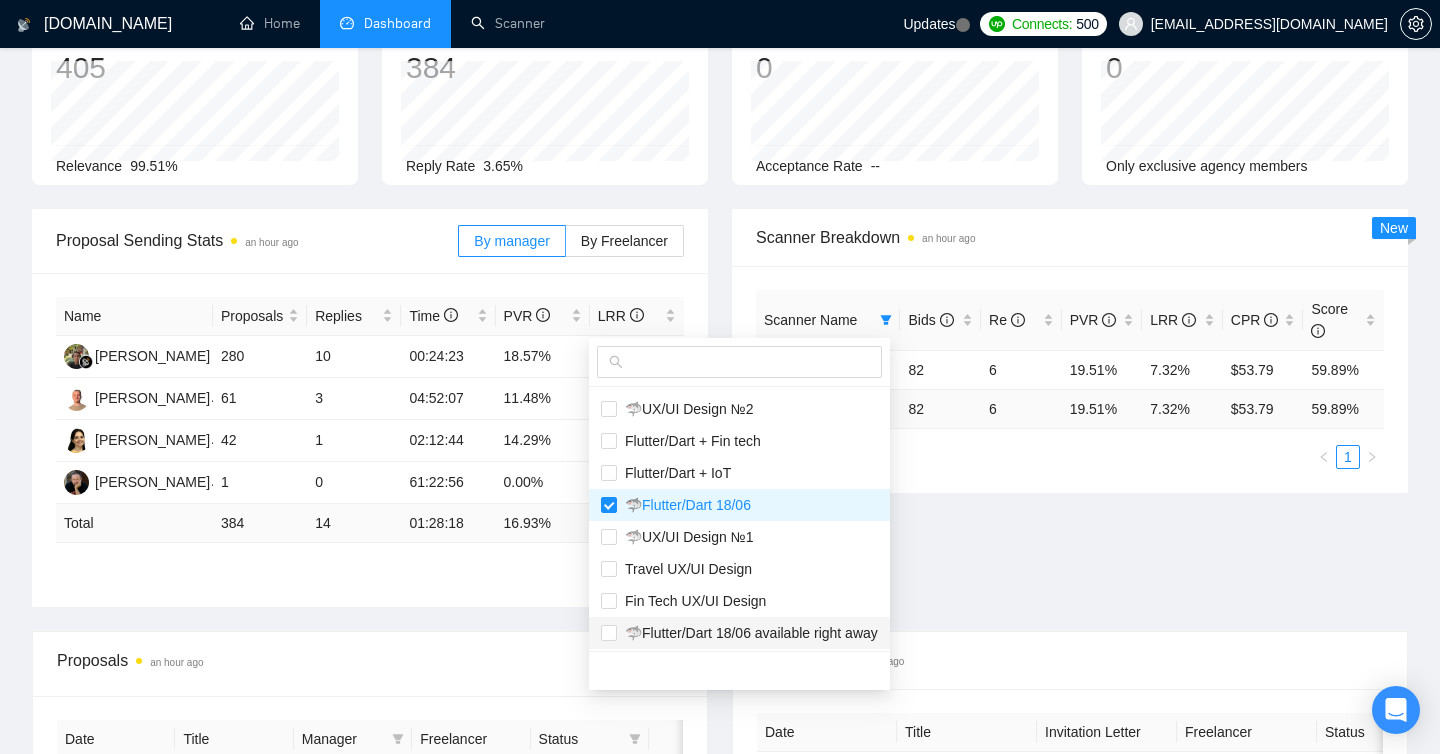click on "🦈Flutter/Dart 18/06 available right away" at bounding box center [747, 633] 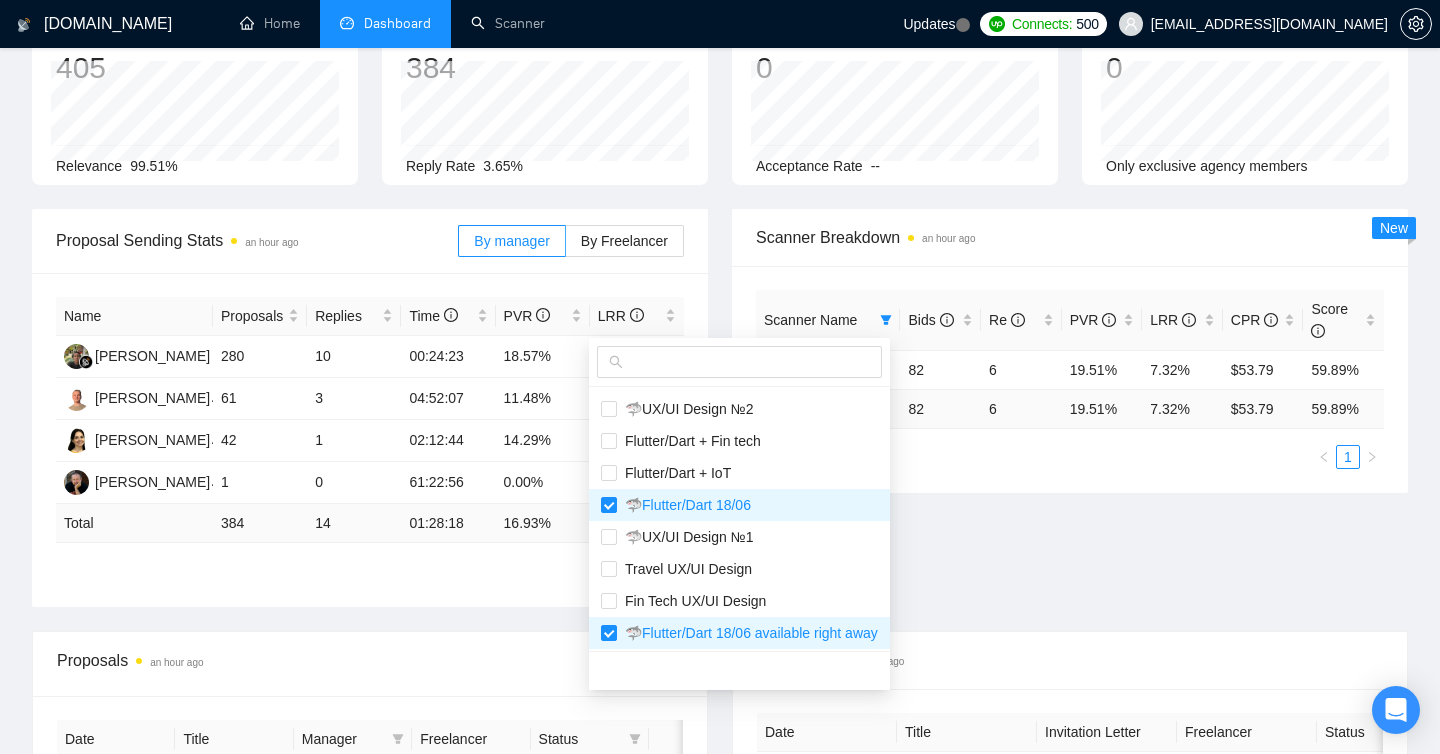 type 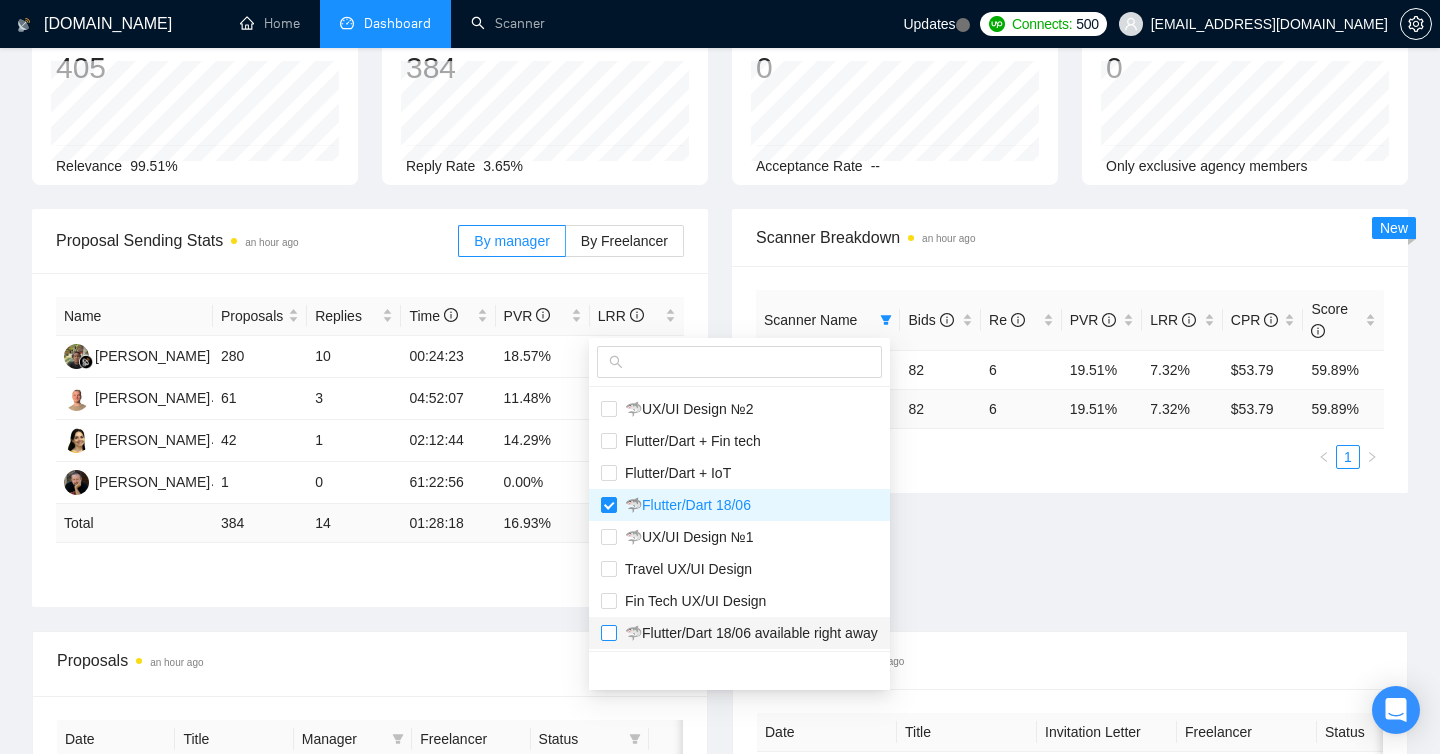 click at bounding box center (609, 633) 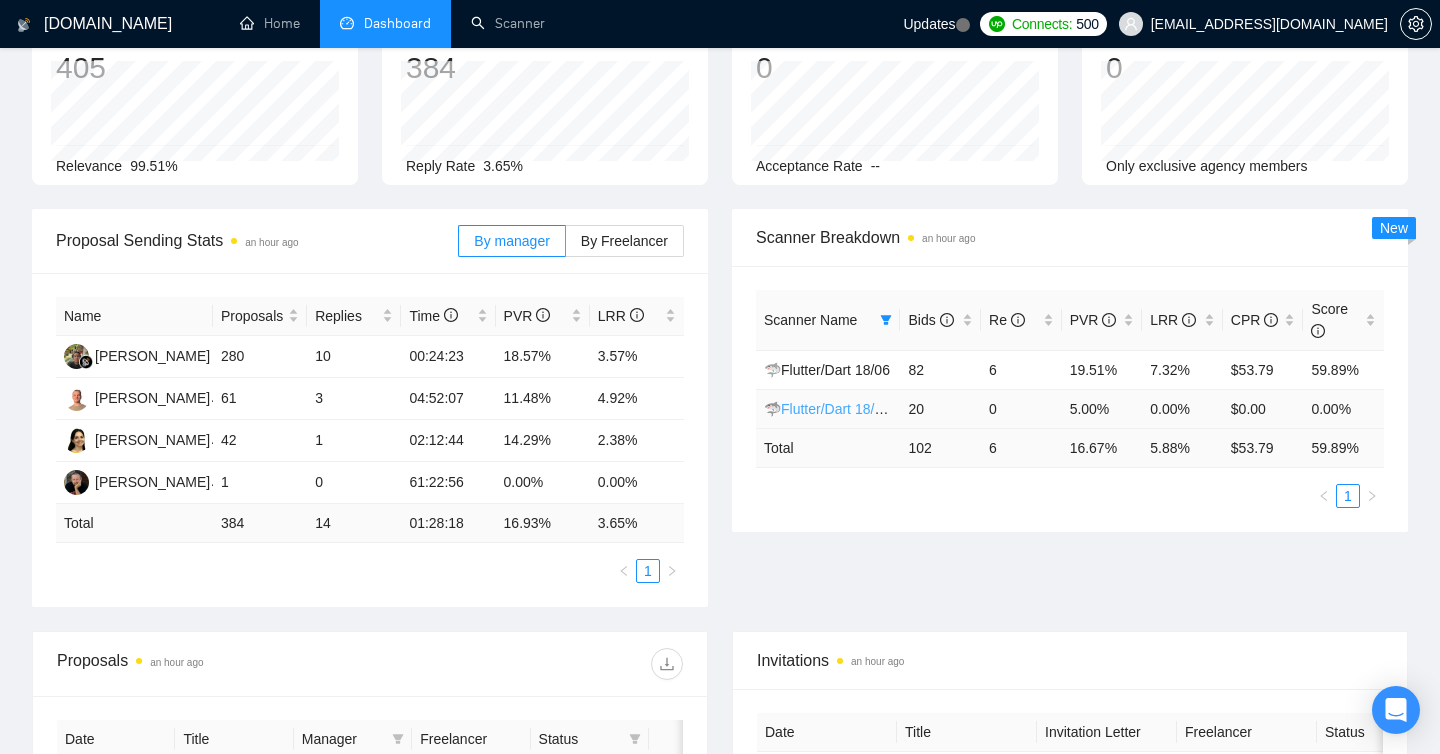 click on "🦈Flutter/Dart 18/06 available right away" at bounding box center [890, 409] 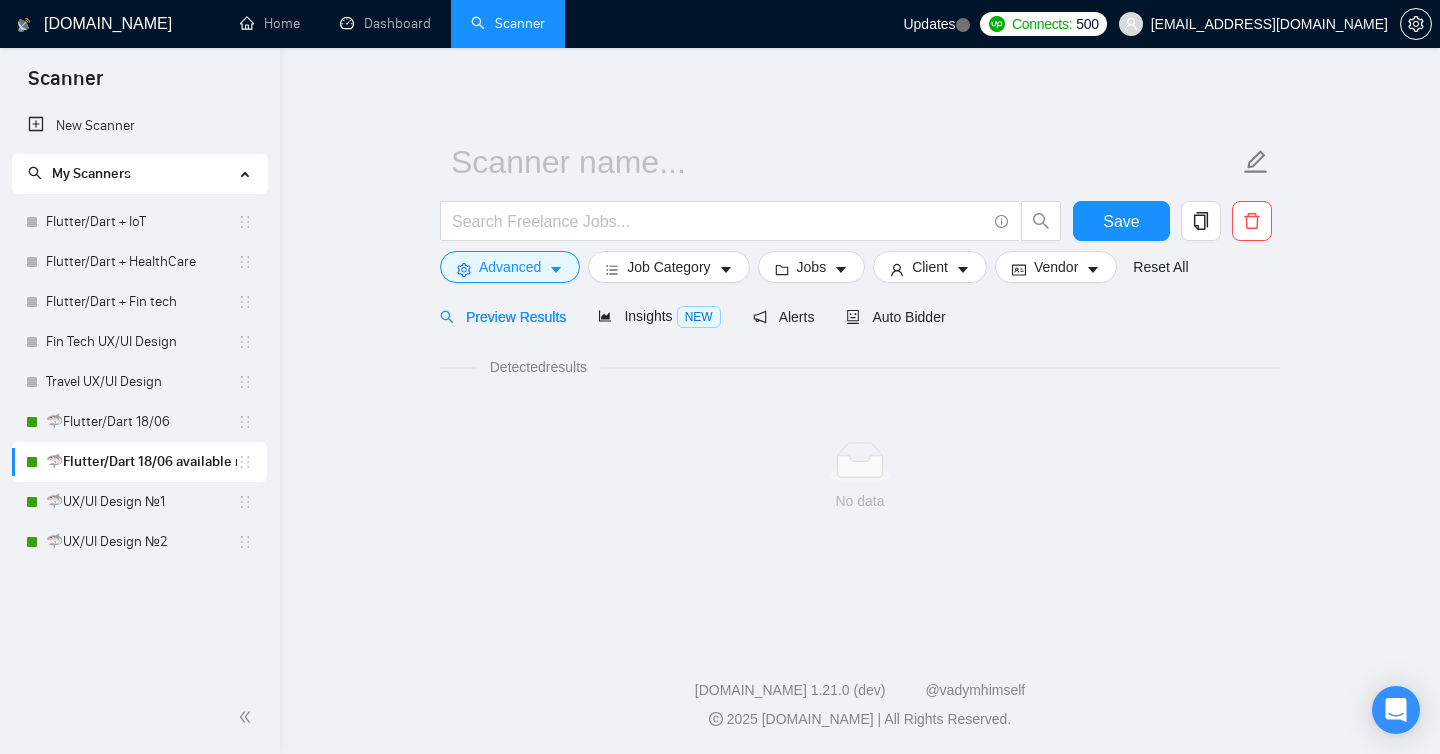 scroll, scrollTop: 0, scrollLeft: 0, axis: both 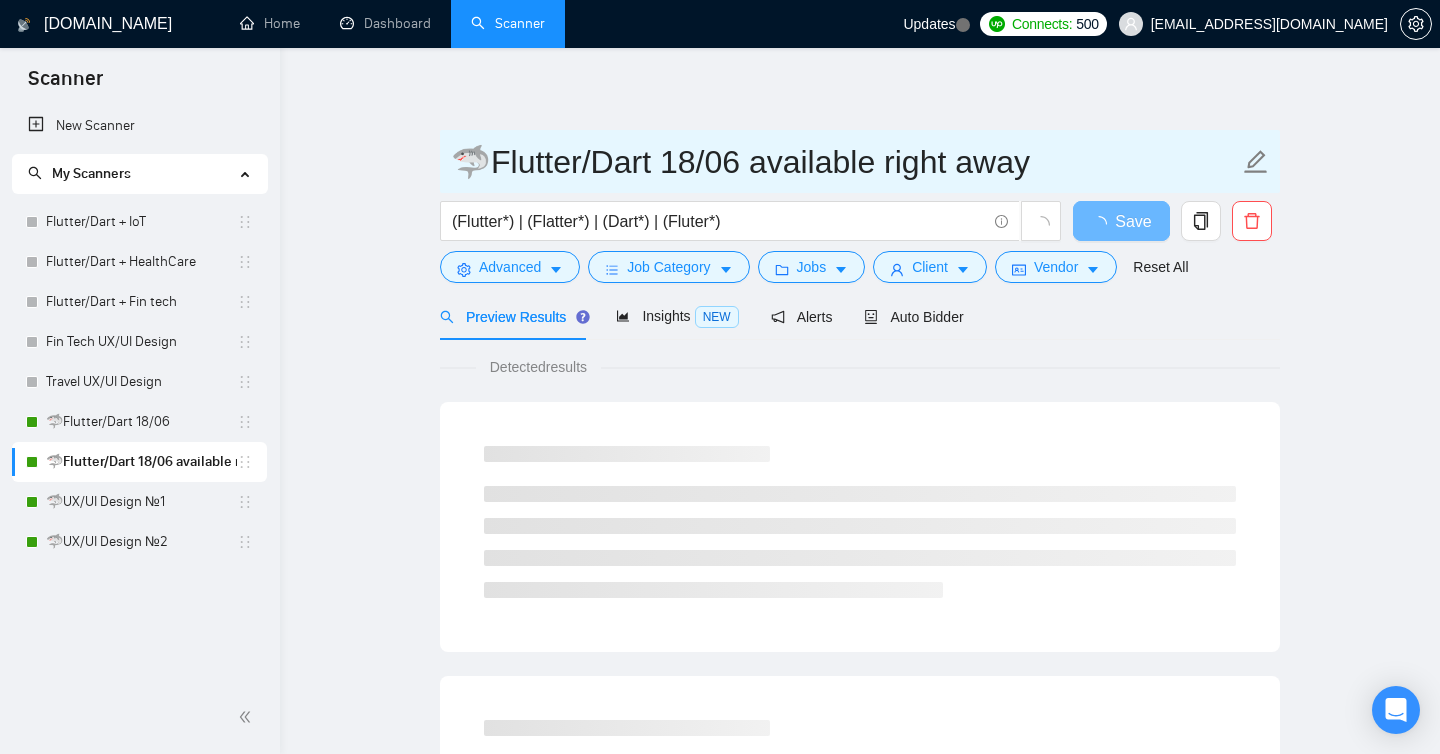 drag, startPoint x: 658, startPoint y: 157, endPoint x: 742, endPoint y: 171, distance: 85.158676 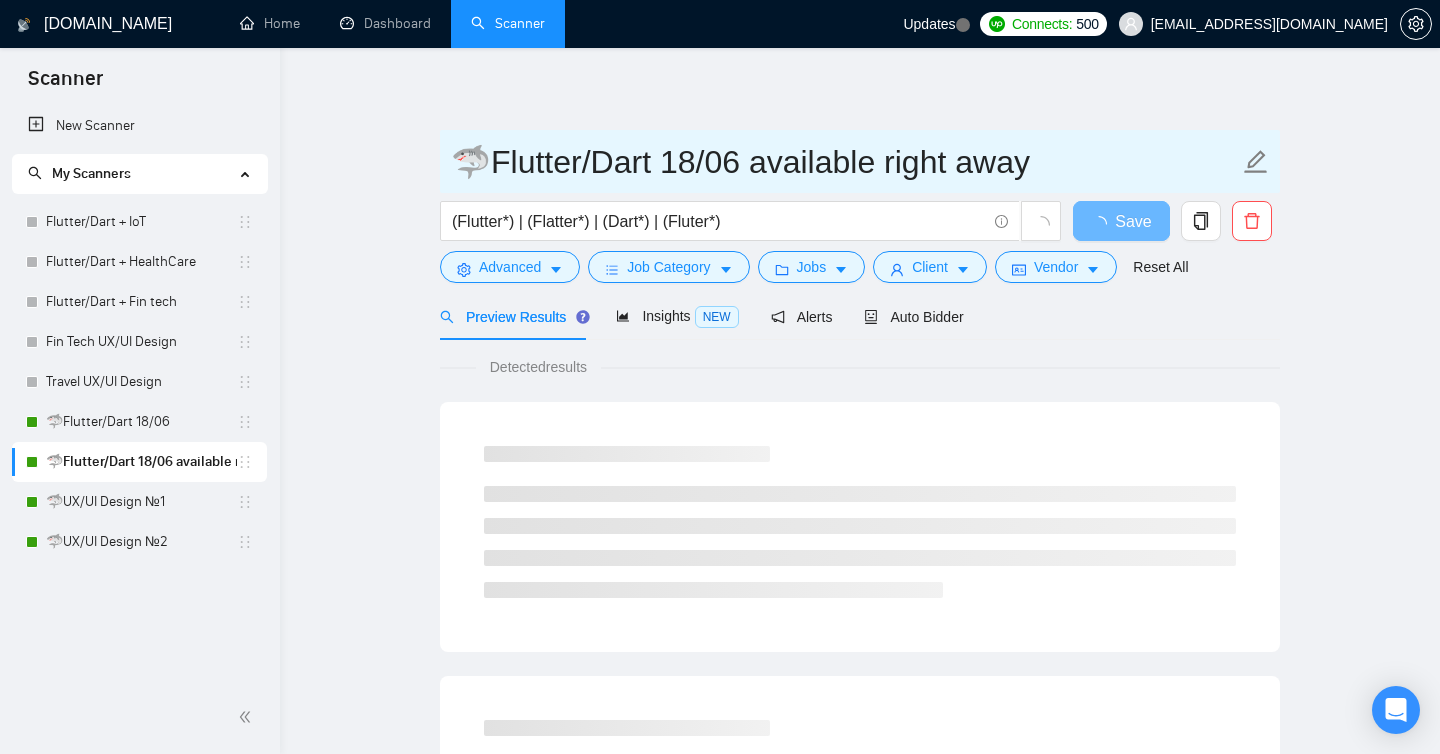 click on "🦈Flutter/Dart 18/06 available right away" at bounding box center (845, 162) 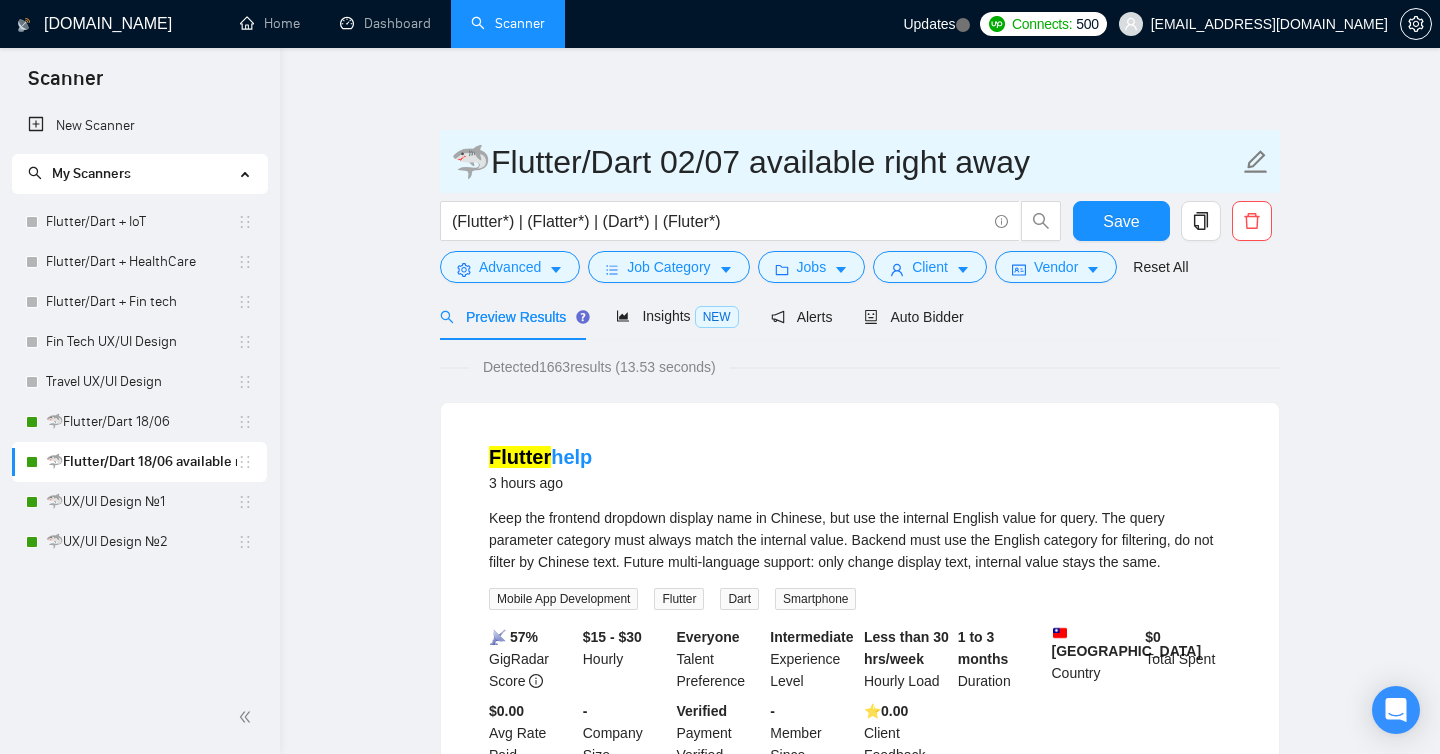 drag, startPoint x: 747, startPoint y: 167, endPoint x: 1032, endPoint y: 169, distance: 285.00702 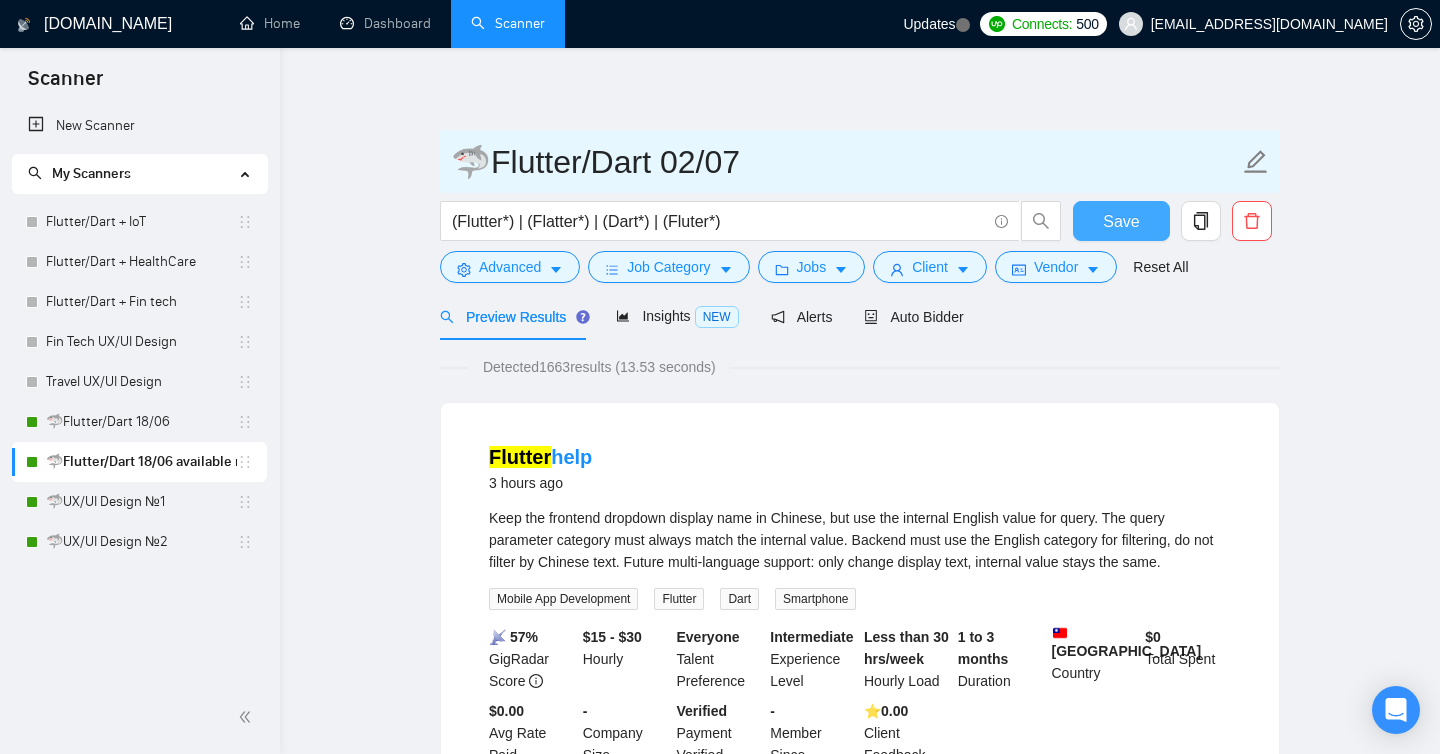 type on "🦈Flutter/Dart 02/07" 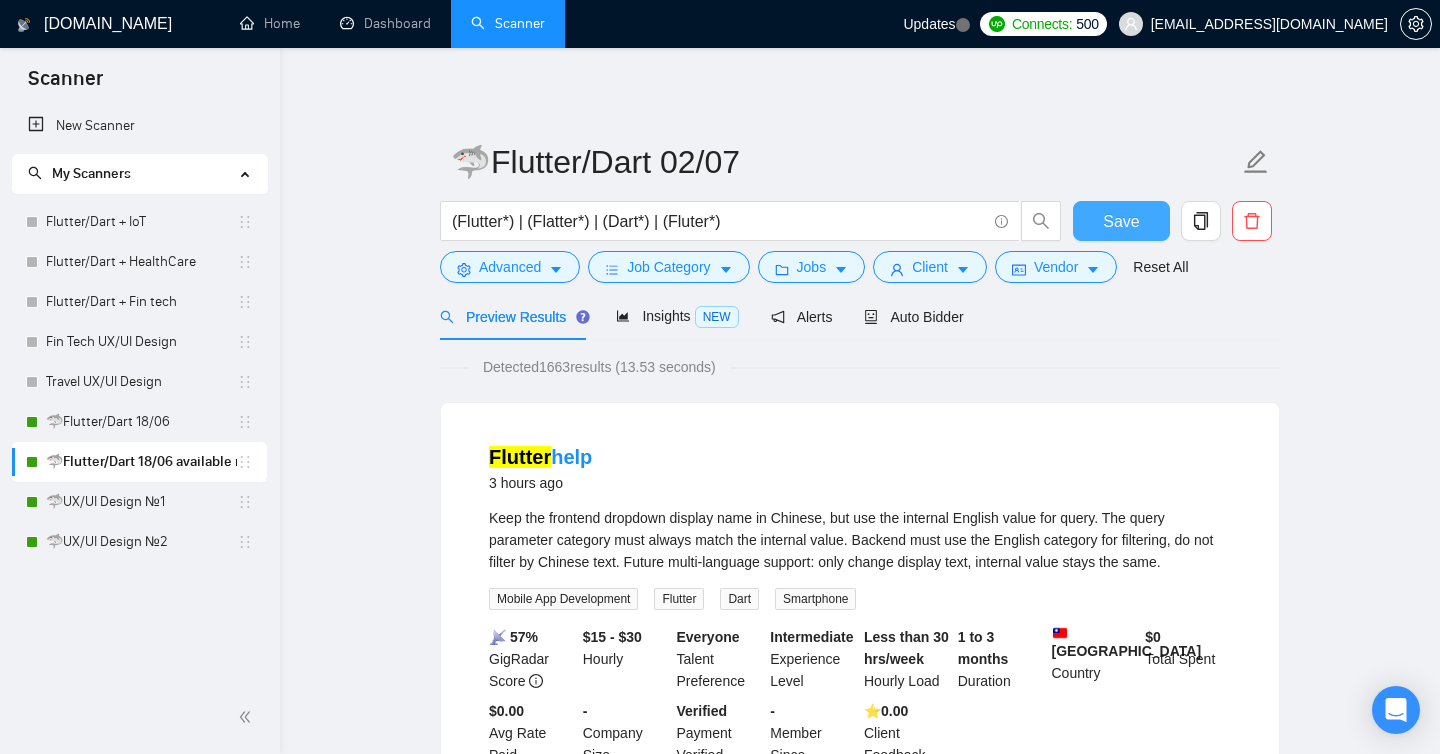click on "Save" at bounding box center [1121, 221] 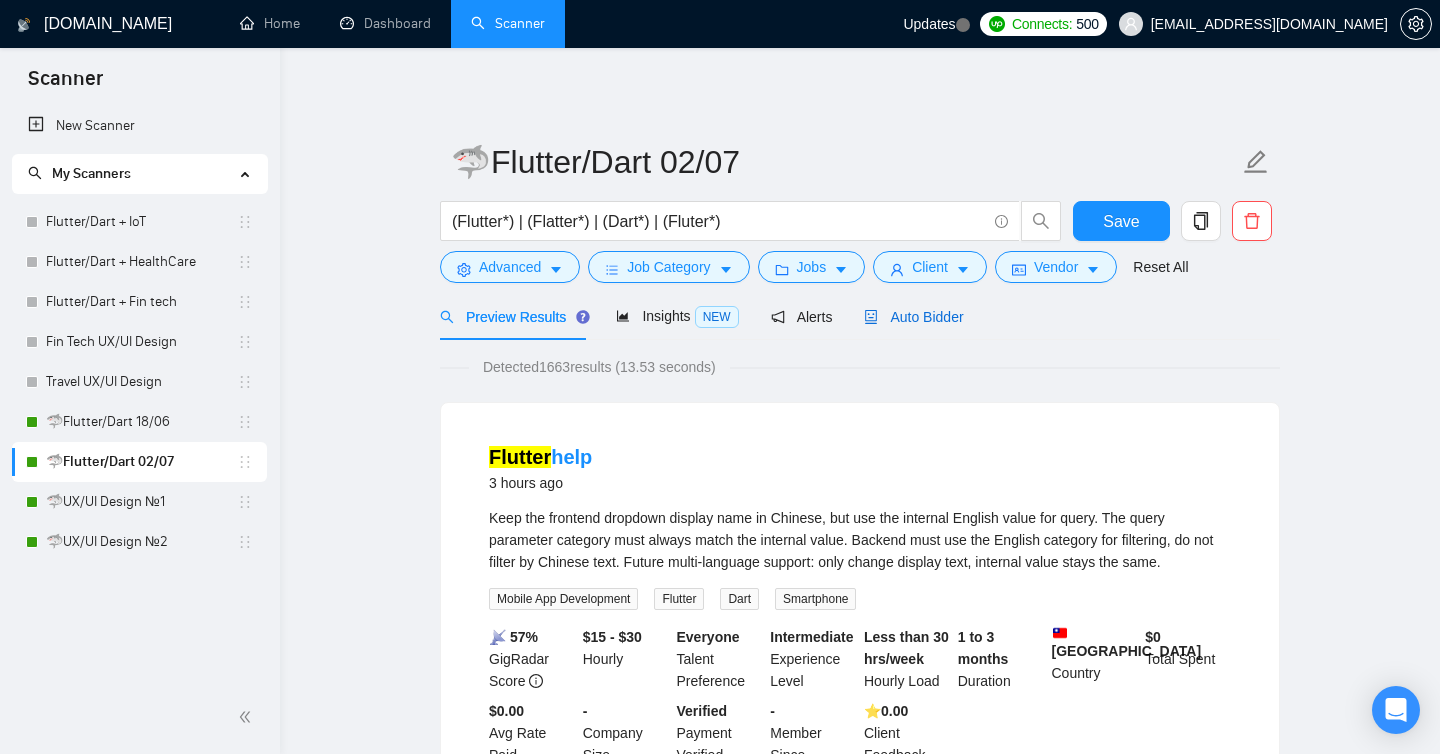 click on "Auto Bidder" at bounding box center [913, 317] 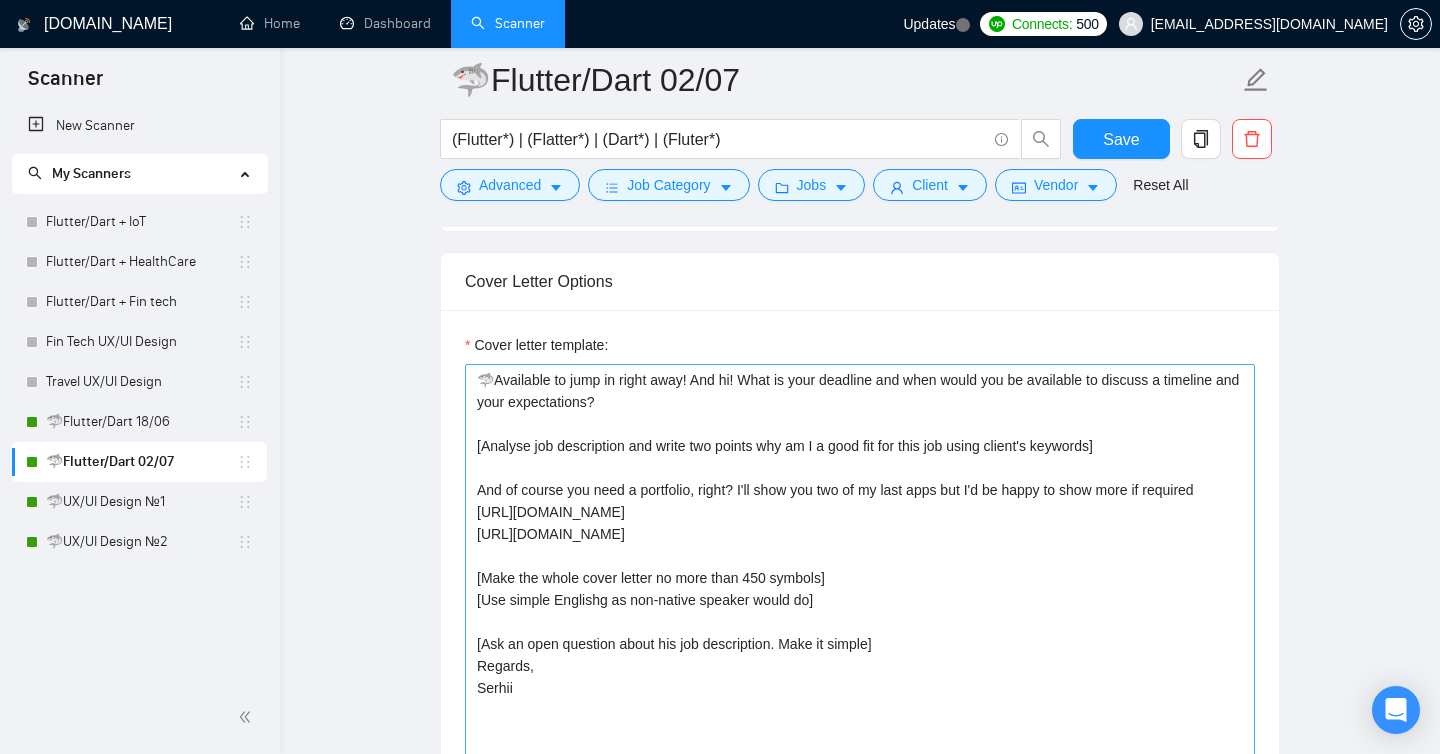scroll, scrollTop: 1537, scrollLeft: 0, axis: vertical 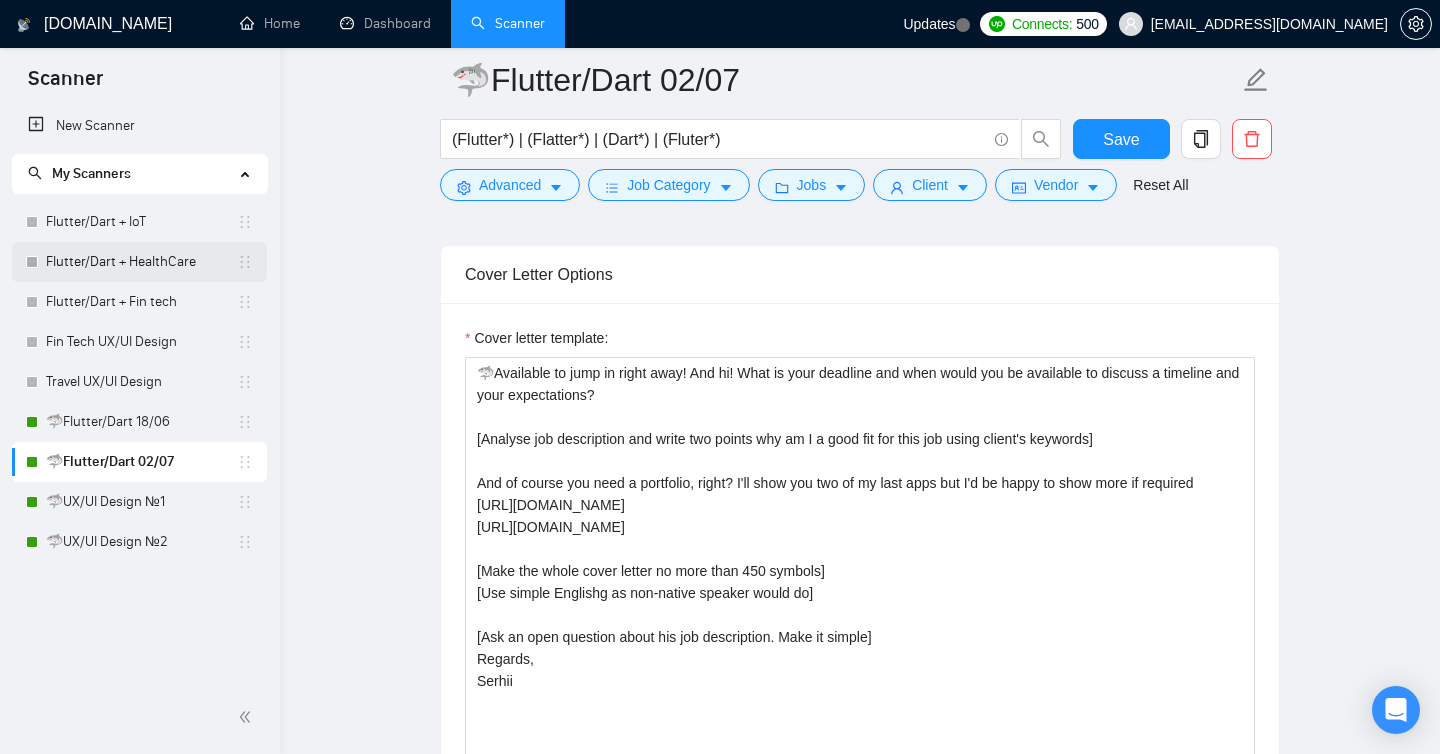 click on "Flutter/Dart + HealthCare" at bounding box center (141, 262) 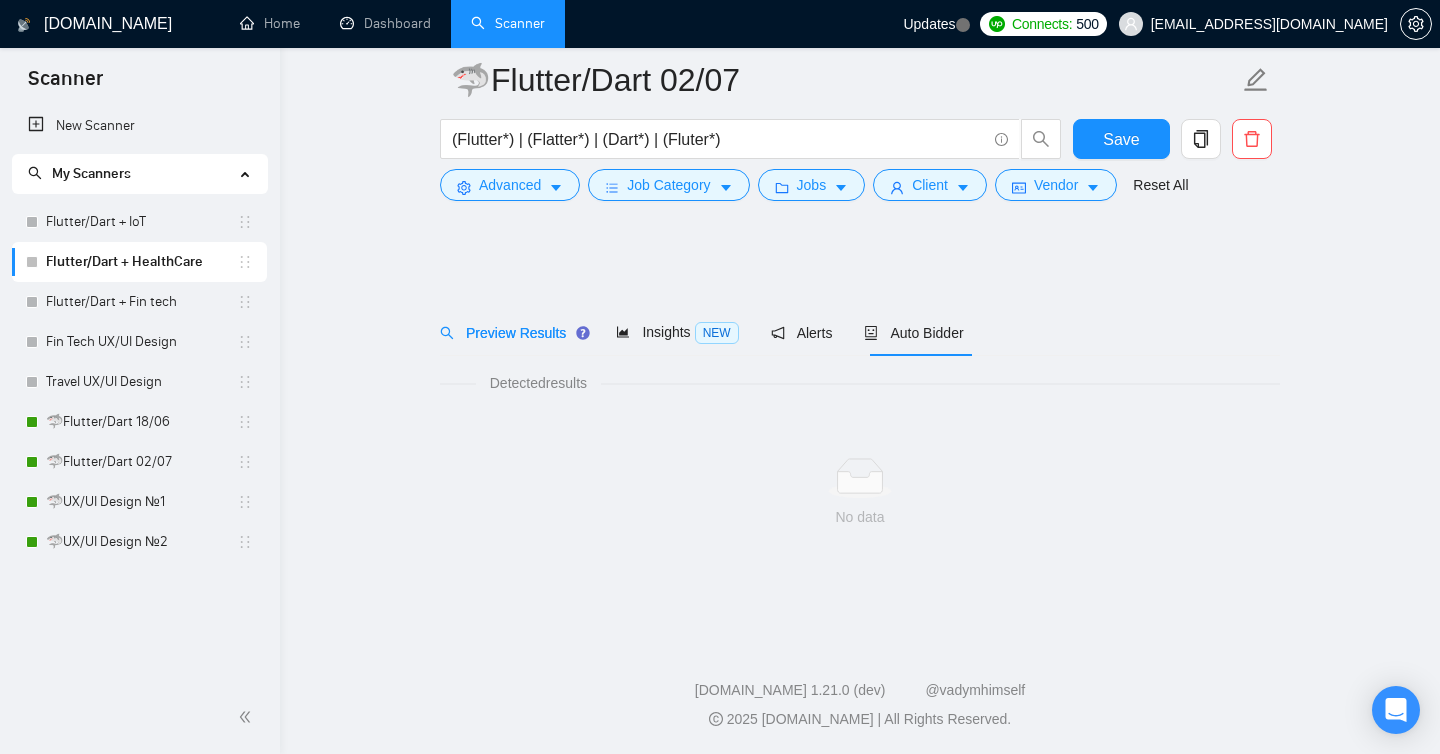scroll, scrollTop: 0, scrollLeft: 0, axis: both 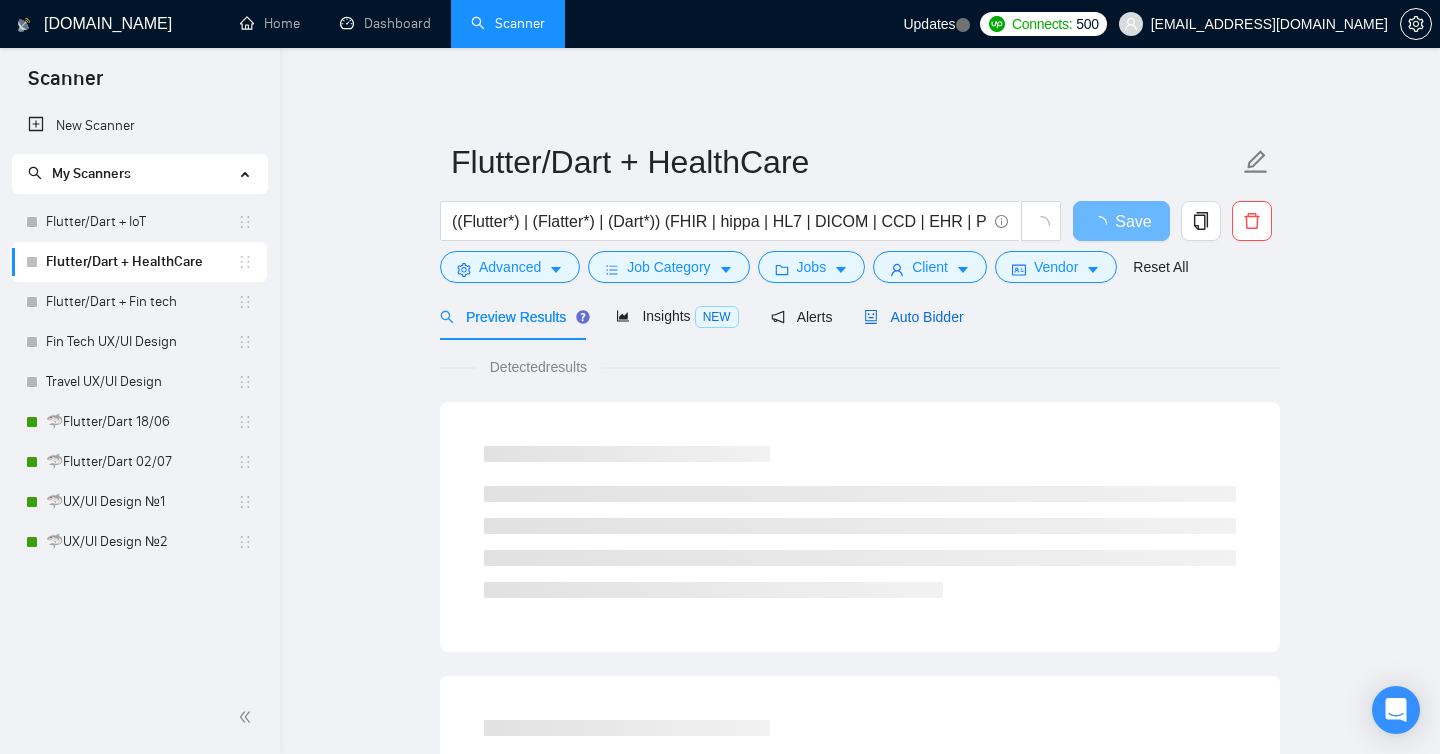 click on "Auto Bidder" at bounding box center (913, 317) 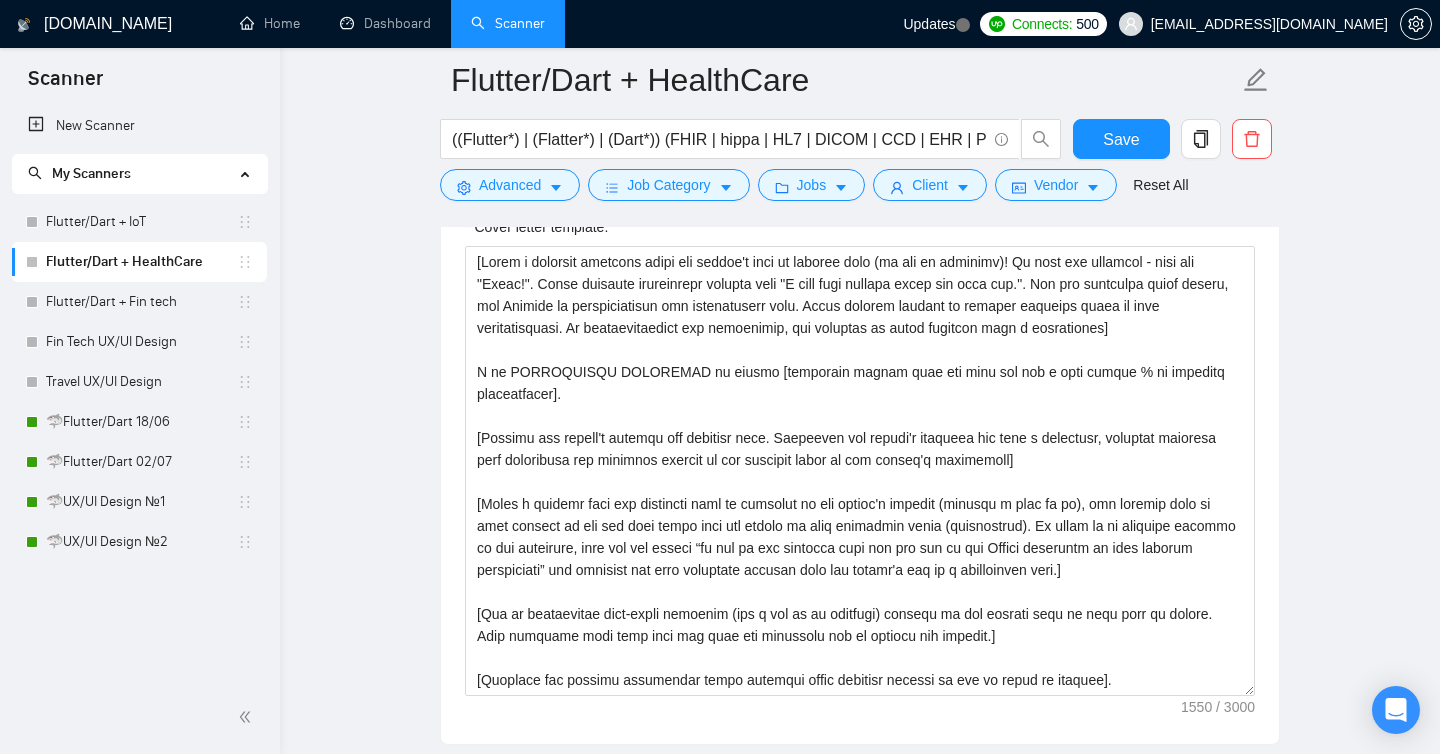 scroll, scrollTop: 1397, scrollLeft: 0, axis: vertical 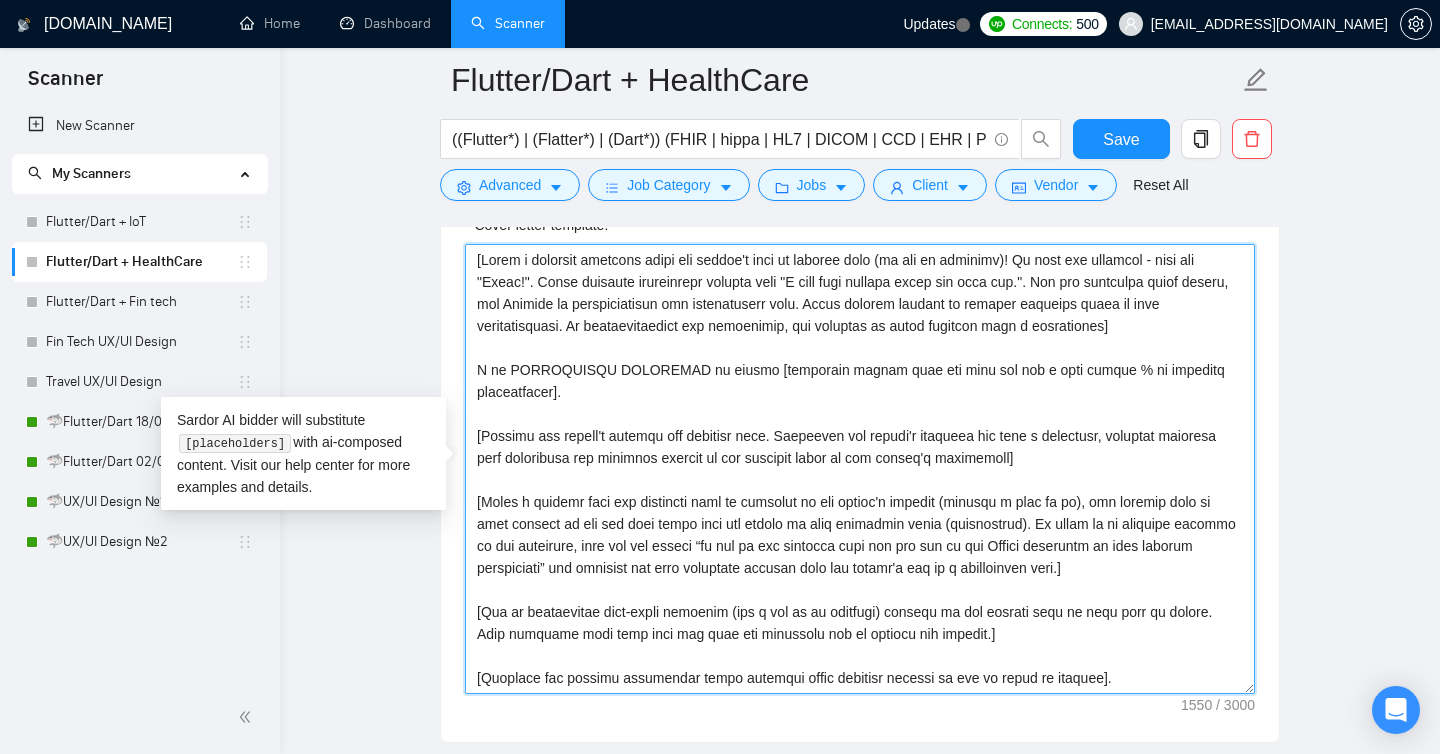drag, startPoint x: 474, startPoint y: 256, endPoint x: 1342, endPoint y: 682, distance: 966.9023 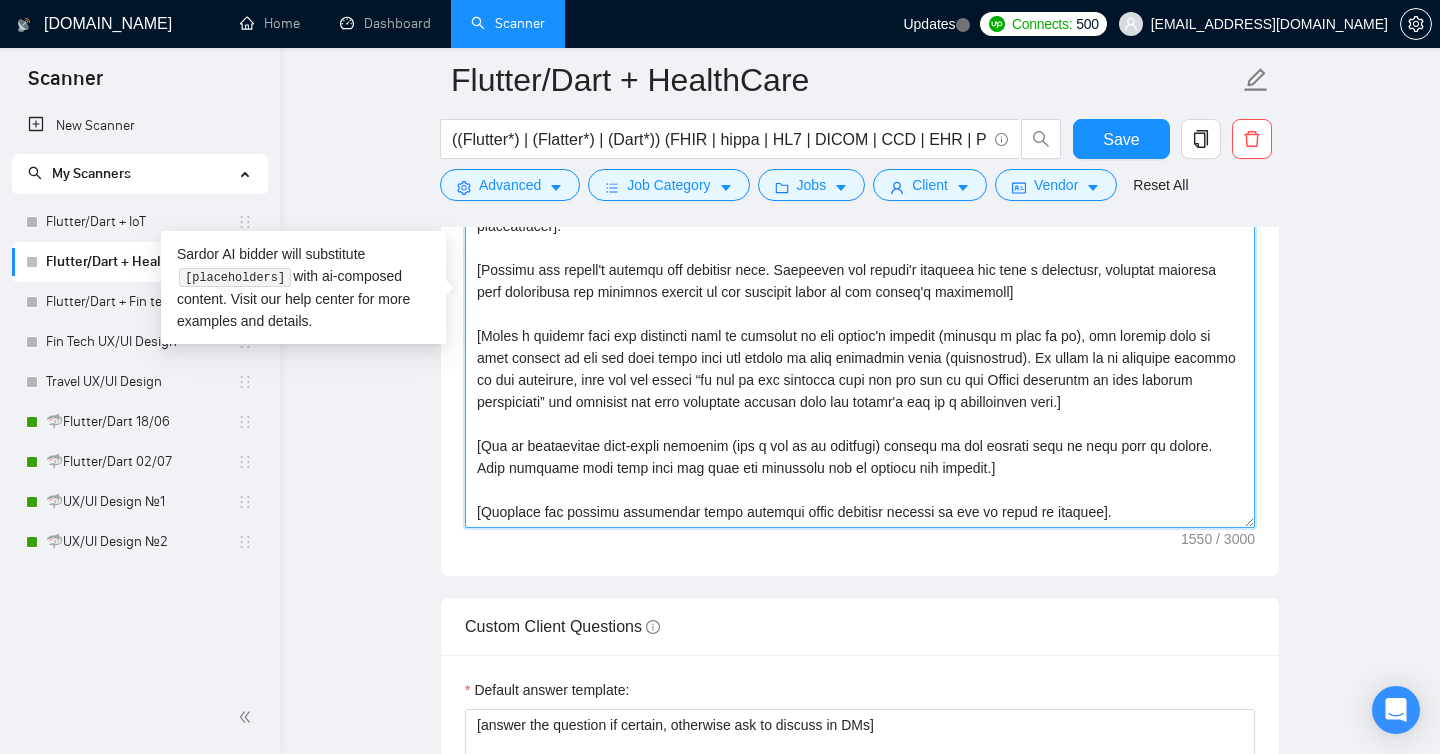 scroll, scrollTop: 1584, scrollLeft: 0, axis: vertical 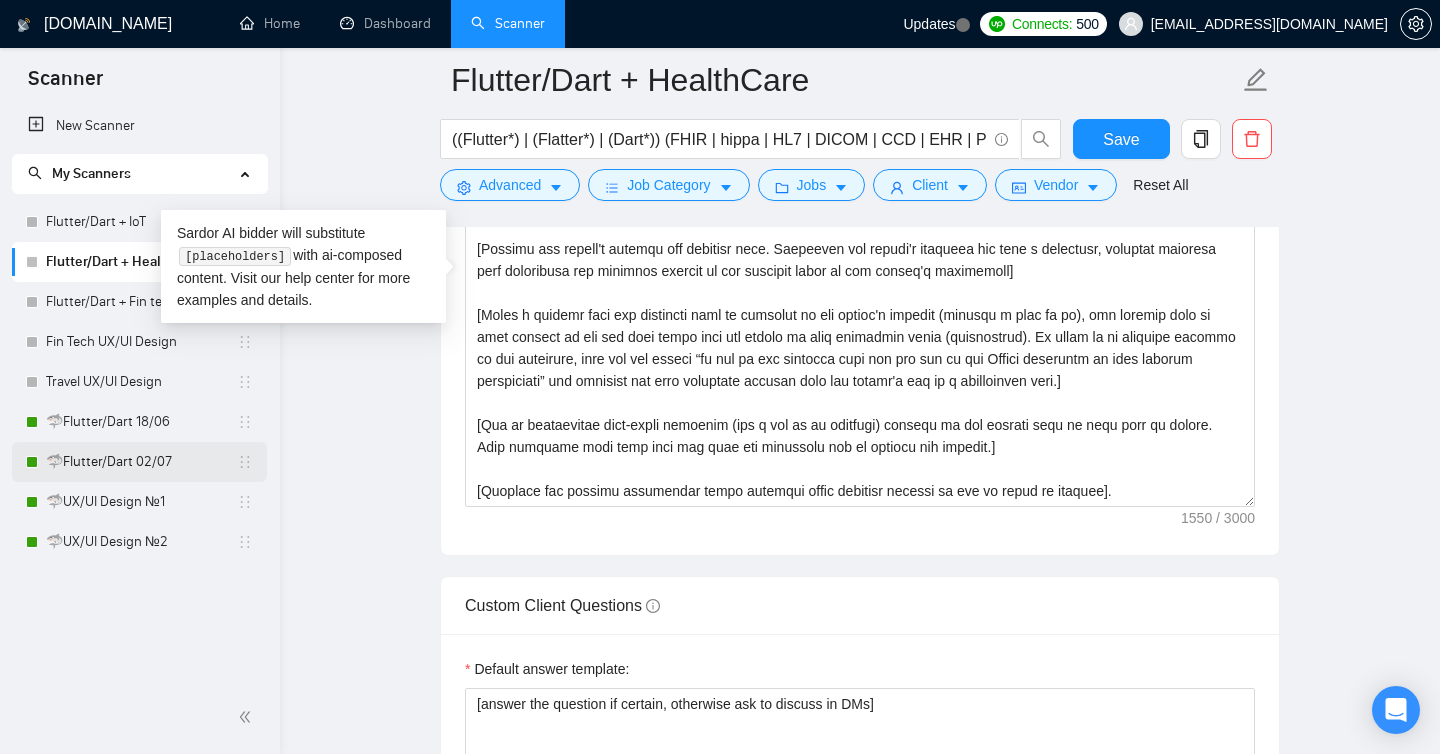 click on "🦈Flutter/Dart 02/07" at bounding box center (141, 462) 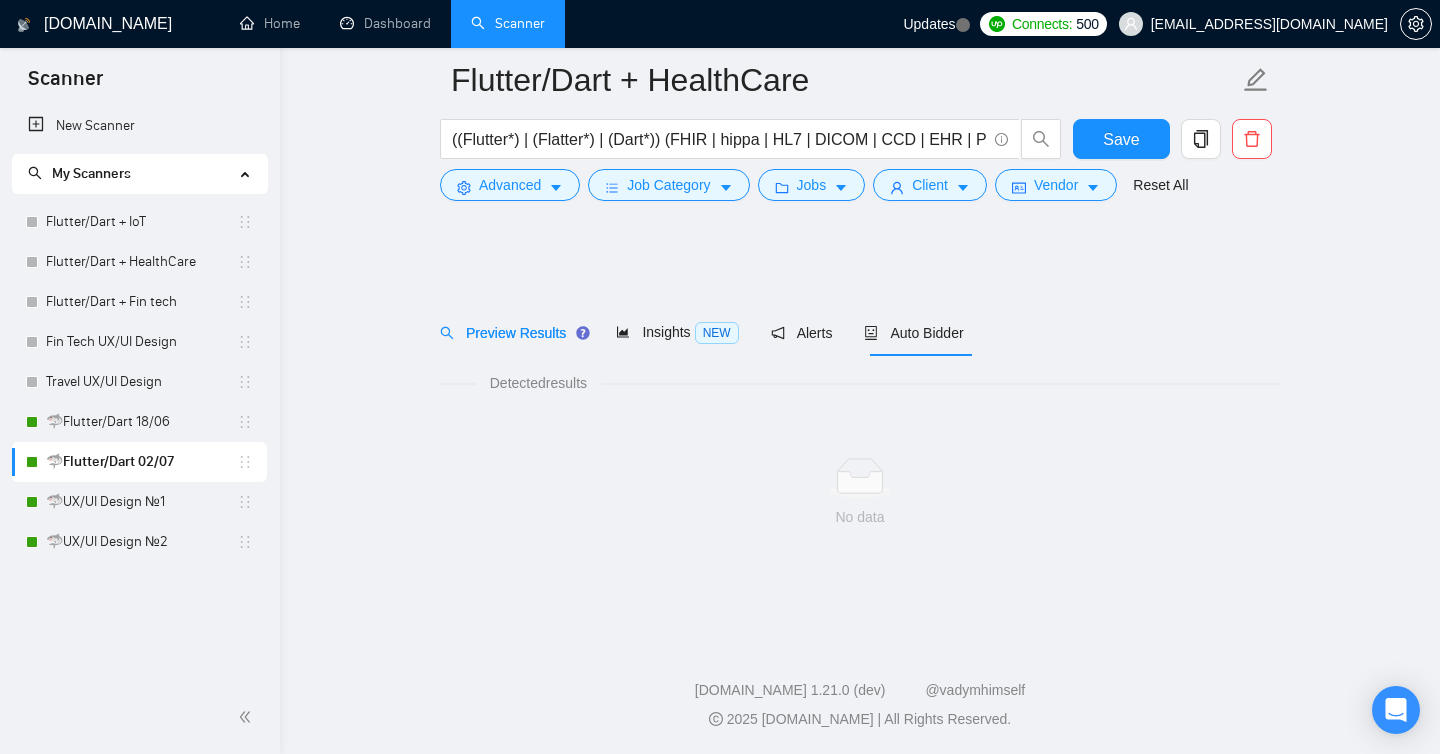 scroll, scrollTop: 0, scrollLeft: 0, axis: both 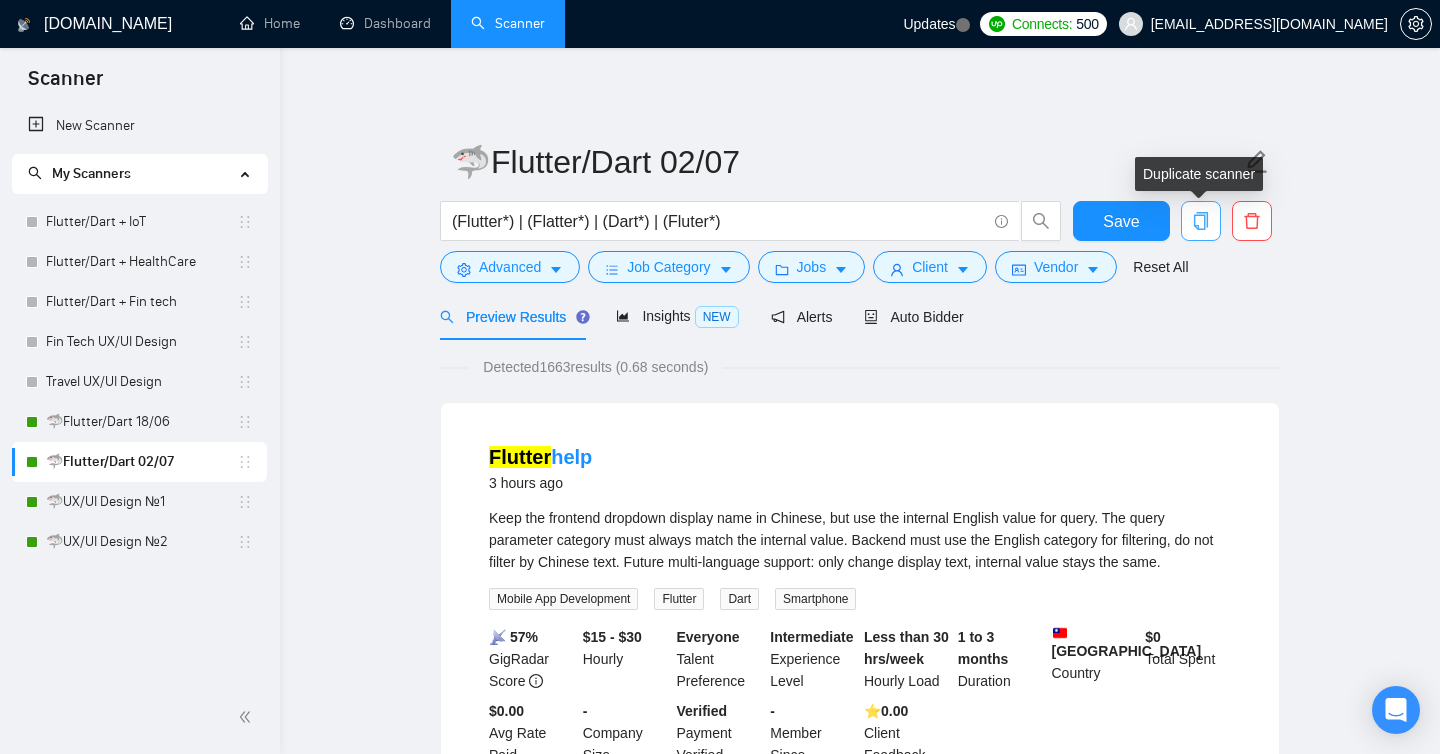 click 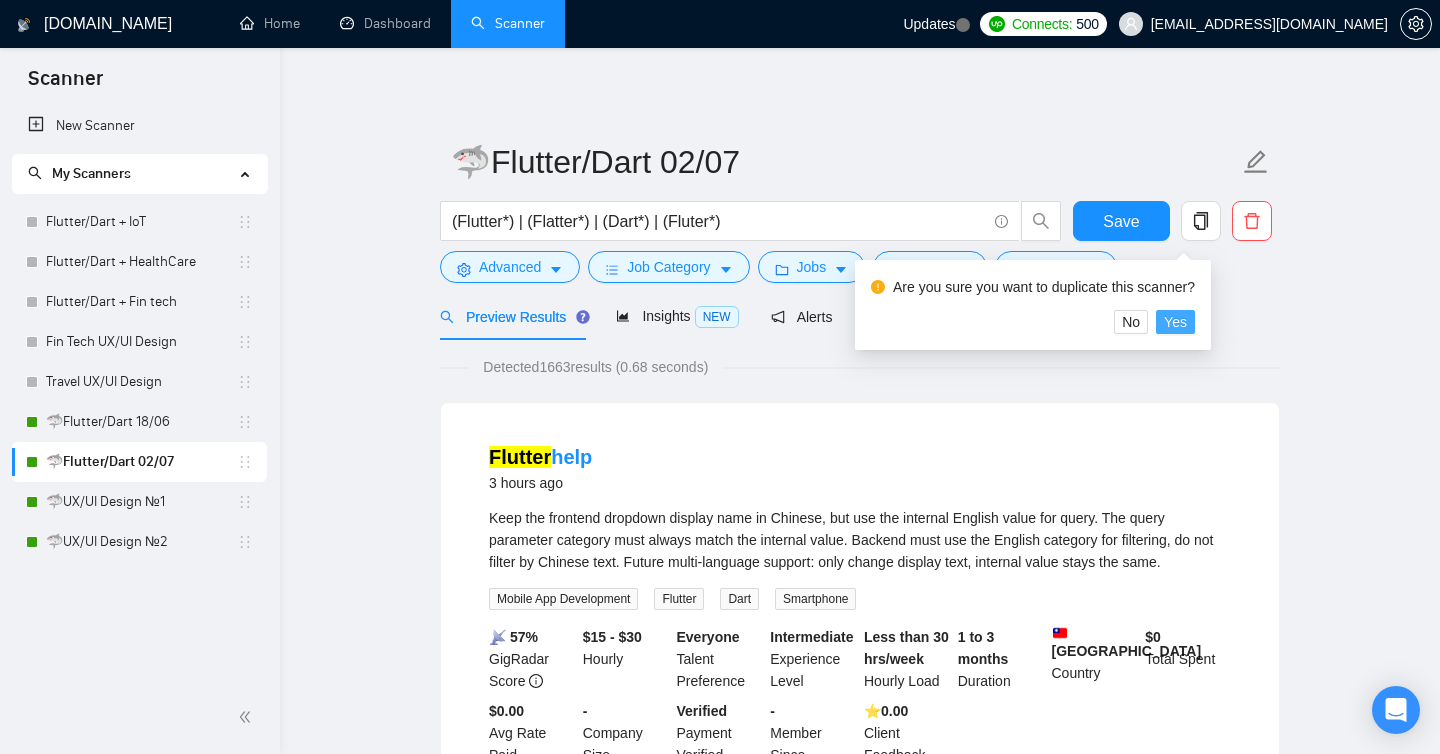 click on "Yes" at bounding box center [1175, 322] 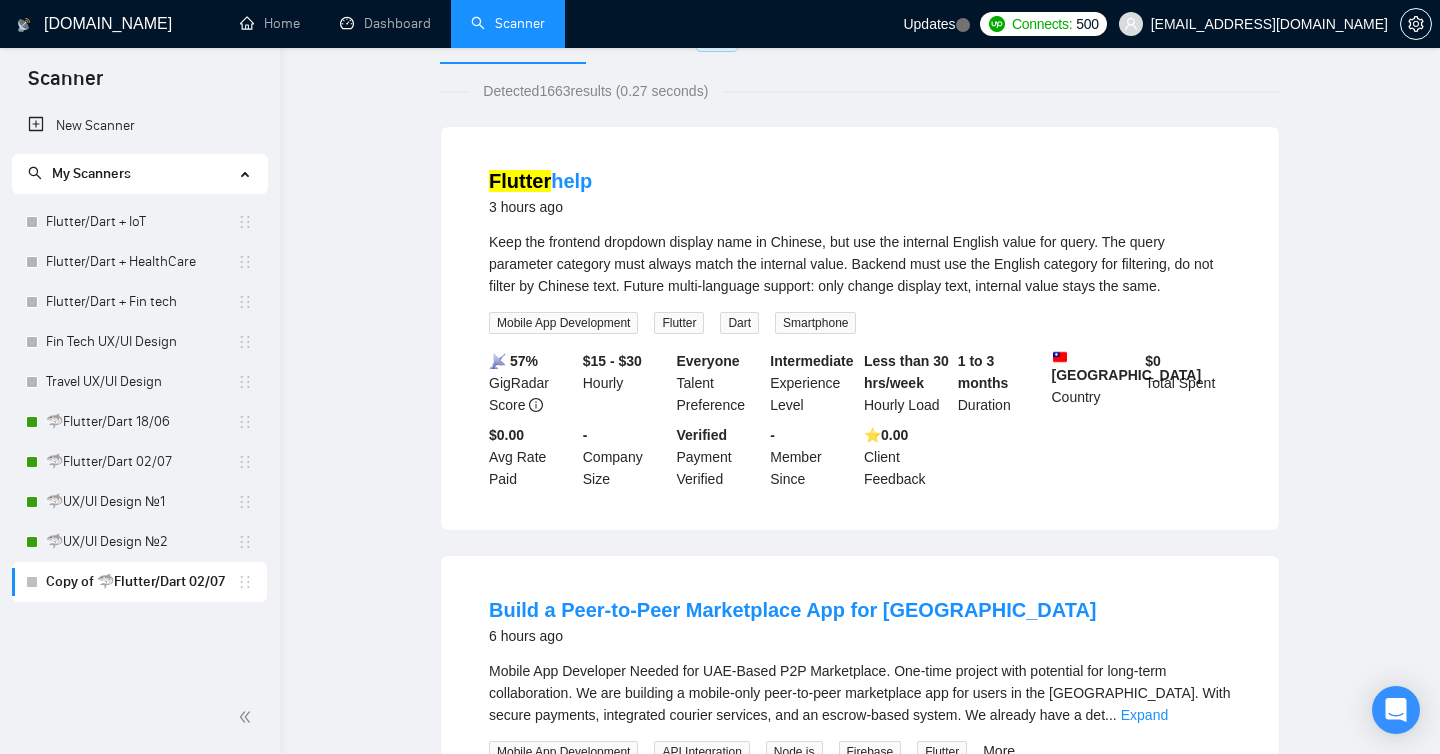 scroll, scrollTop: 0, scrollLeft: 0, axis: both 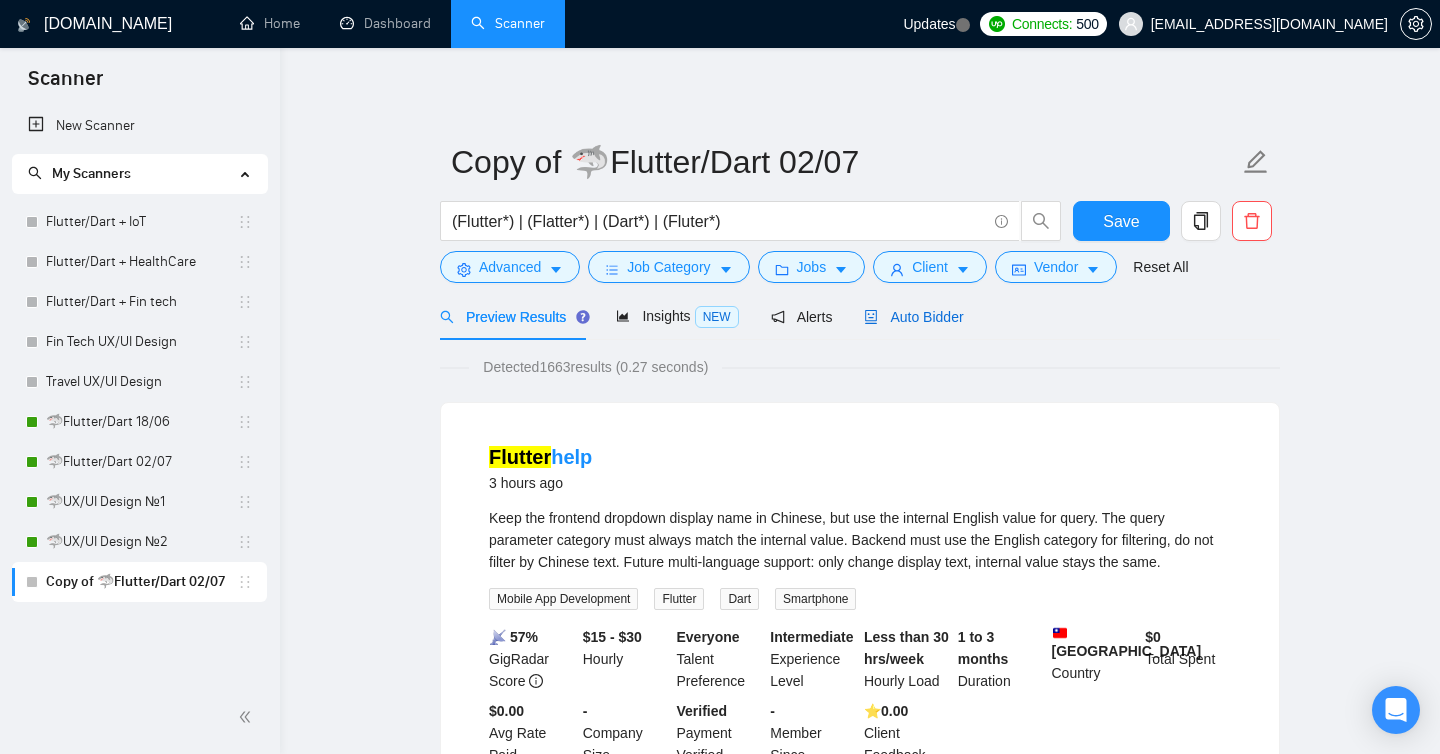 click on "Auto Bidder" at bounding box center [913, 317] 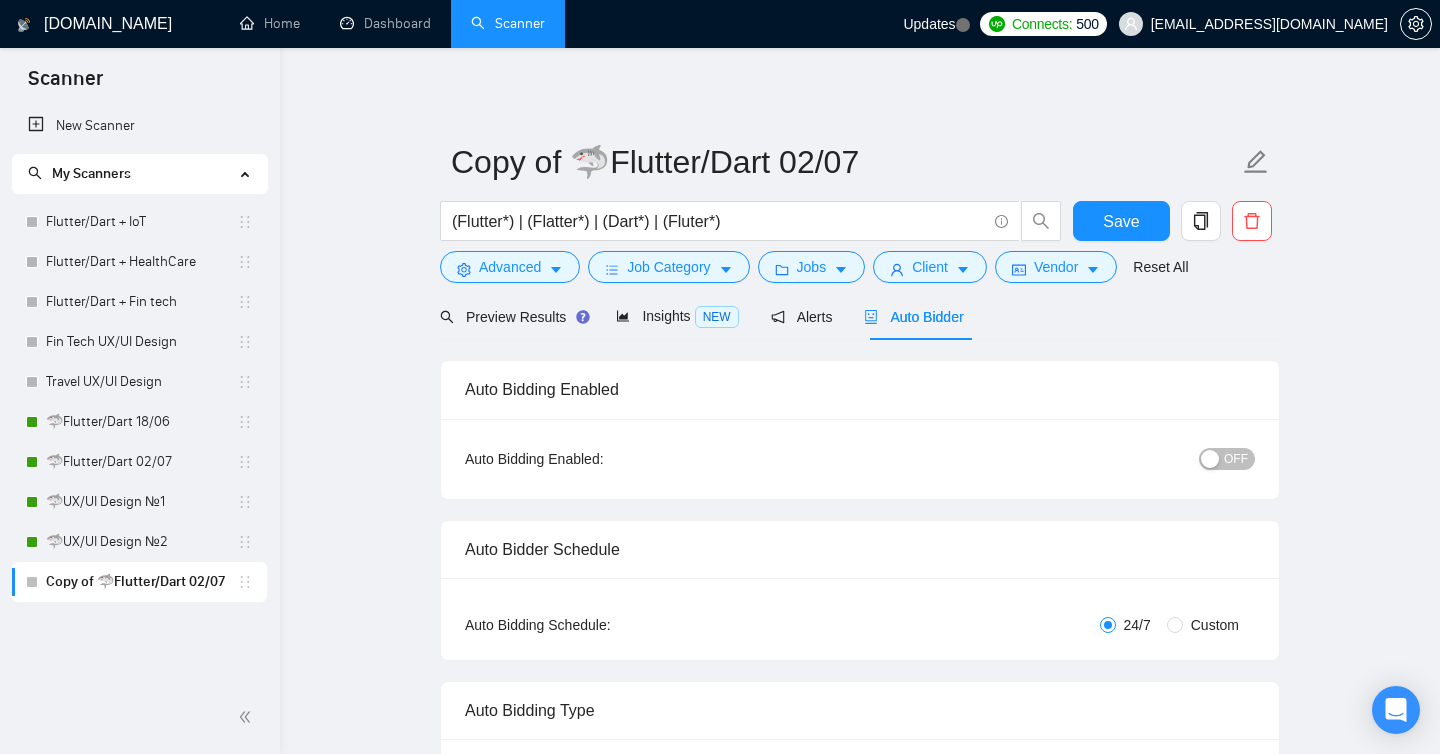 radio on "false" 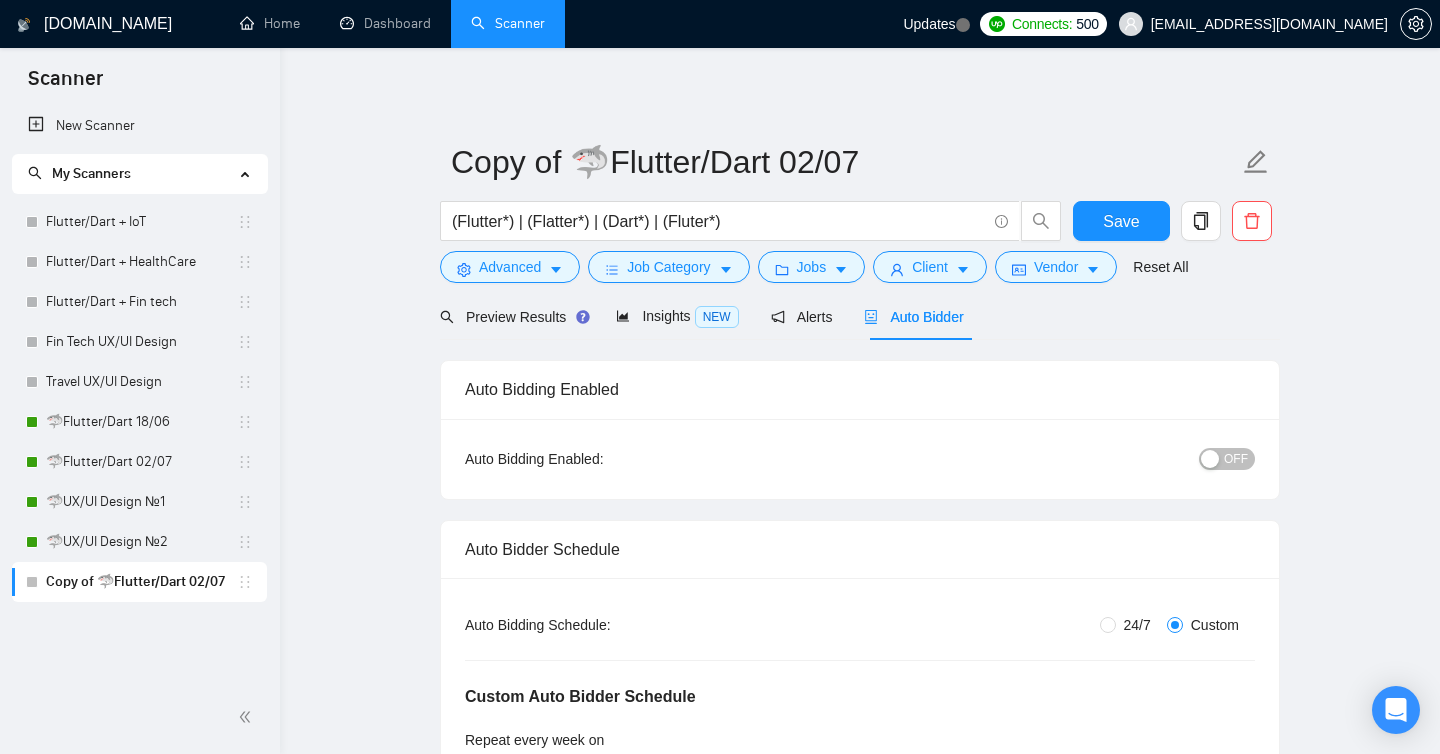 type 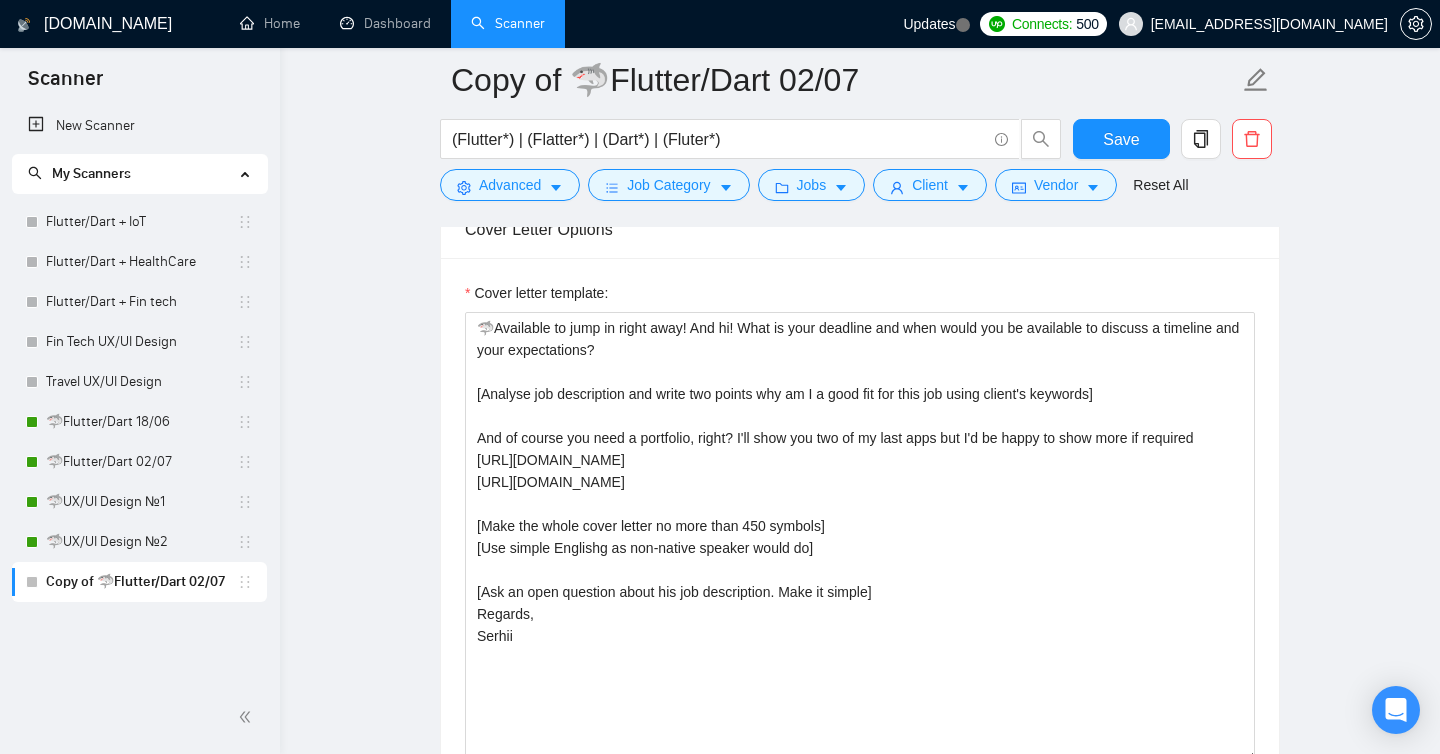 scroll, scrollTop: 1588, scrollLeft: 0, axis: vertical 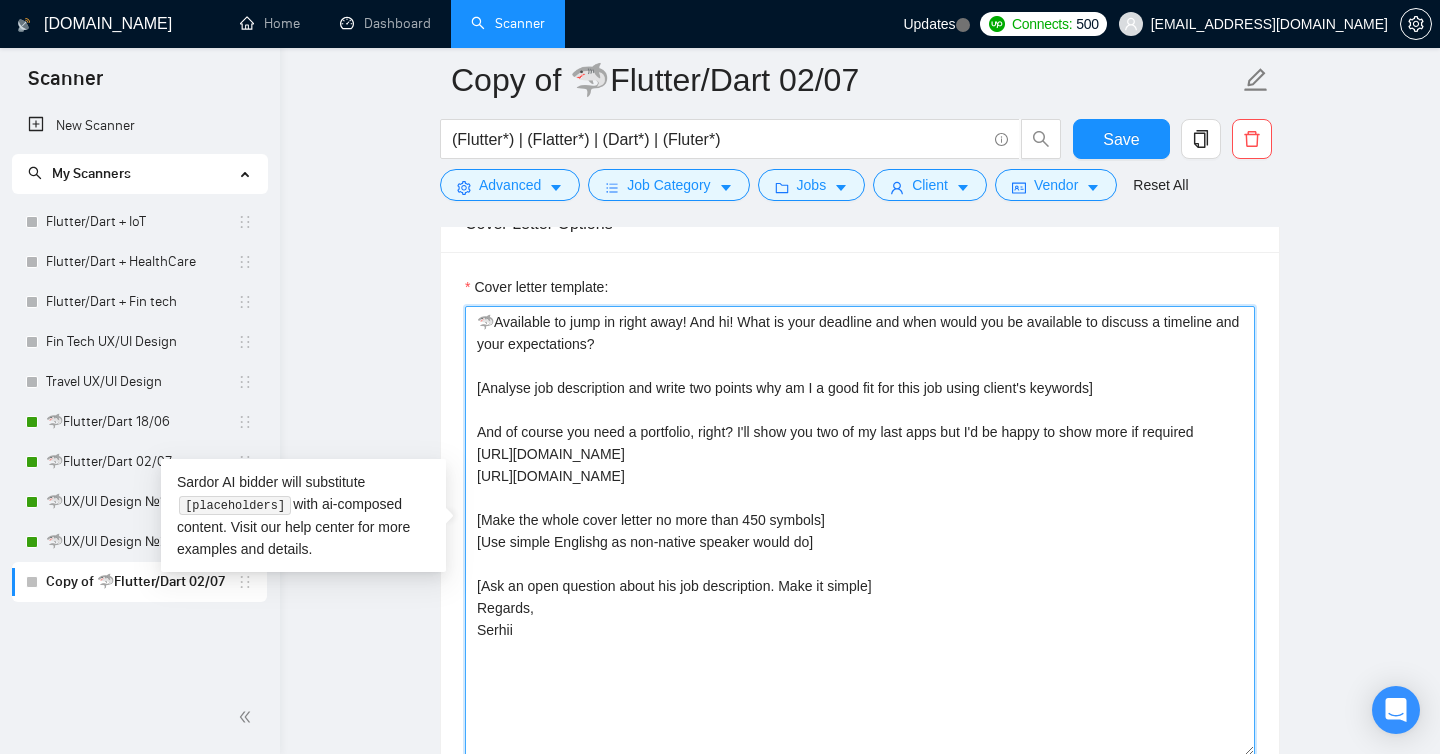 drag, startPoint x: 619, startPoint y: 652, endPoint x: 479, endPoint y: 332, distance: 349.28497 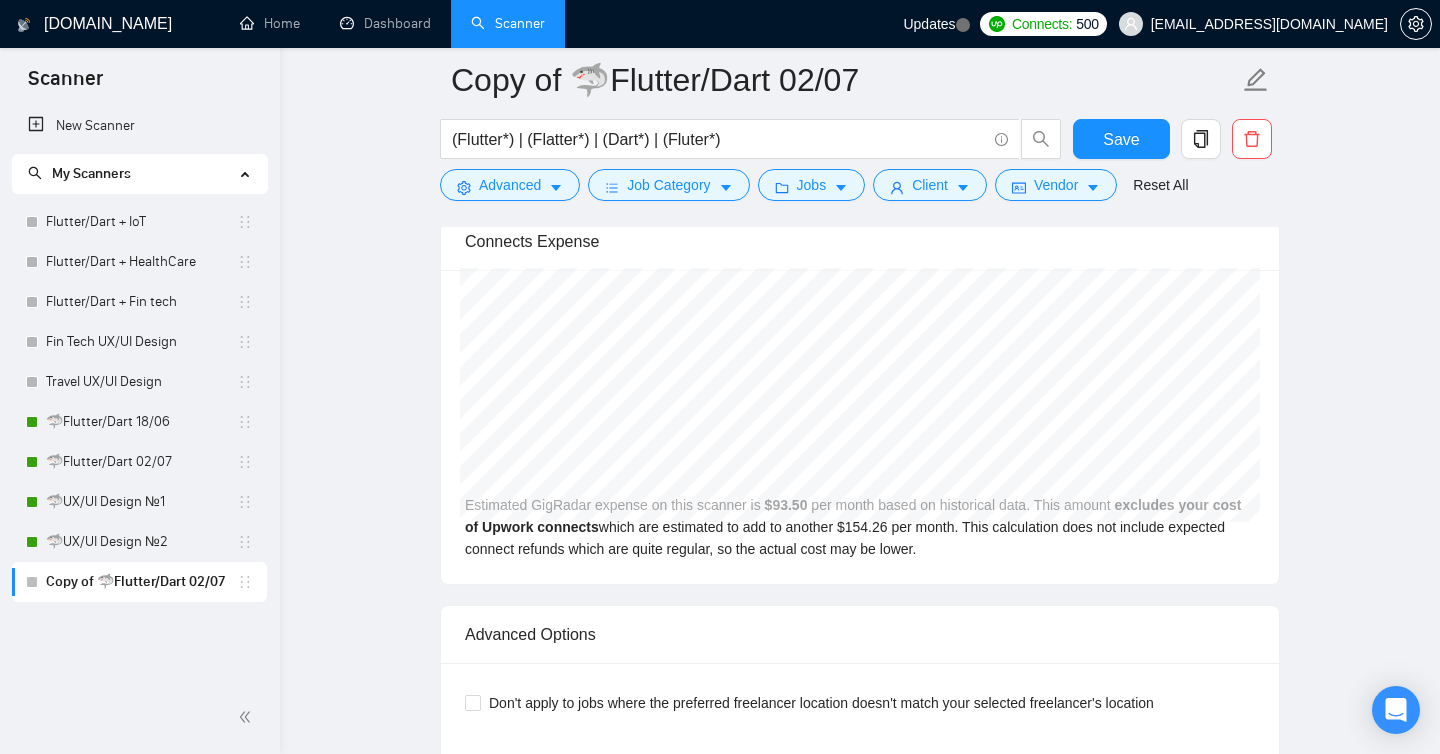 scroll, scrollTop: 3542, scrollLeft: 0, axis: vertical 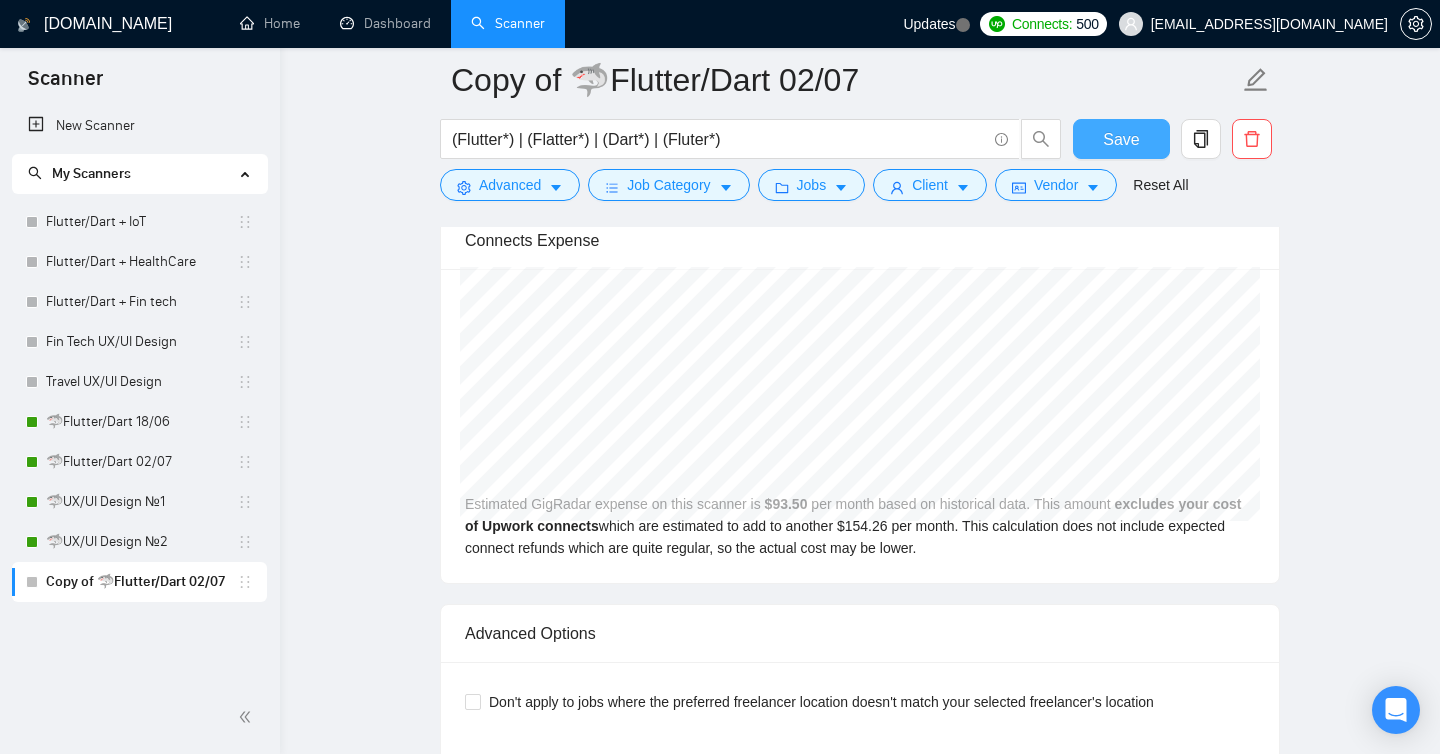 type on "[Write a personal greeting using the client's name or company name (if any is provided)! If name not provided - just say "Hello!". Avoid standard boilerplate phrases like "I hope this message finds you well etc.". For the remaining cover letter, use English in conversational yet professional tone. Avoid generic phrases or cliches commonly found in such communications. Be straightforward and respectful, and remember to avoid sounding like a salesperson]
I am IMMEDIATELY AVAILABLE to create [delivered result from job post and add a real catchy % of possible achievements].
[Analyze the client's profile and previous jobs. Determine the client's industry and form a favorable, reasoned sentence that highlights the positive aspects of the industry based on the client's experience]
[Offer a project from our portfolio that is relevant to the client's request (provide a link to it), and explain that in this project we did the same thing that the client is most concerned about (paraphrased). If there is no relevan..." 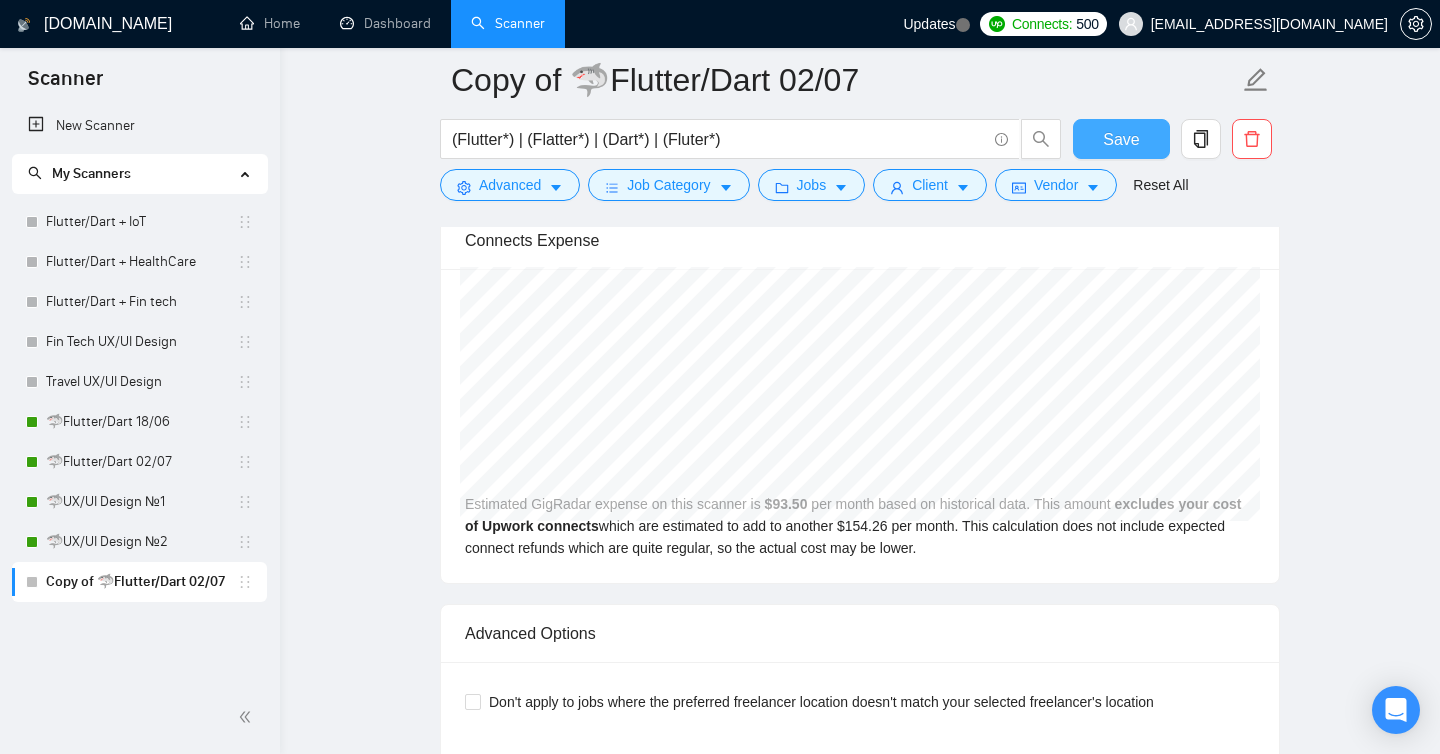 click on "Save" at bounding box center (1121, 139) 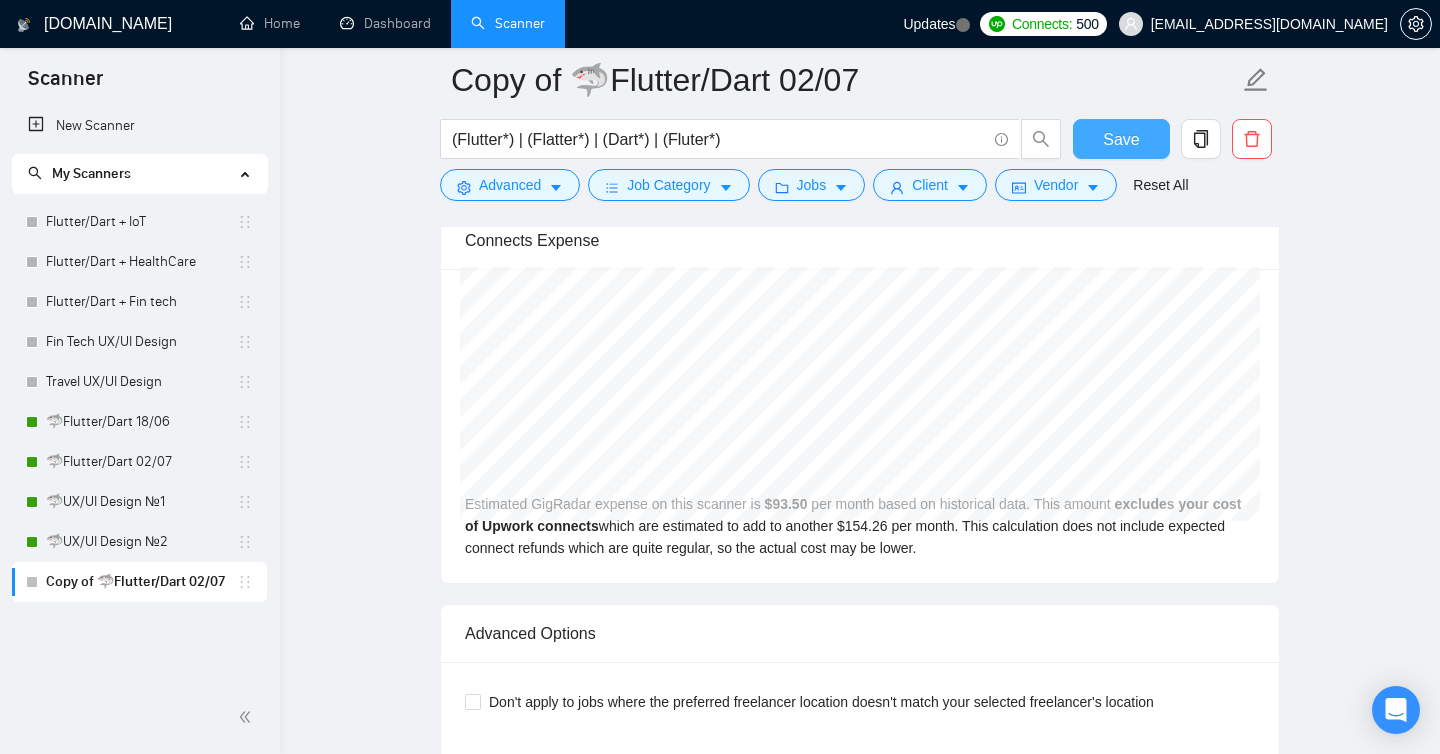 type 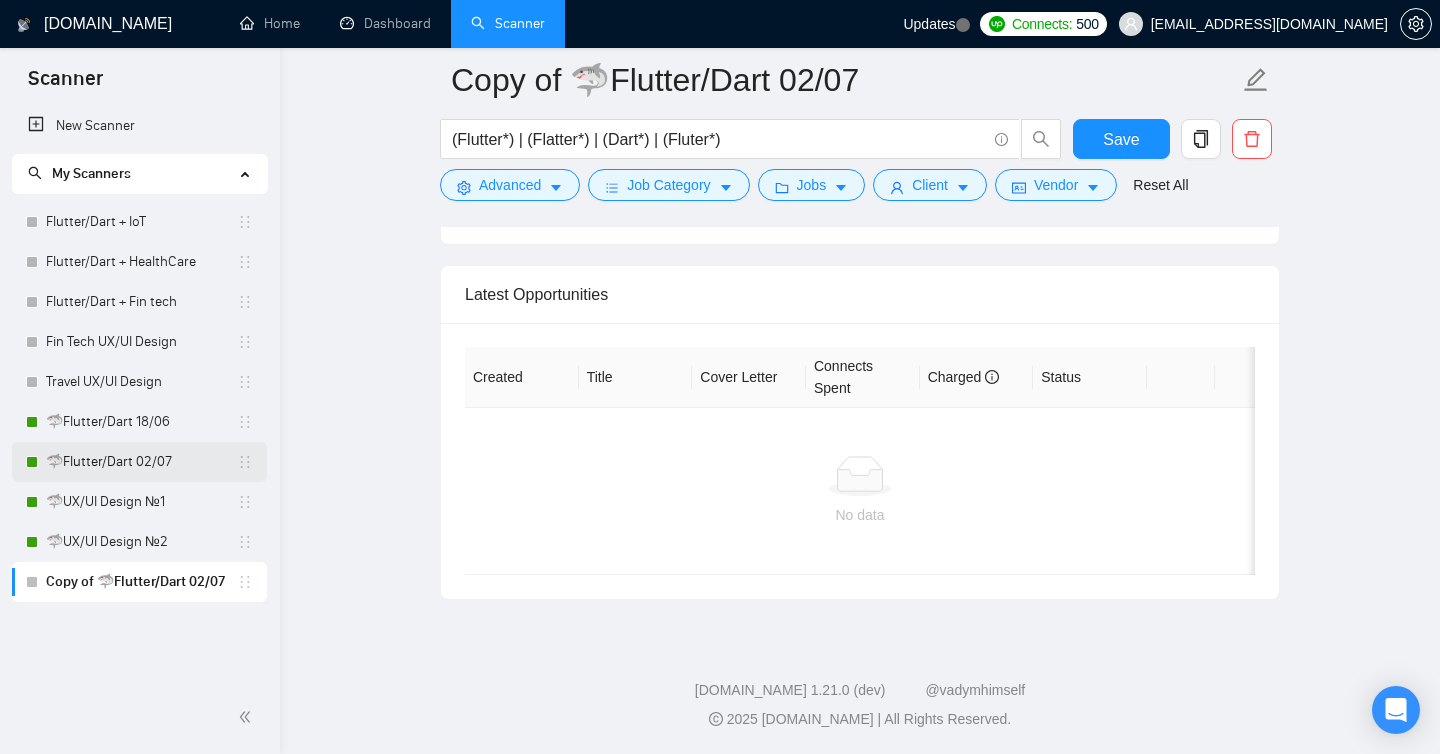 click on "🦈Flutter/Dart 02/07" at bounding box center (141, 462) 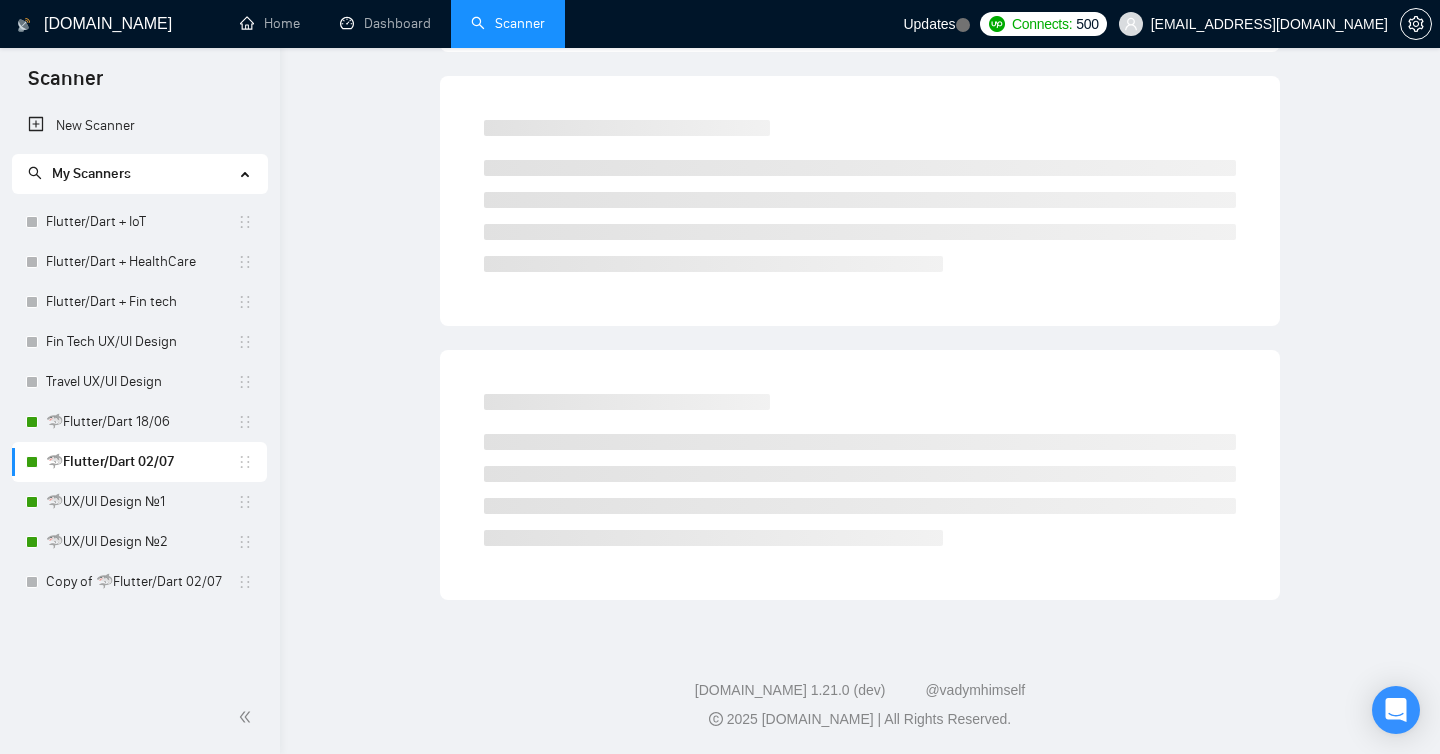 scroll, scrollTop: 0, scrollLeft: 0, axis: both 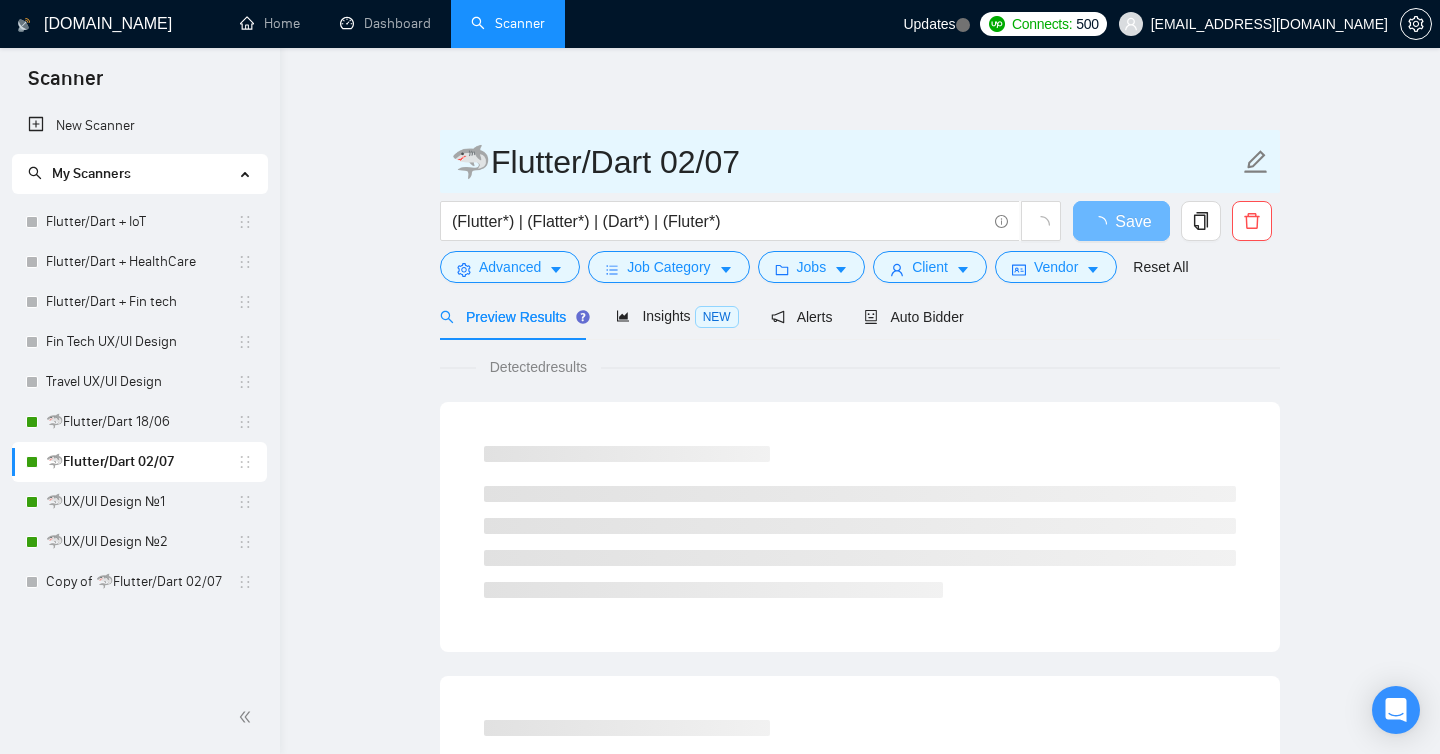 click on "🦈Flutter/Dart 02/07" at bounding box center (845, 162) 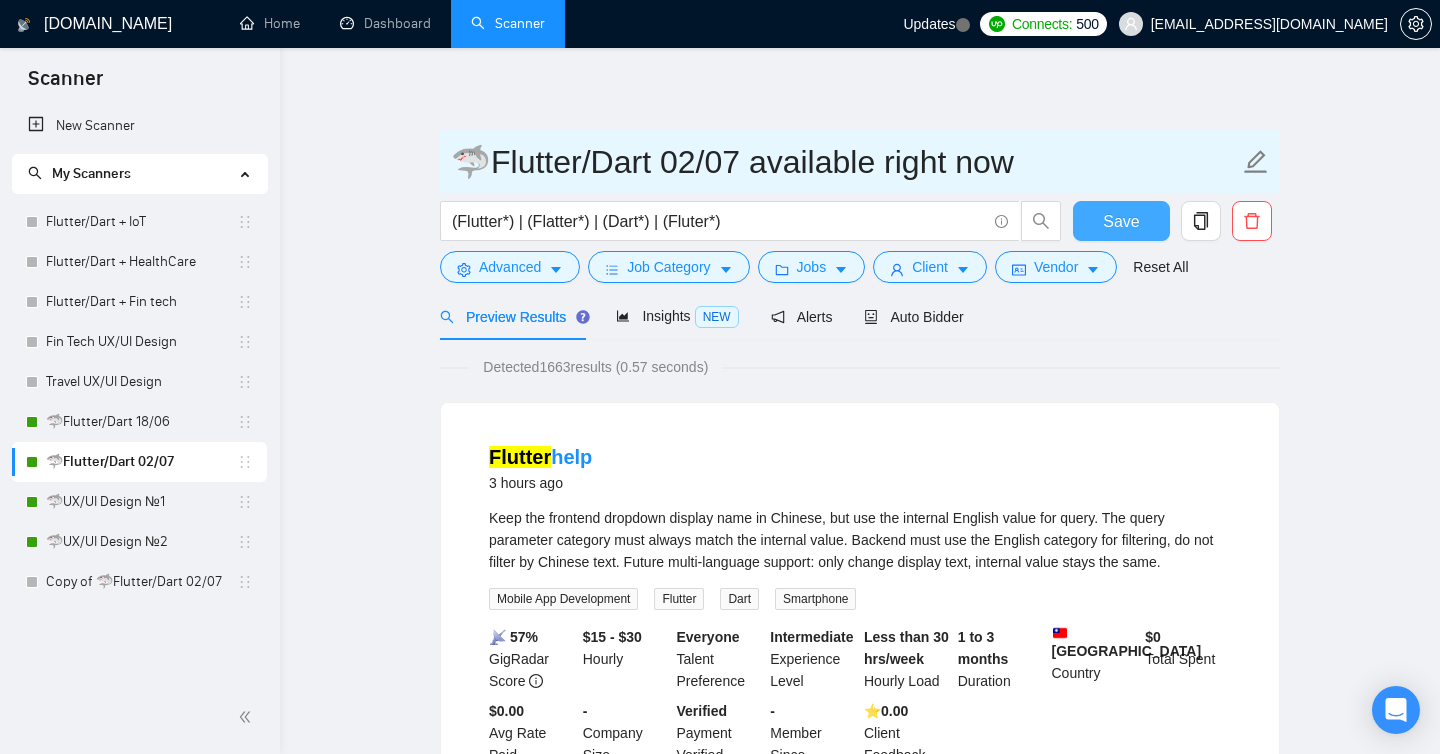 type on "🦈Flutter/Dart 02/07 available right now" 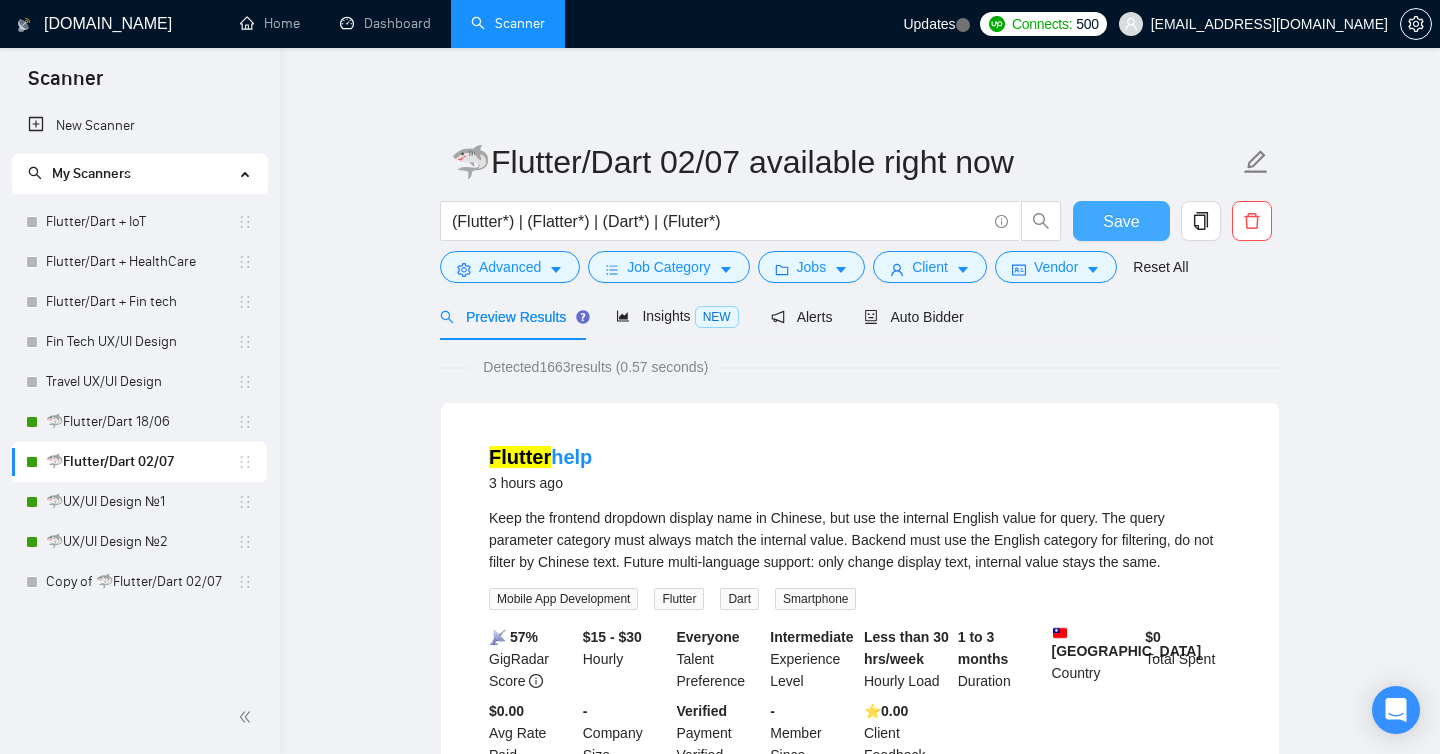 click on "Save" at bounding box center [1121, 221] 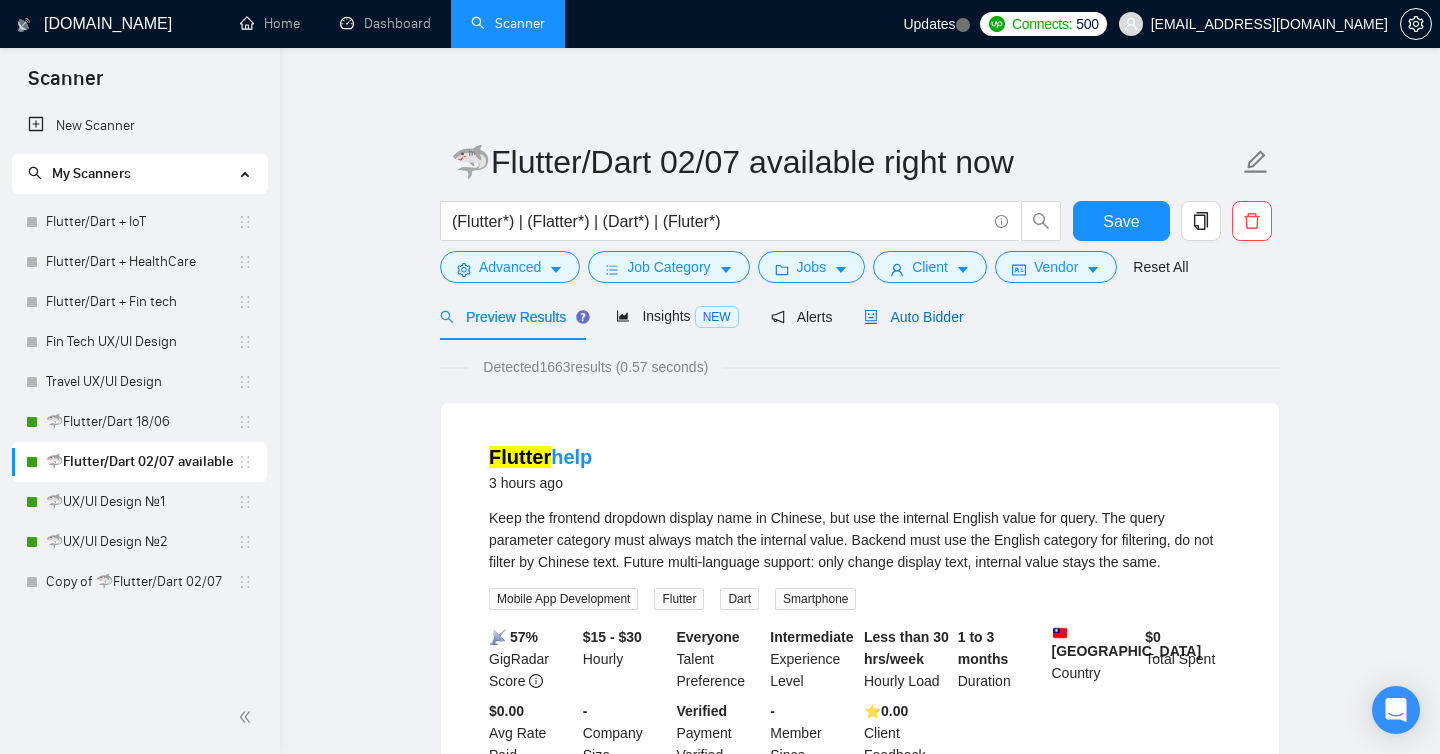 click on "Auto Bidder" at bounding box center (913, 317) 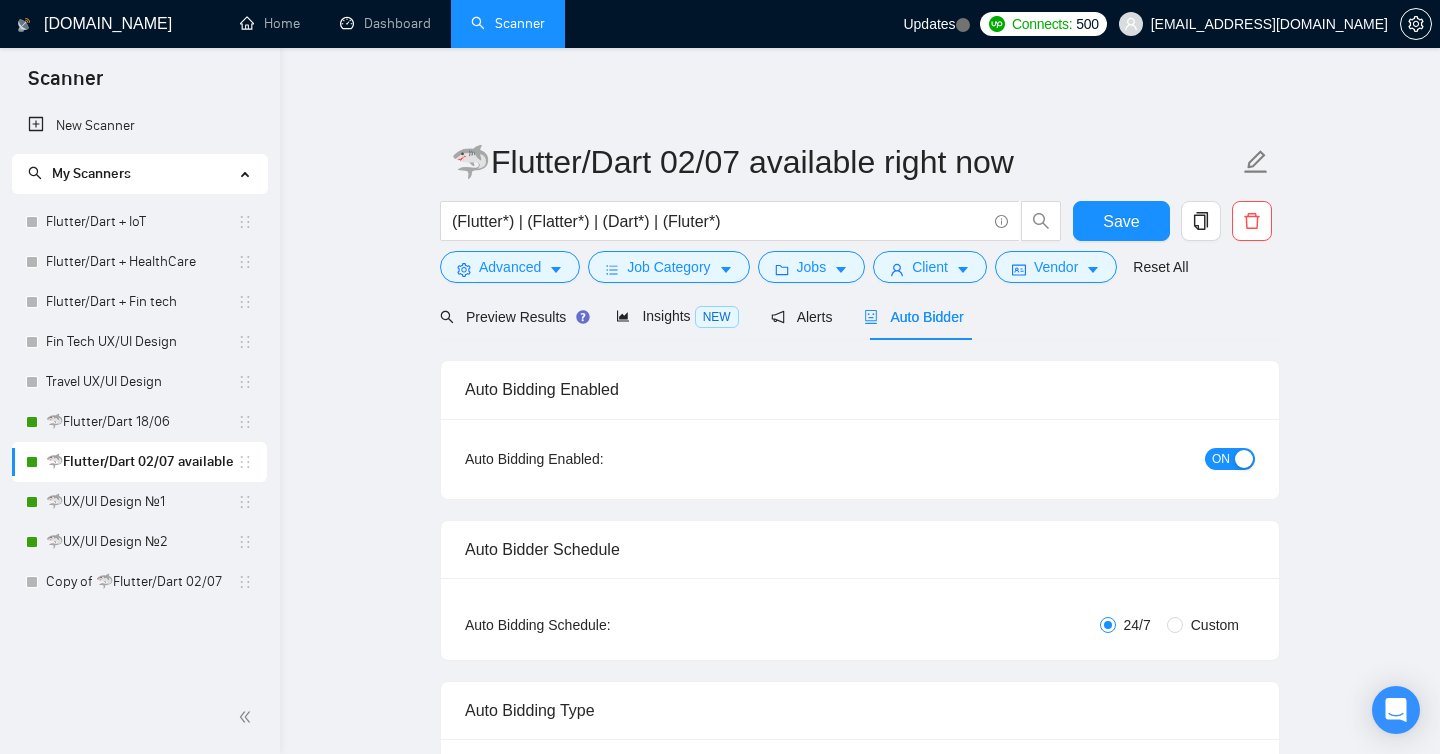 radio on "false" 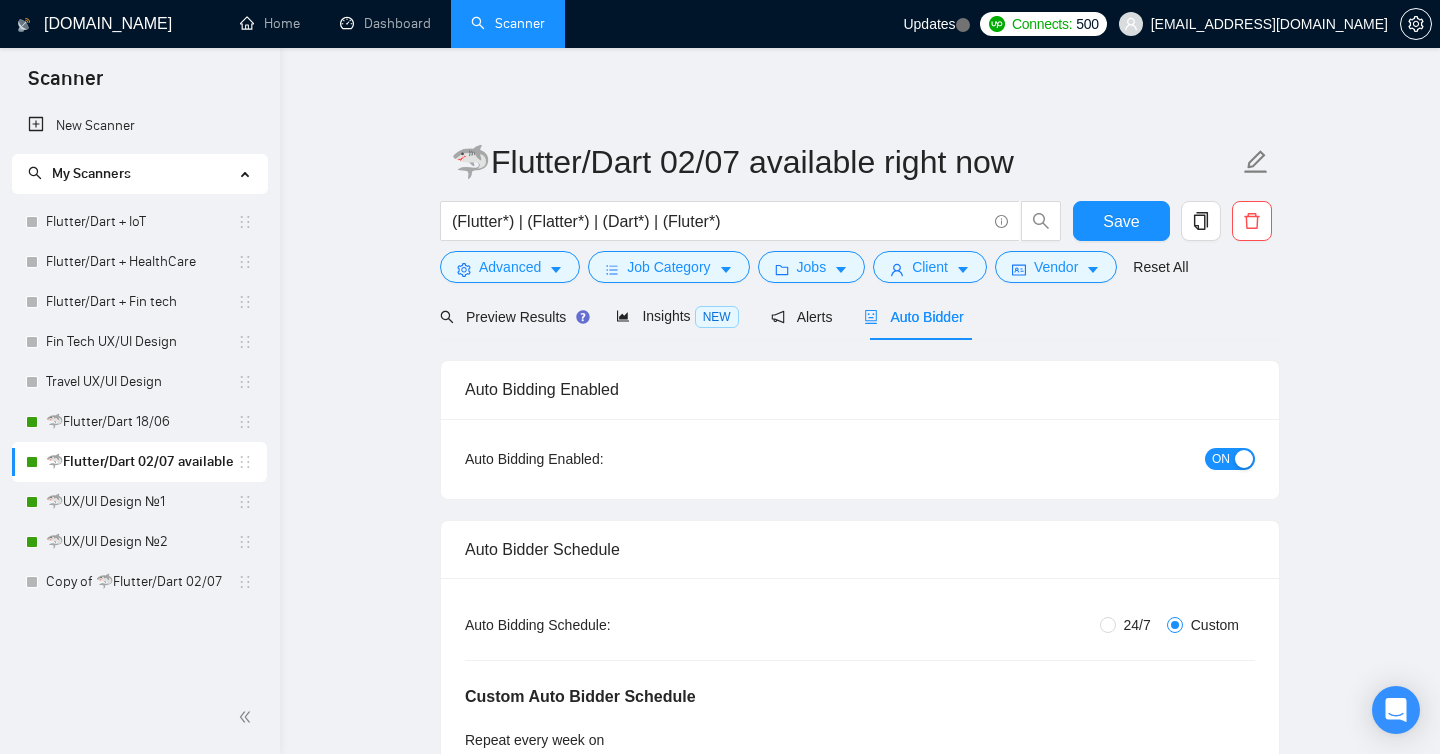 type 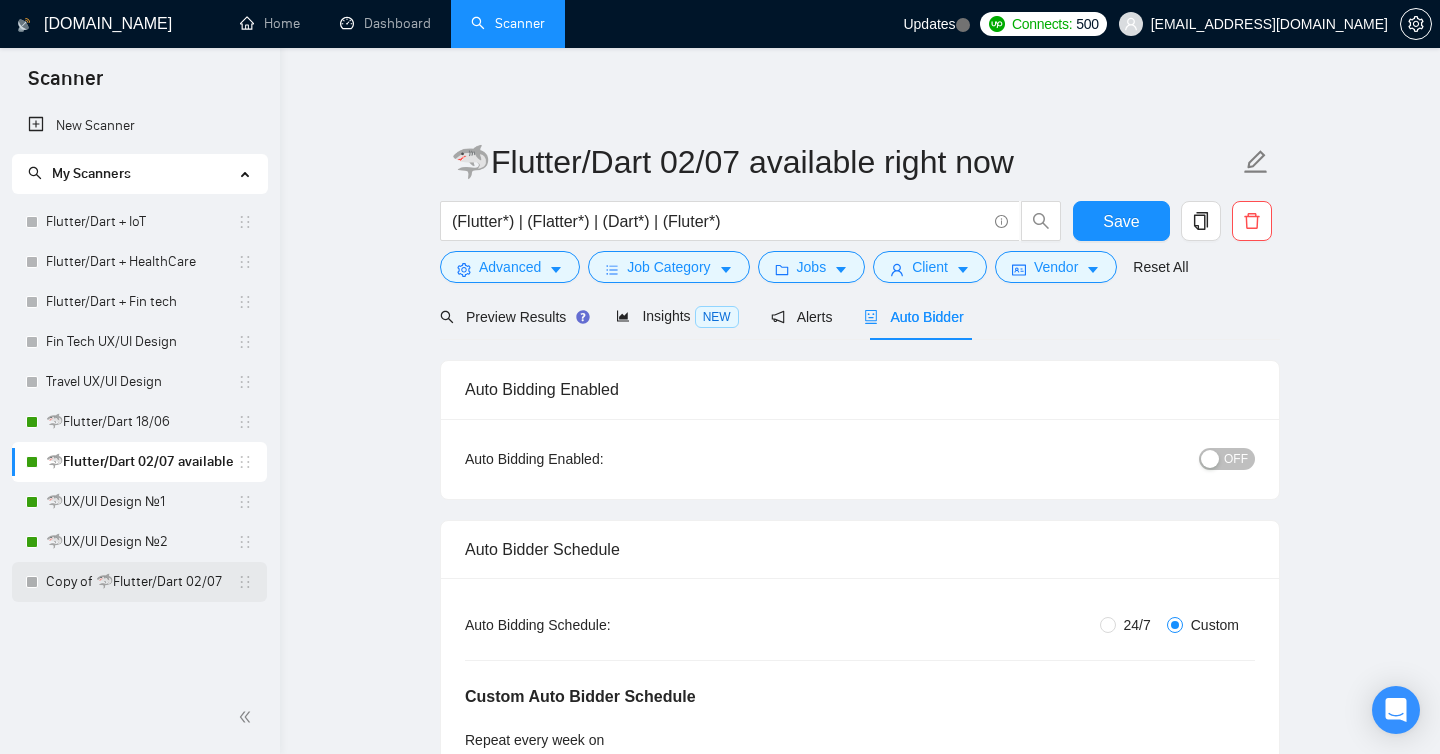 click on "Copy of 🦈Flutter/Dart 02/07" at bounding box center (141, 582) 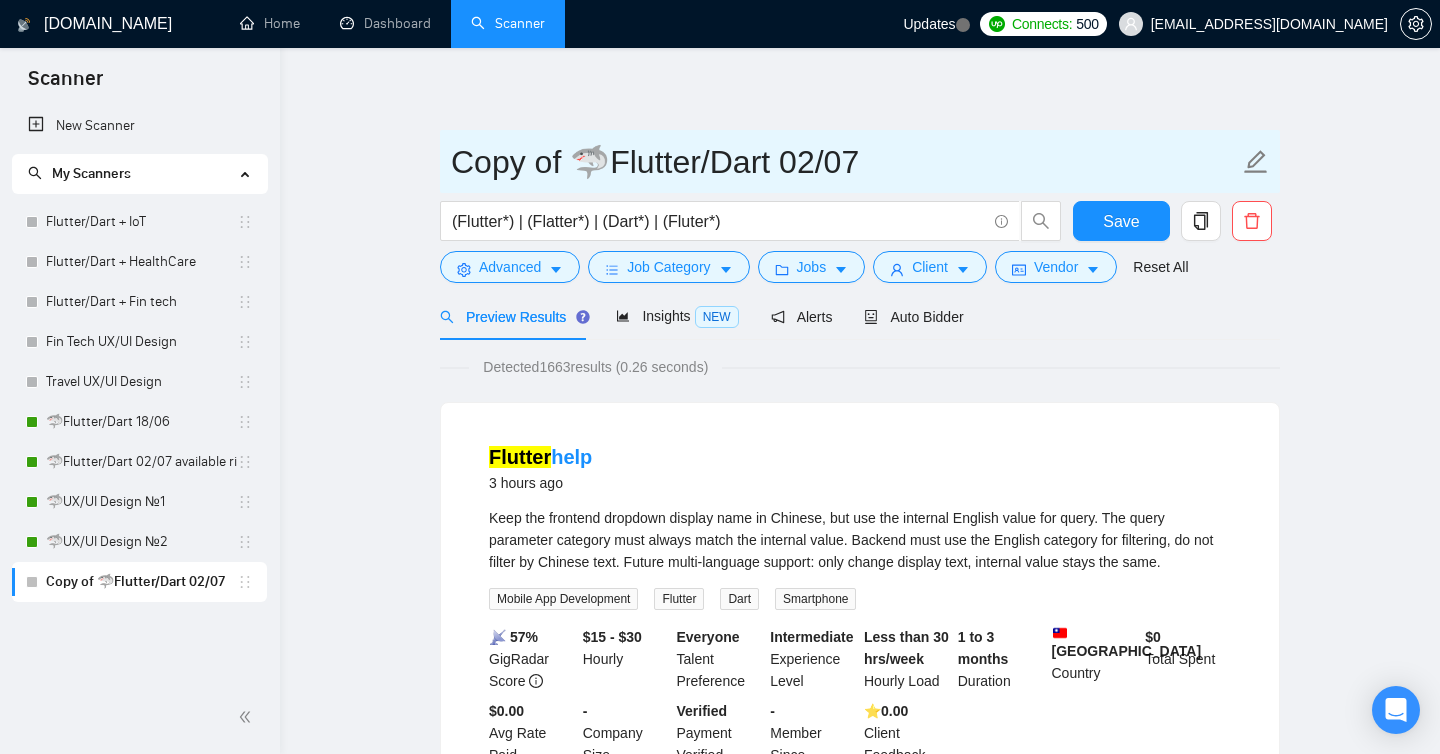 click on "Copy of 🦈Flutter/Dart 02/07" at bounding box center (845, 162) 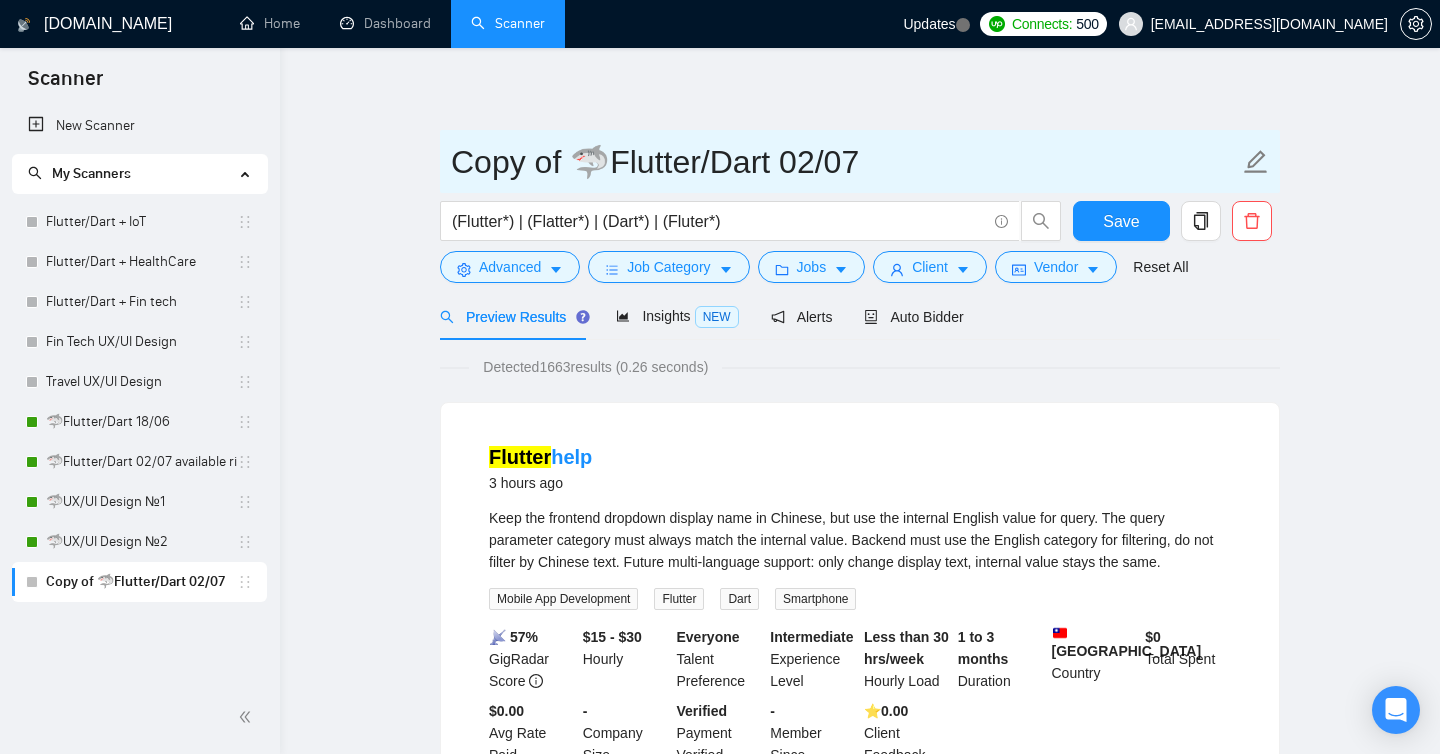 drag, startPoint x: 576, startPoint y: 170, endPoint x: 431, endPoint y: 177, distance: 145.16887 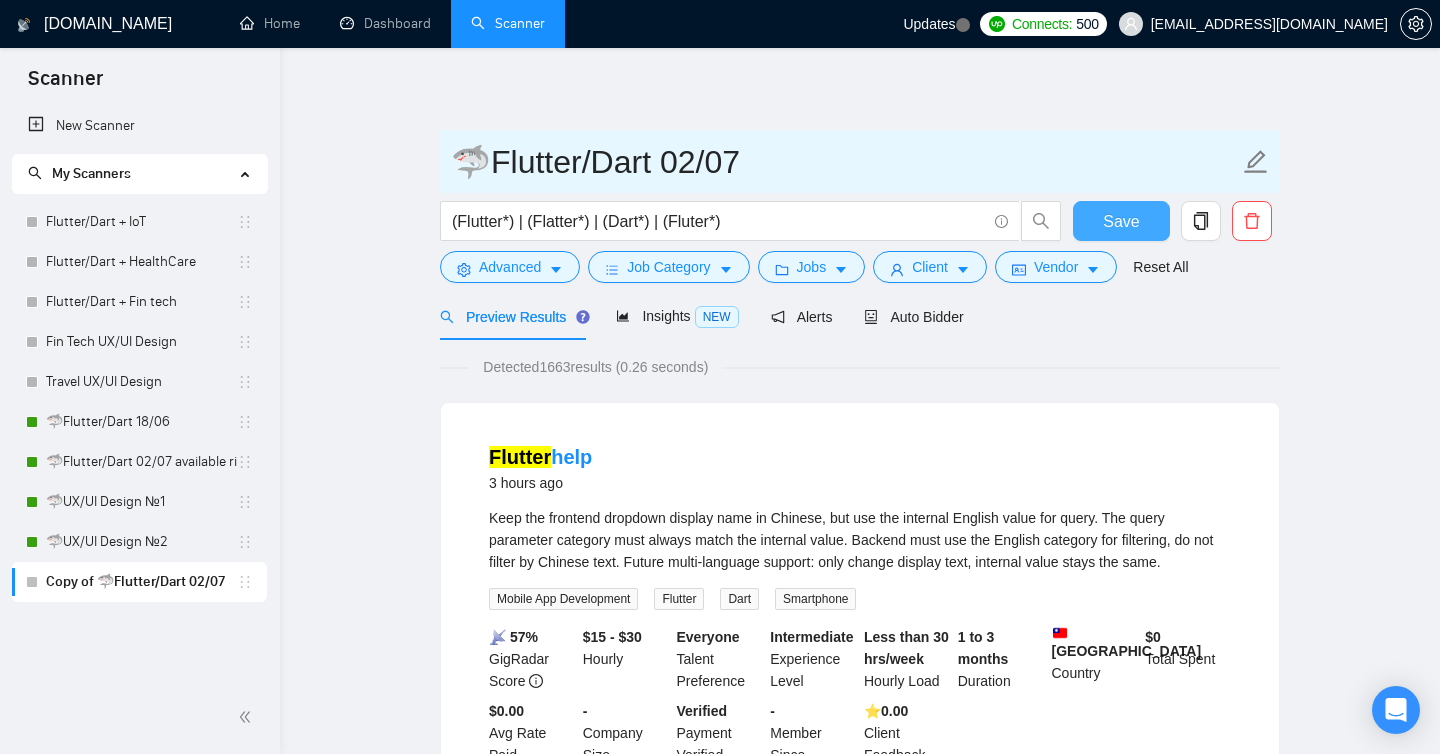 type on "🦈Flutter/Dart 02/07" 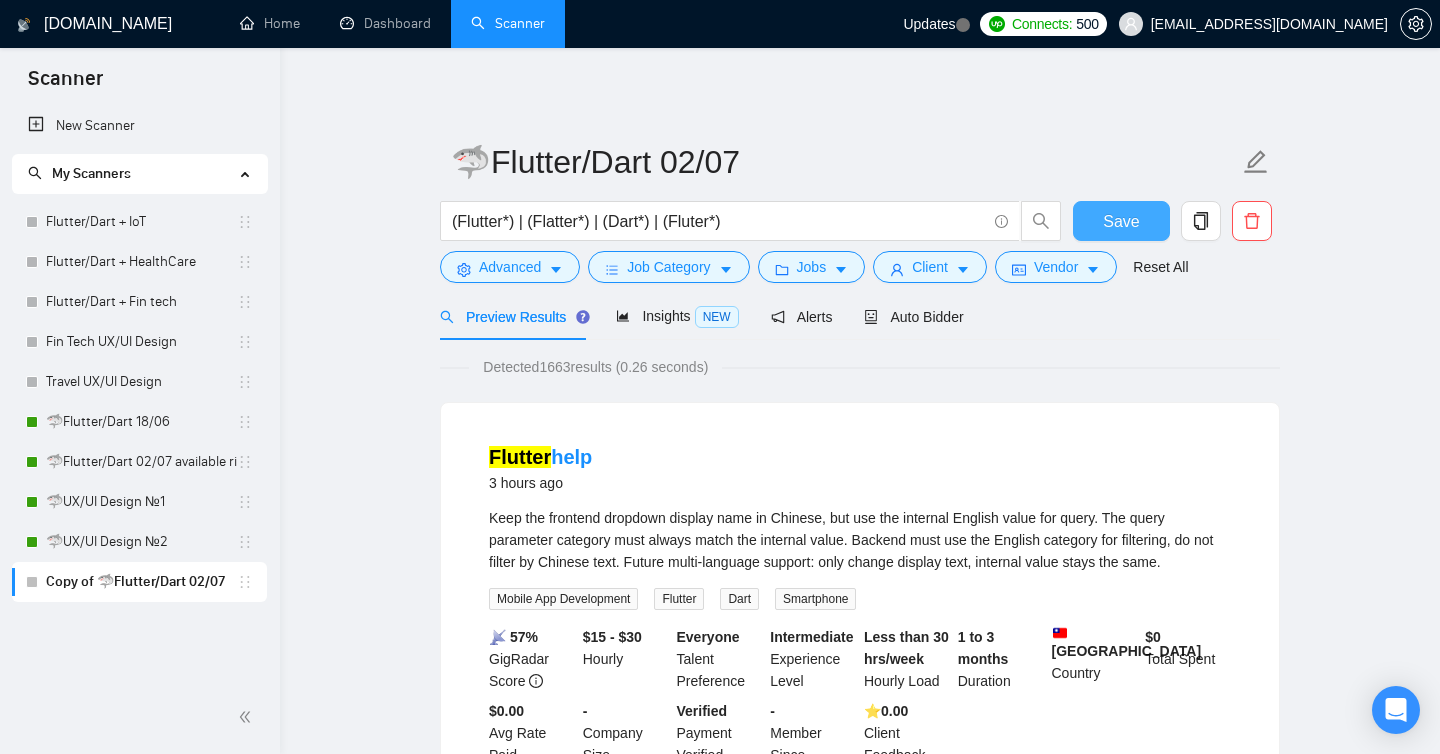 click on "Save" at bounding box center [1121, 221] 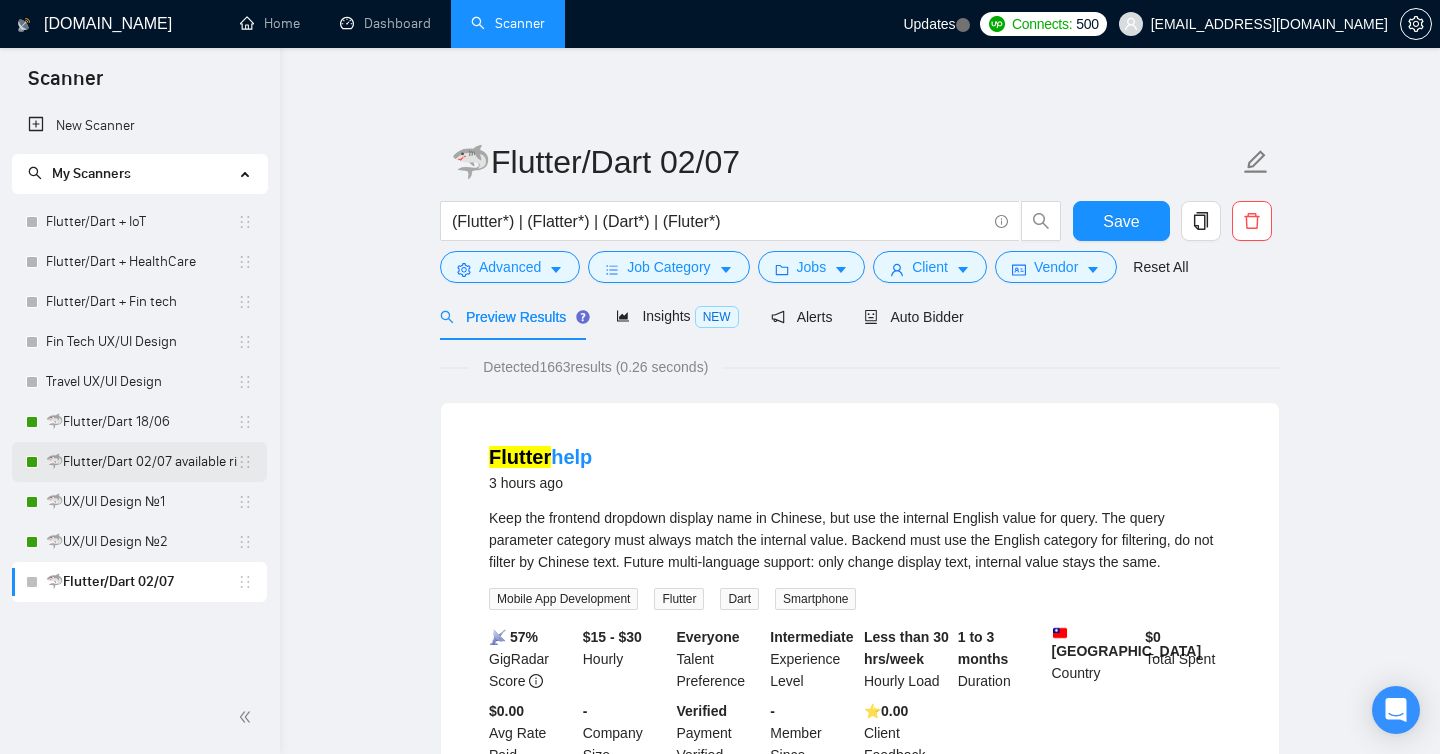 click on "🦈Flutter/Dart 02/07 available right now" at bounding box center [141, 462] 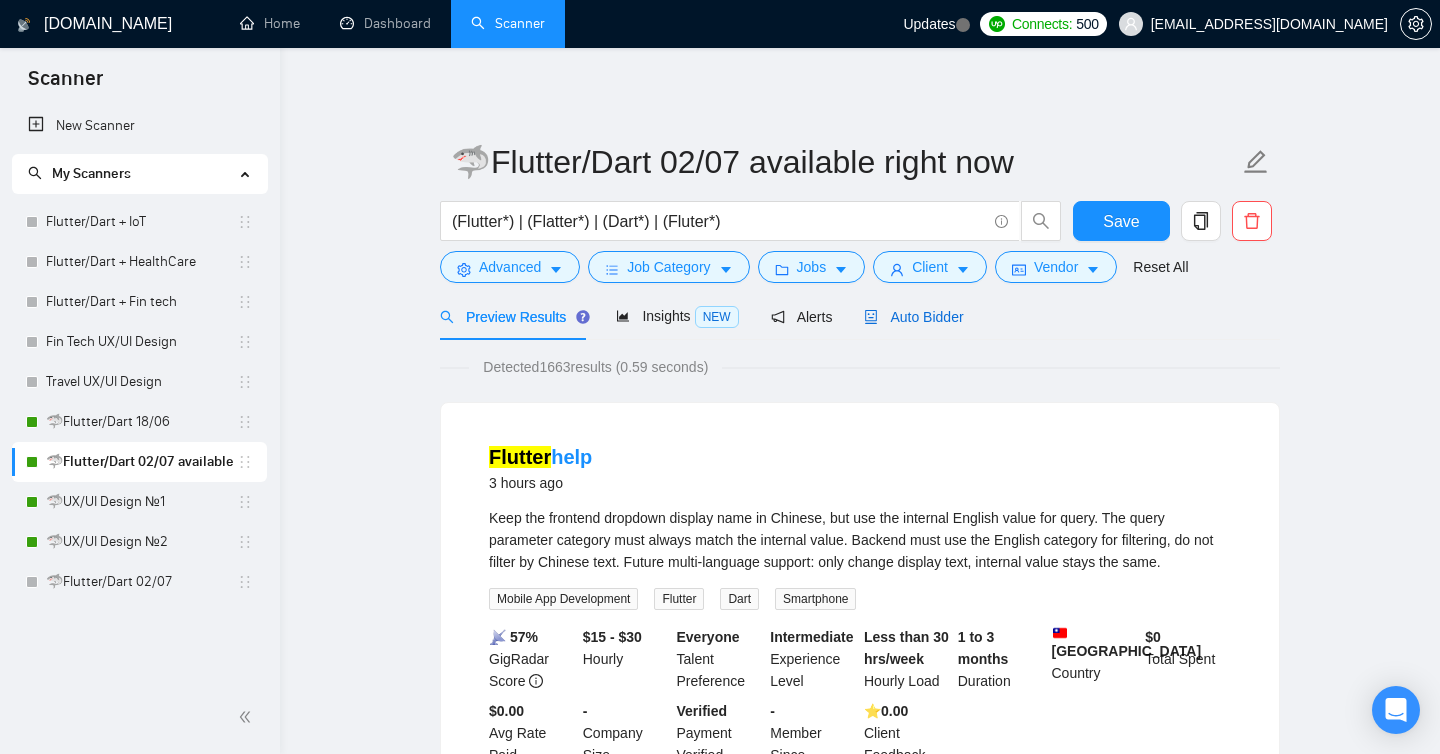click on "Auto Bidder" at bounding box center (913, 317) 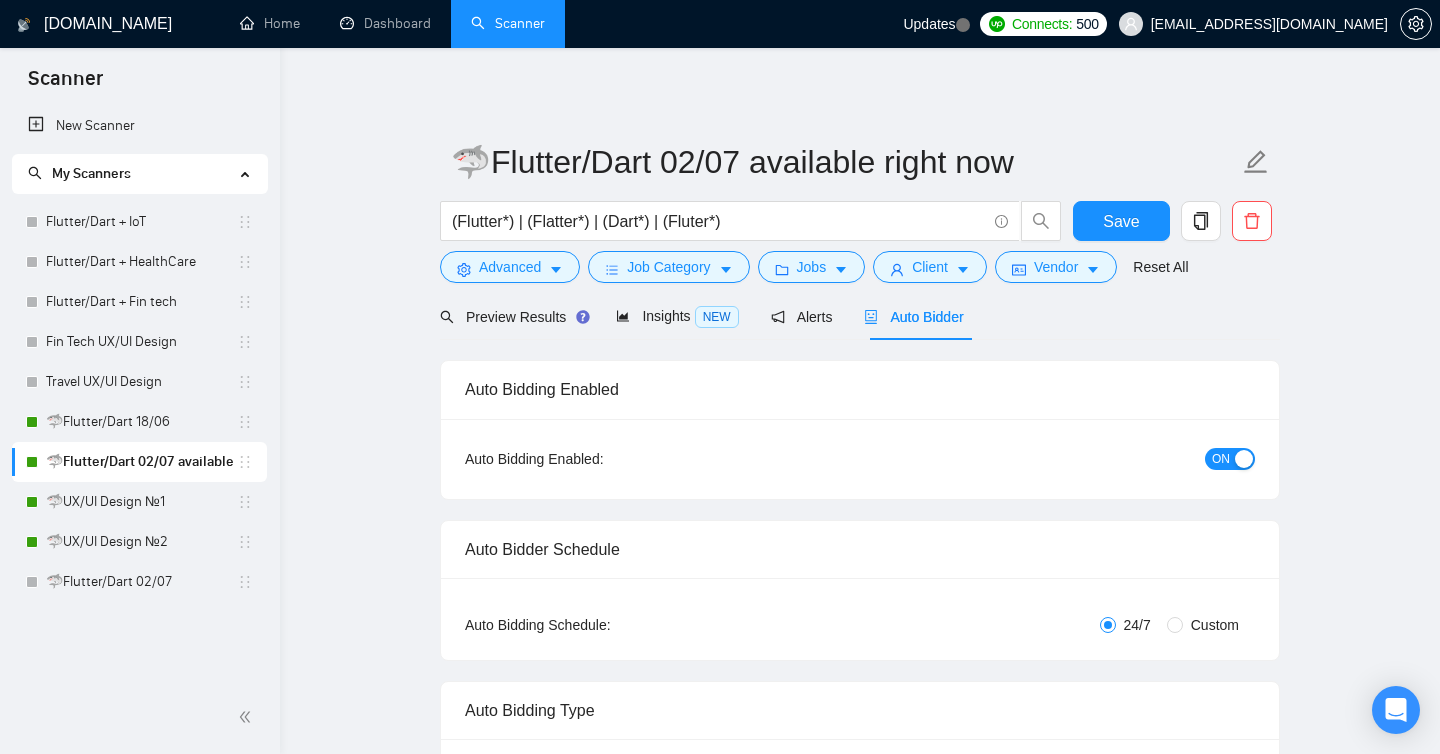 radio on "false" 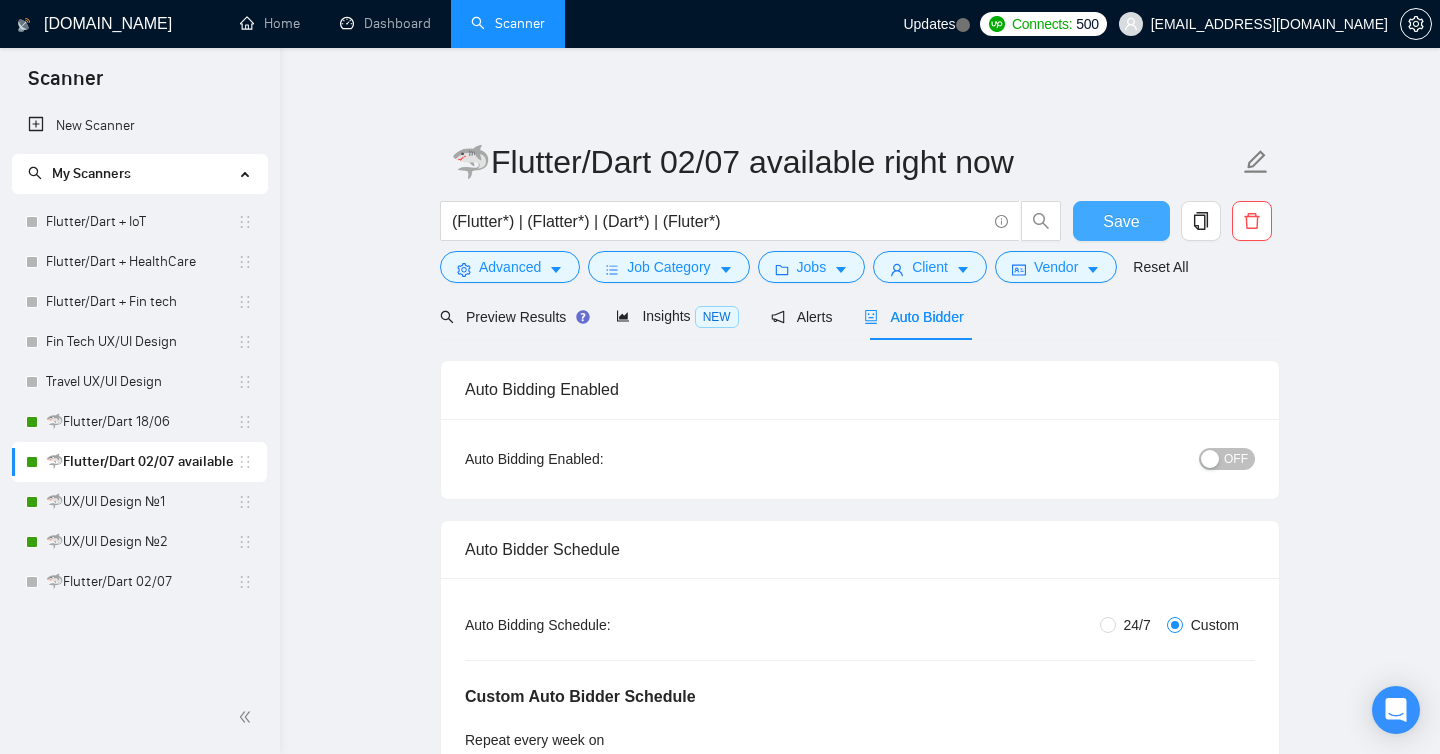 click on "Save" at bounding box center (1121, 221) 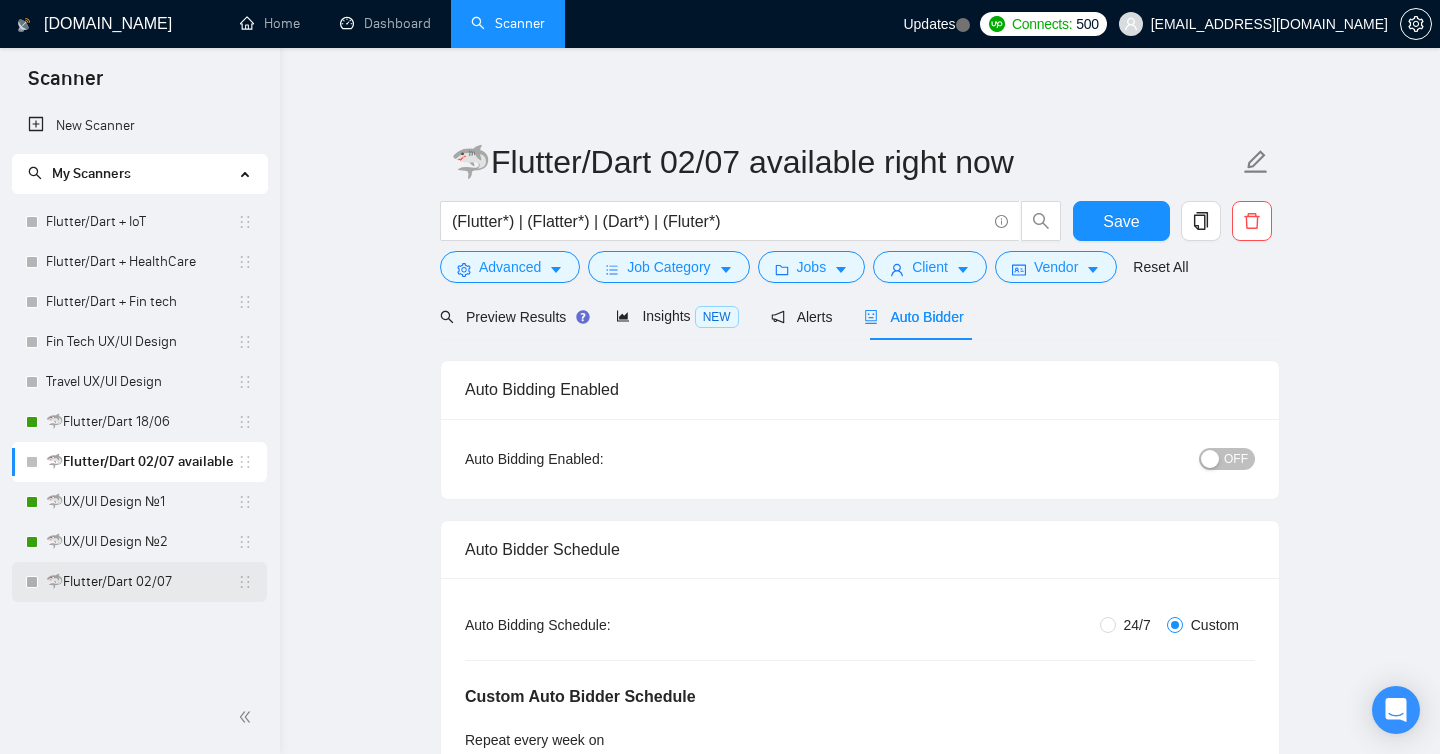 click on "🦈Flutter/Dart 02/07" at bounding box center (141, 582) 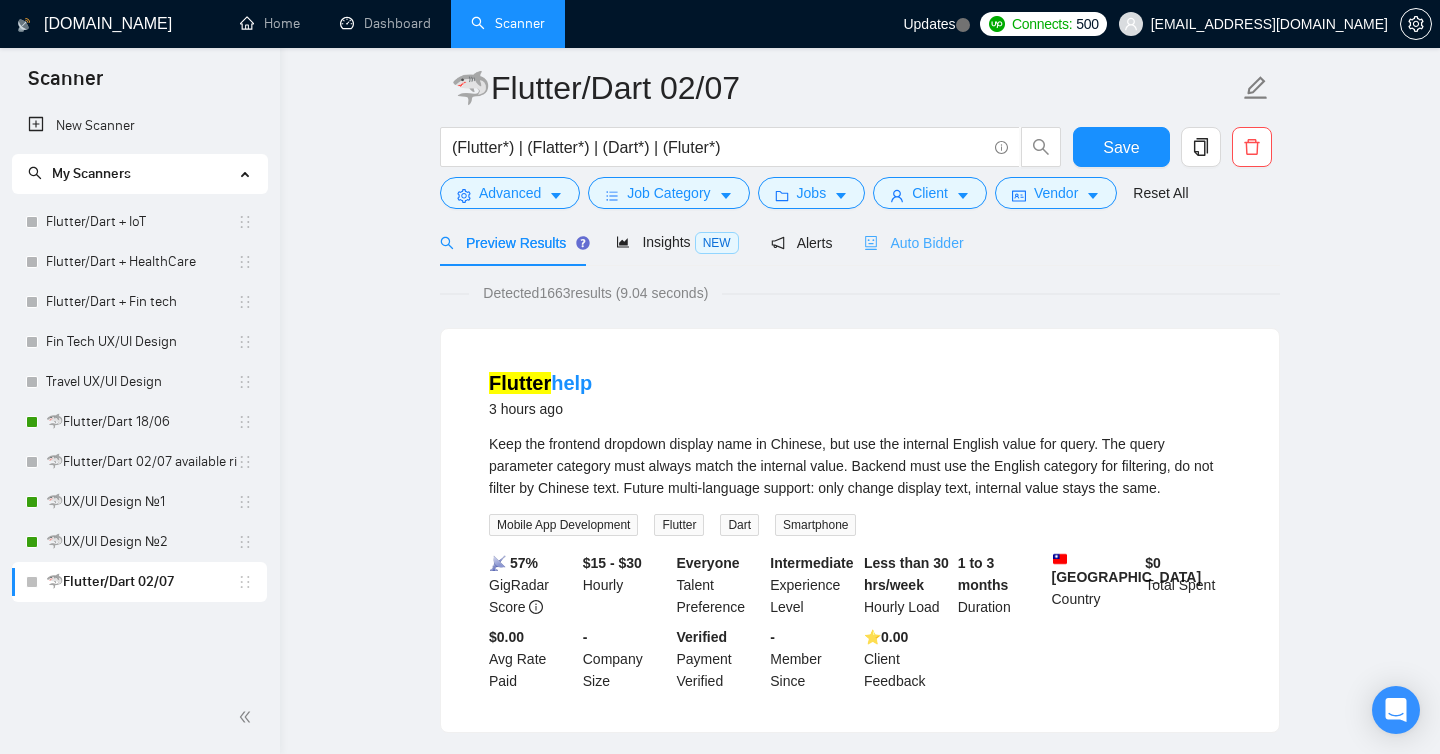 scroll, scrollTop: 0, scrollLeft: 0, axis: both 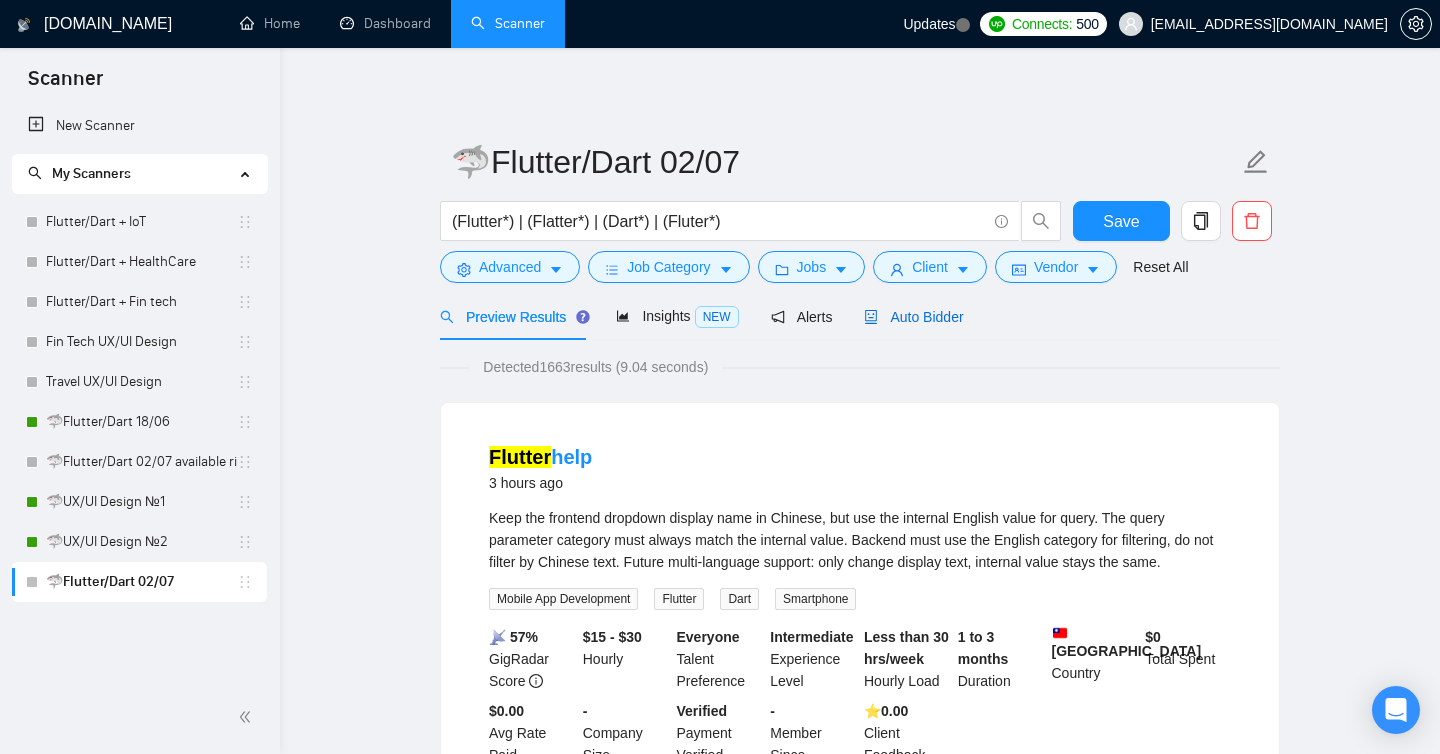 click on "Auto Bidder" at bounding box center [913, 317] 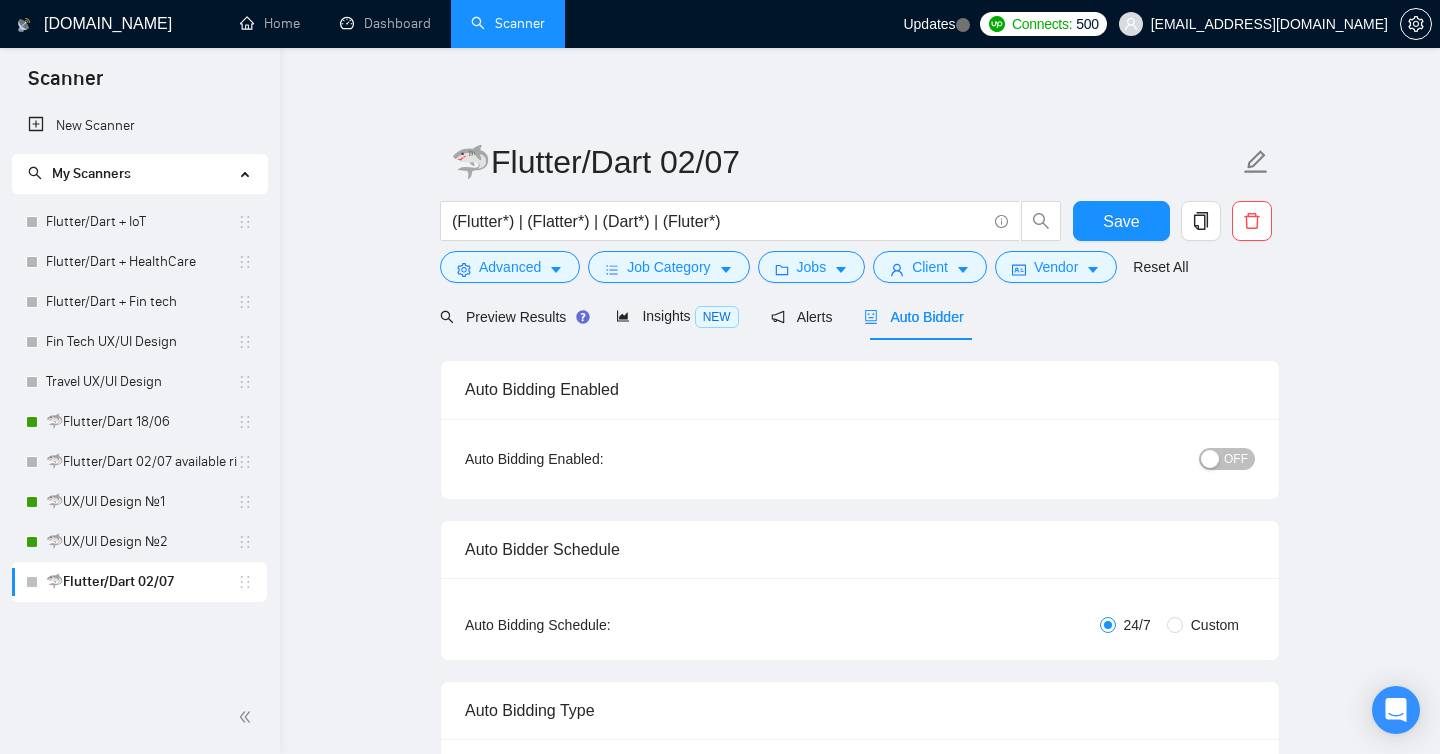 radio on "false" 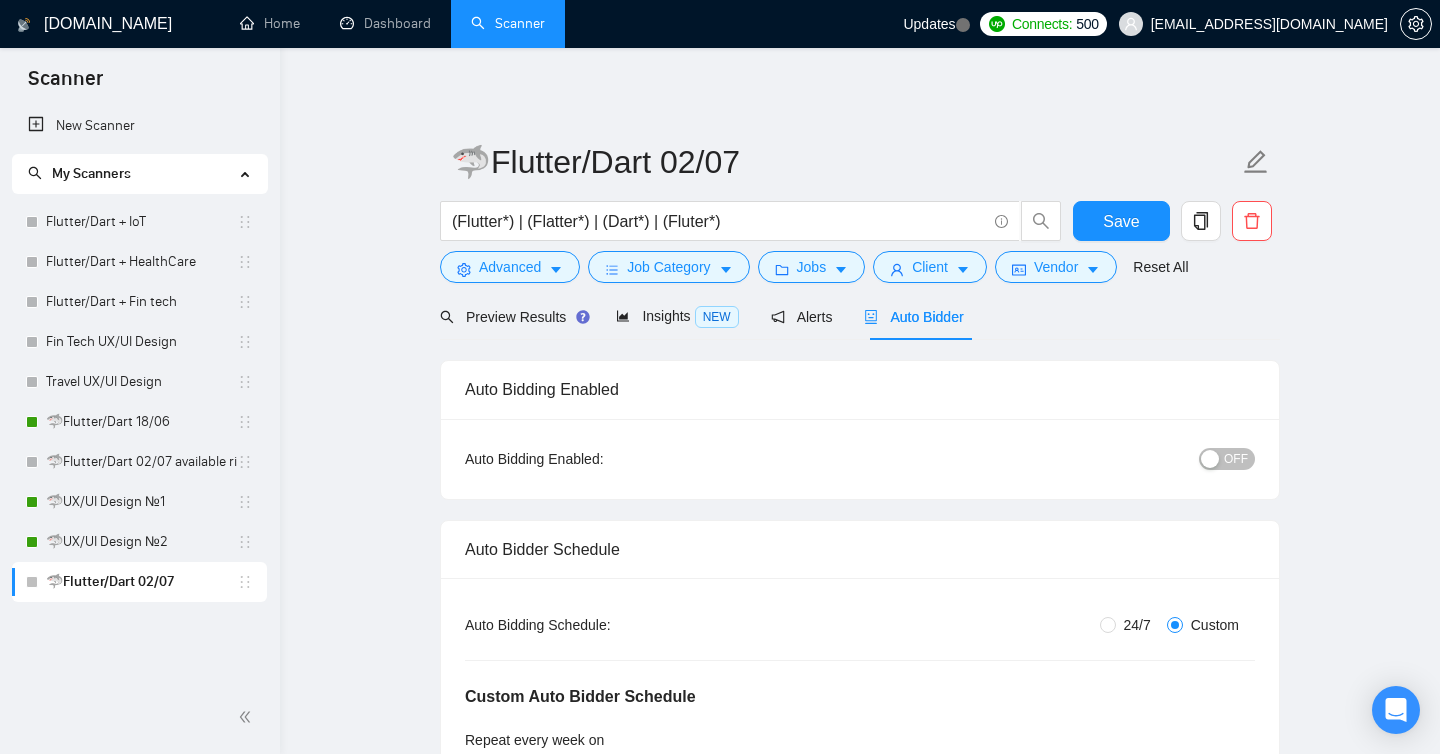 click on "OFF" at bounding box center (1236, 459) 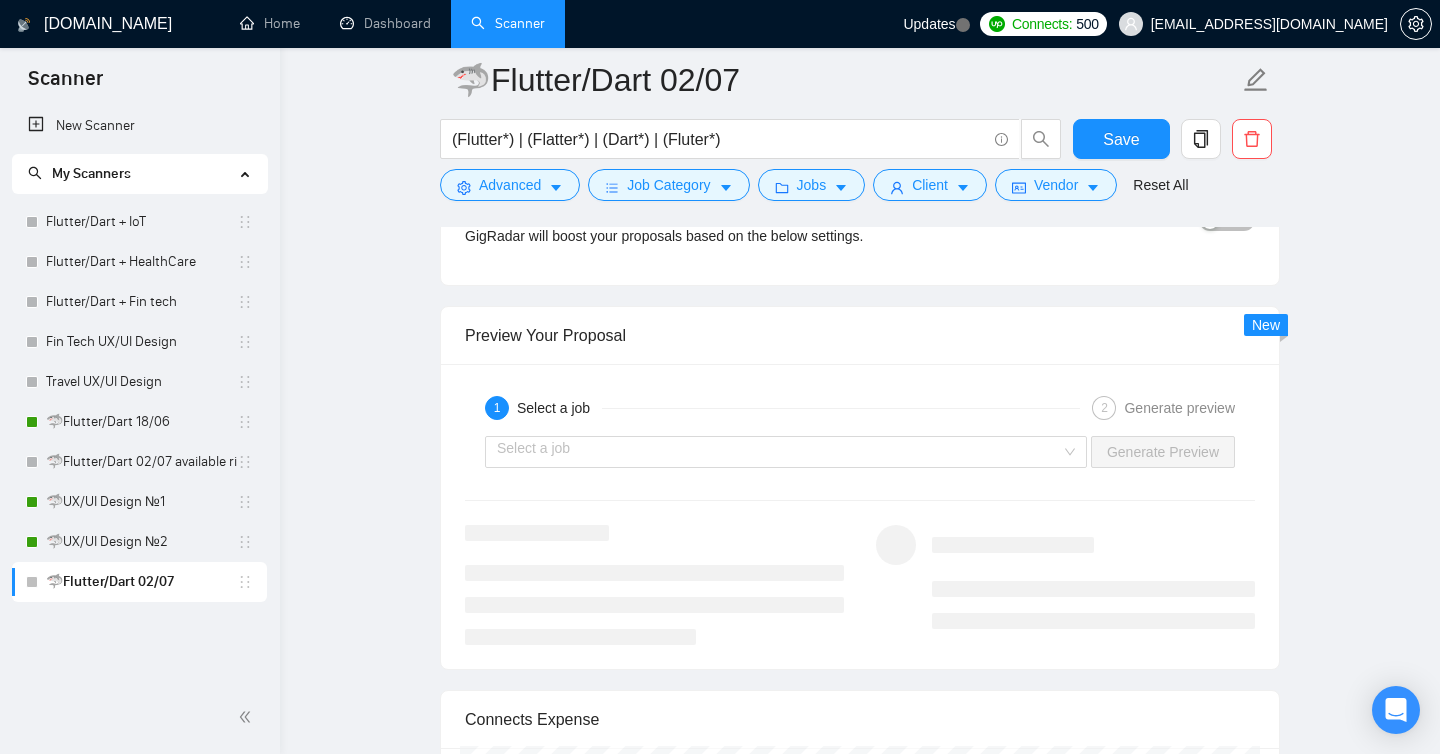 scroll, scrollTop: 3046, scrollLeft: 0, axis: vertical 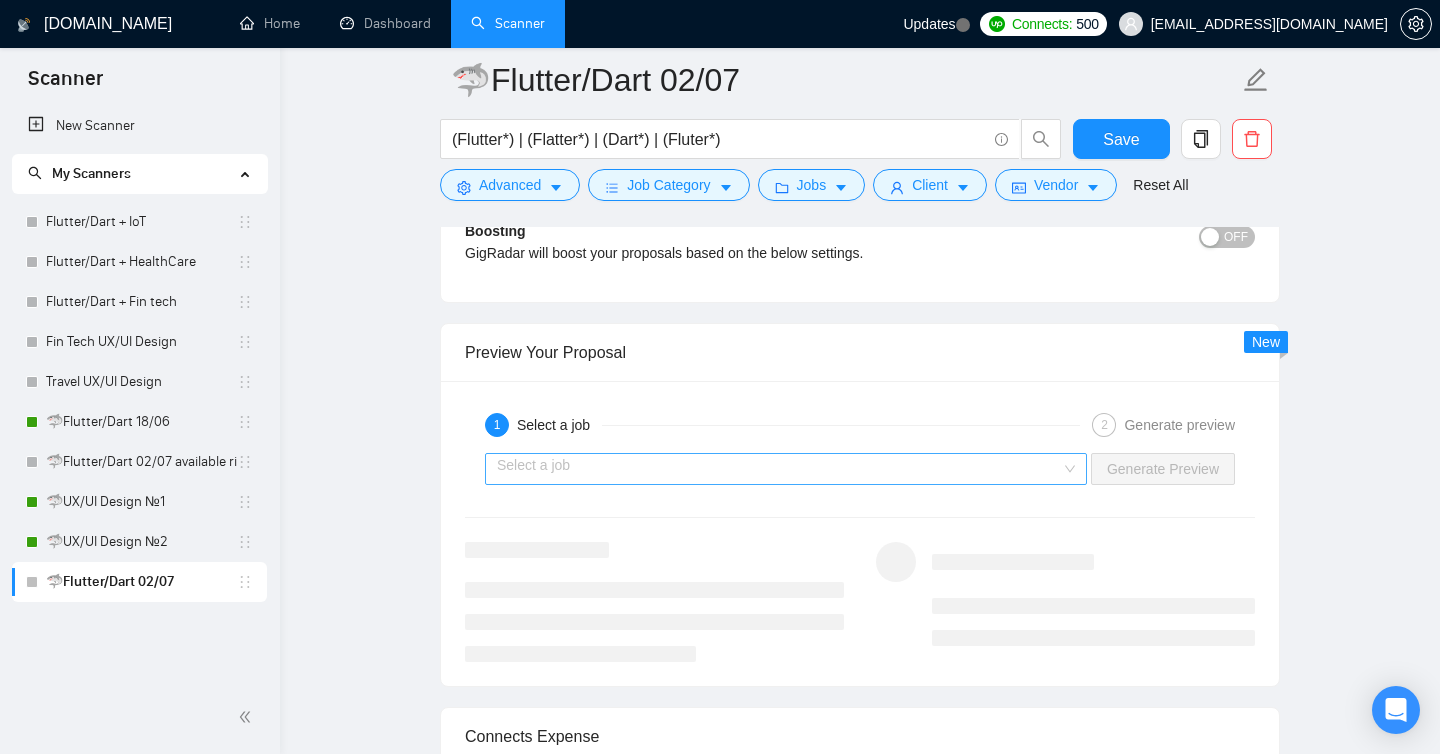 click on "Select a job" at bounding box center (786, 469) 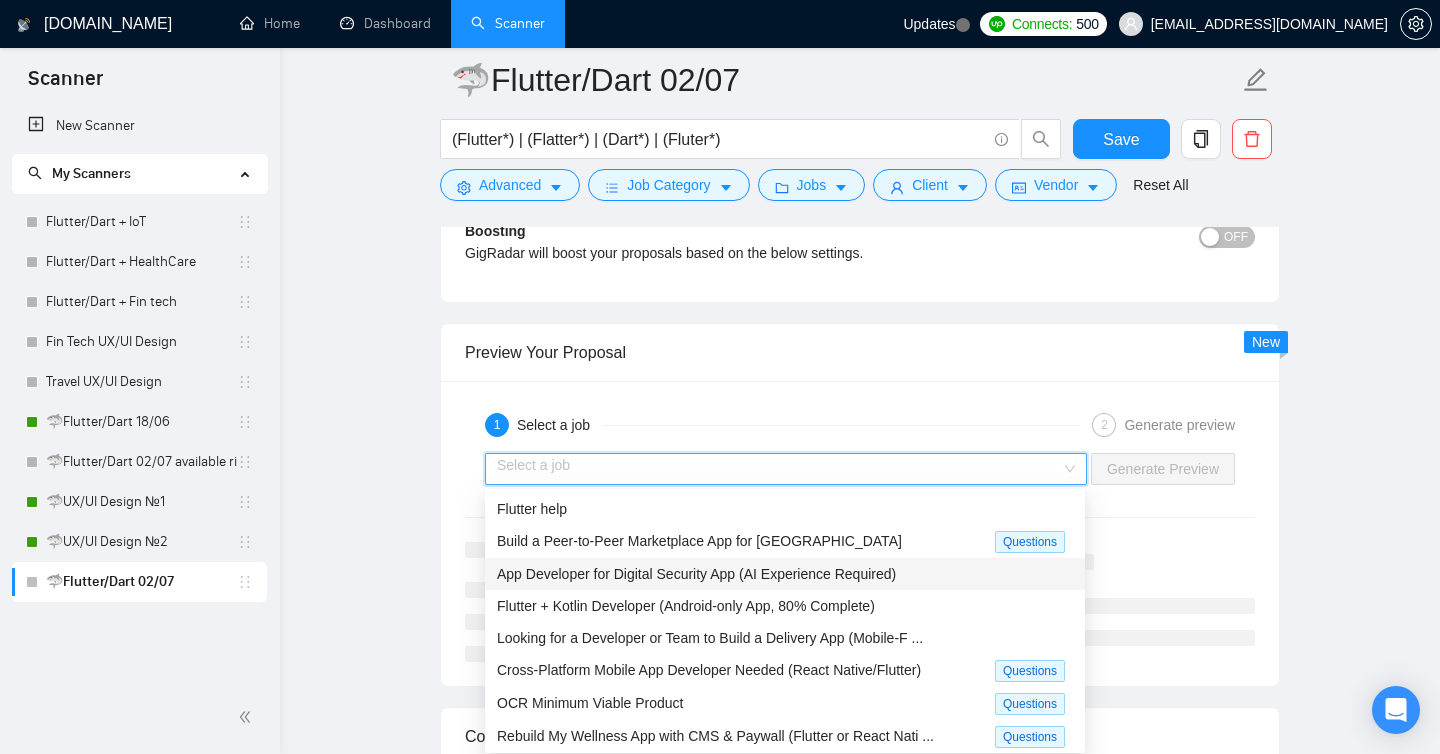 click on "App Developer for Digital Security App (AI Experience Required)" at bounding box center (696, 574) 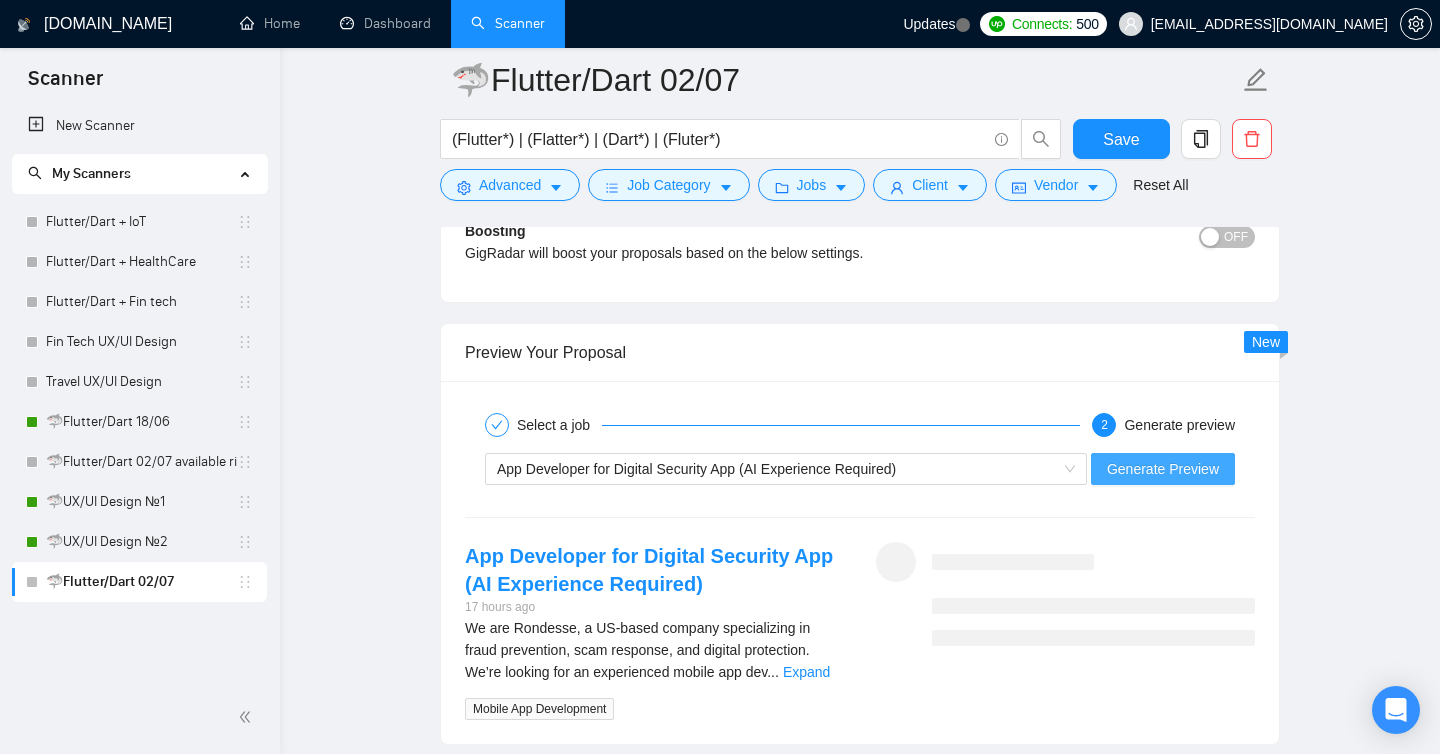 click on "Generate Preview" at bounding box center [1163, 469] 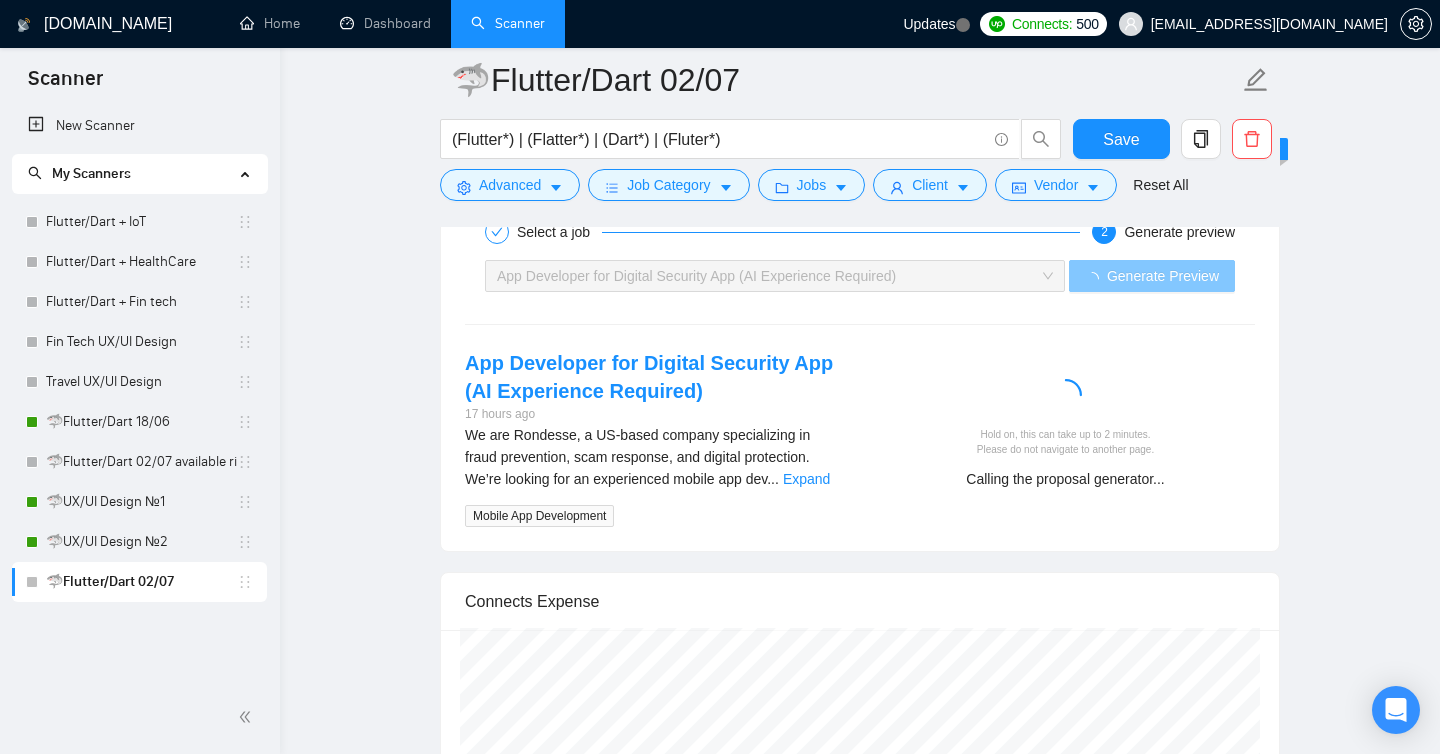 scroll, scrollTop: 3234, scrollLeft: 0, axis: vertical 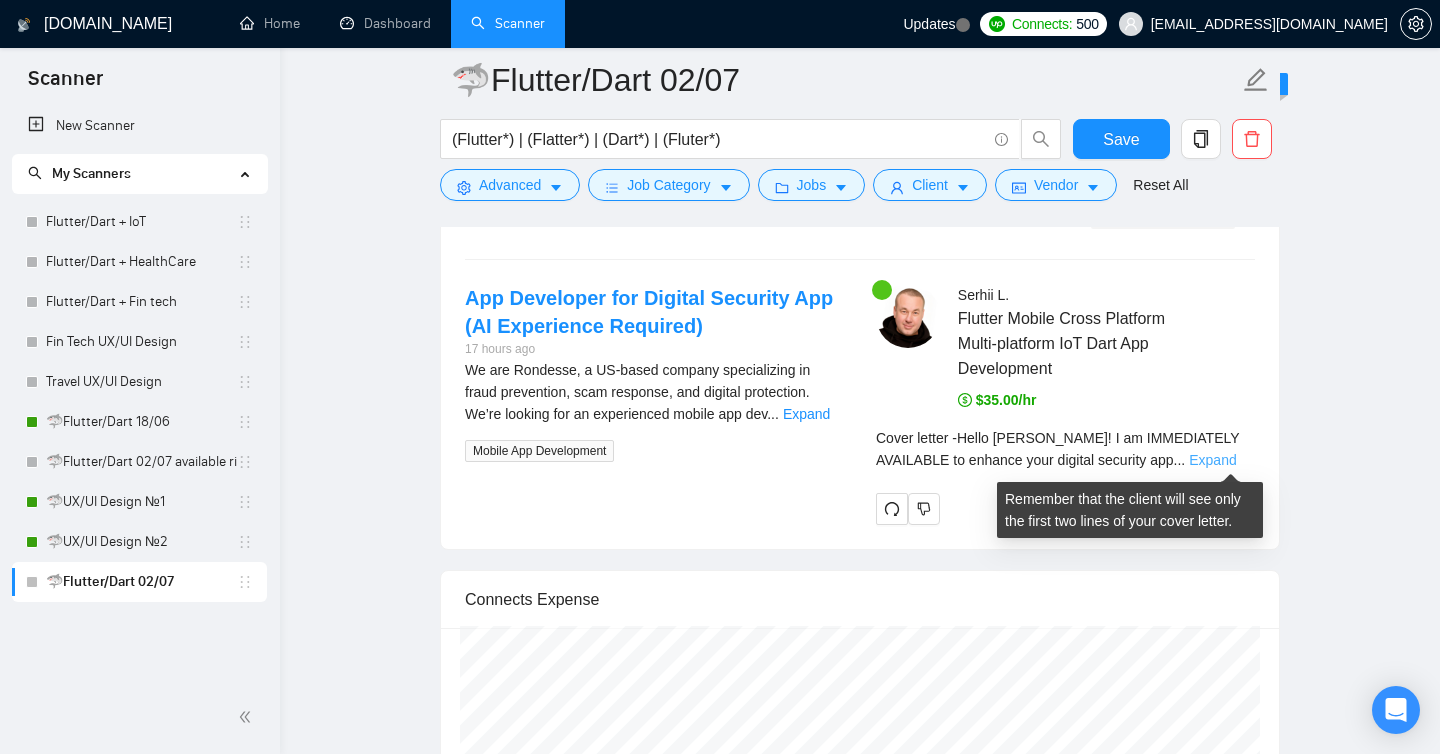 click on "Expand" at bounding box center [1212, 460] 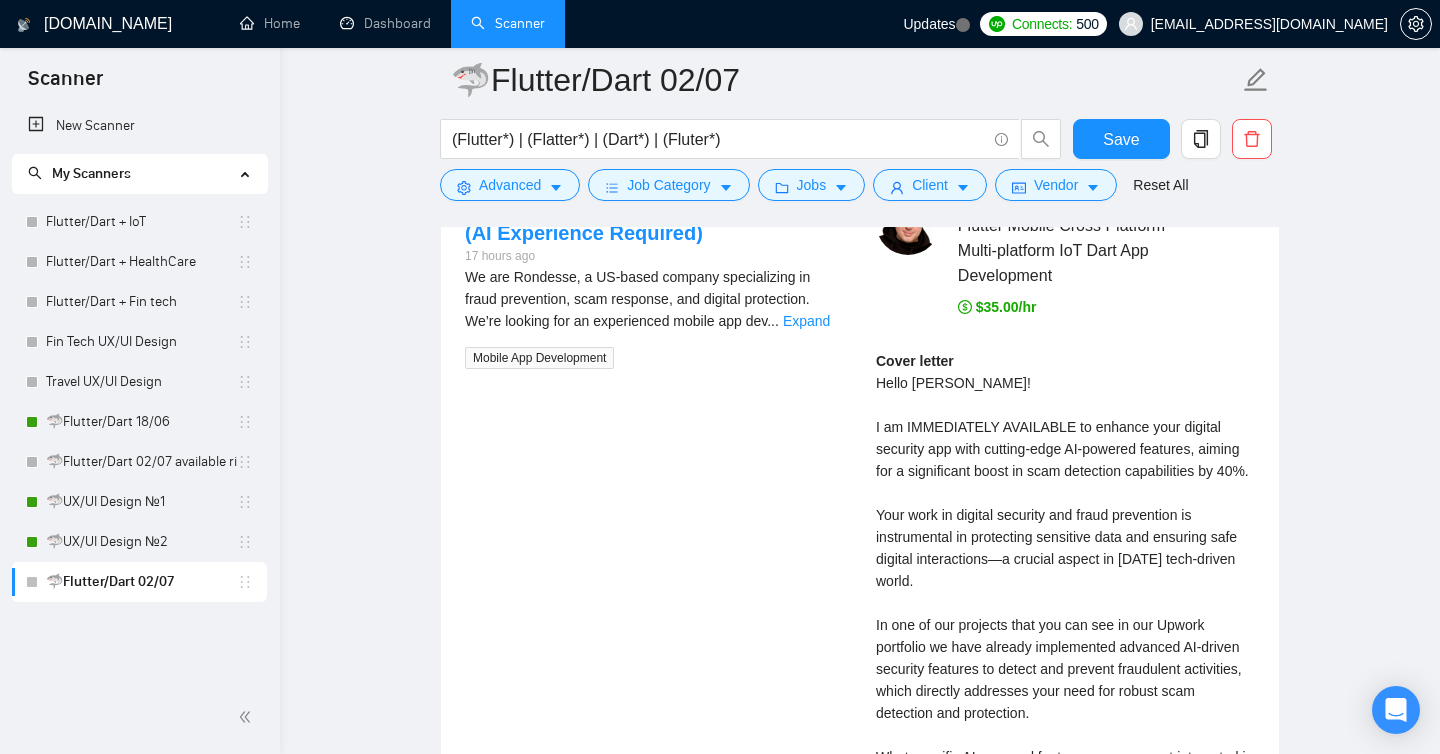 scroll, scrollTop: 3295, scrollLeft: 0, axis: vertical 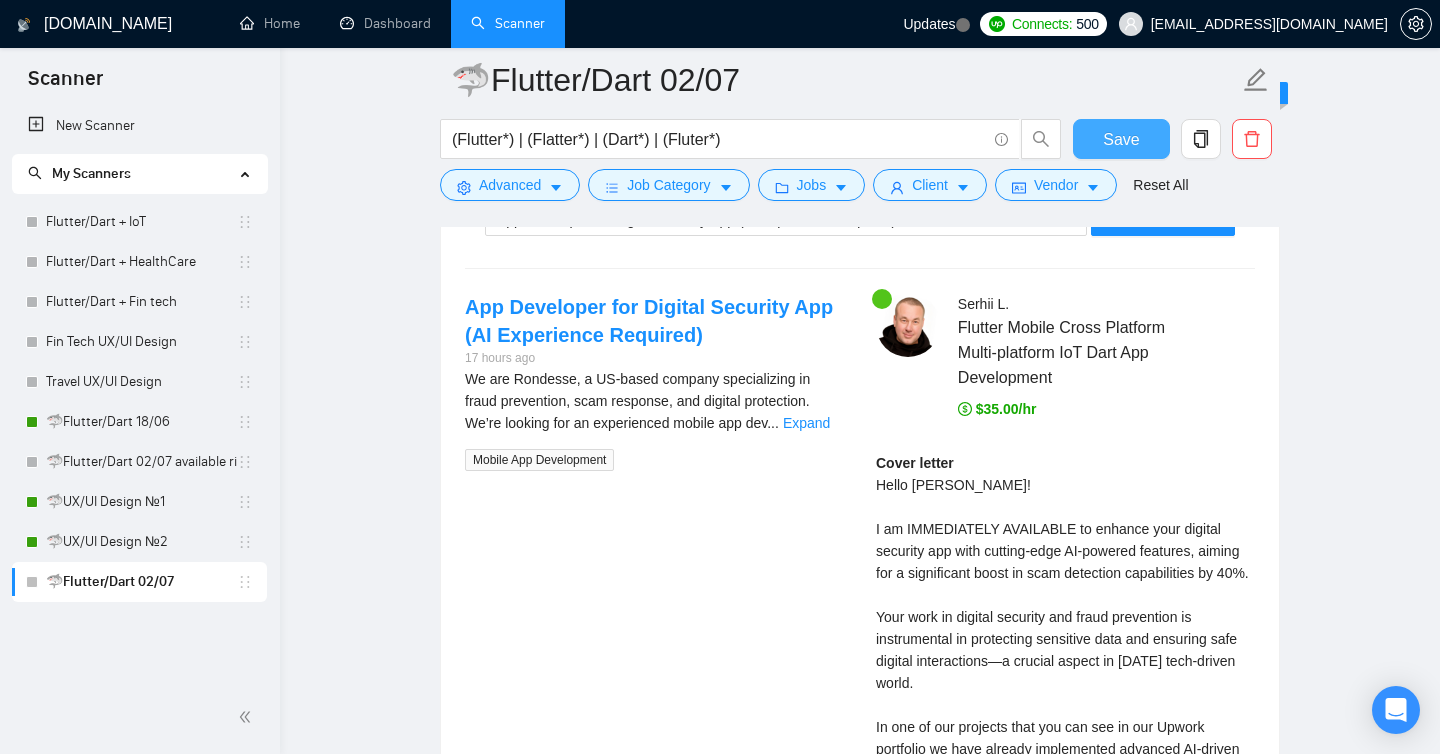 click on "Save" at bounding box center (1121, 139) 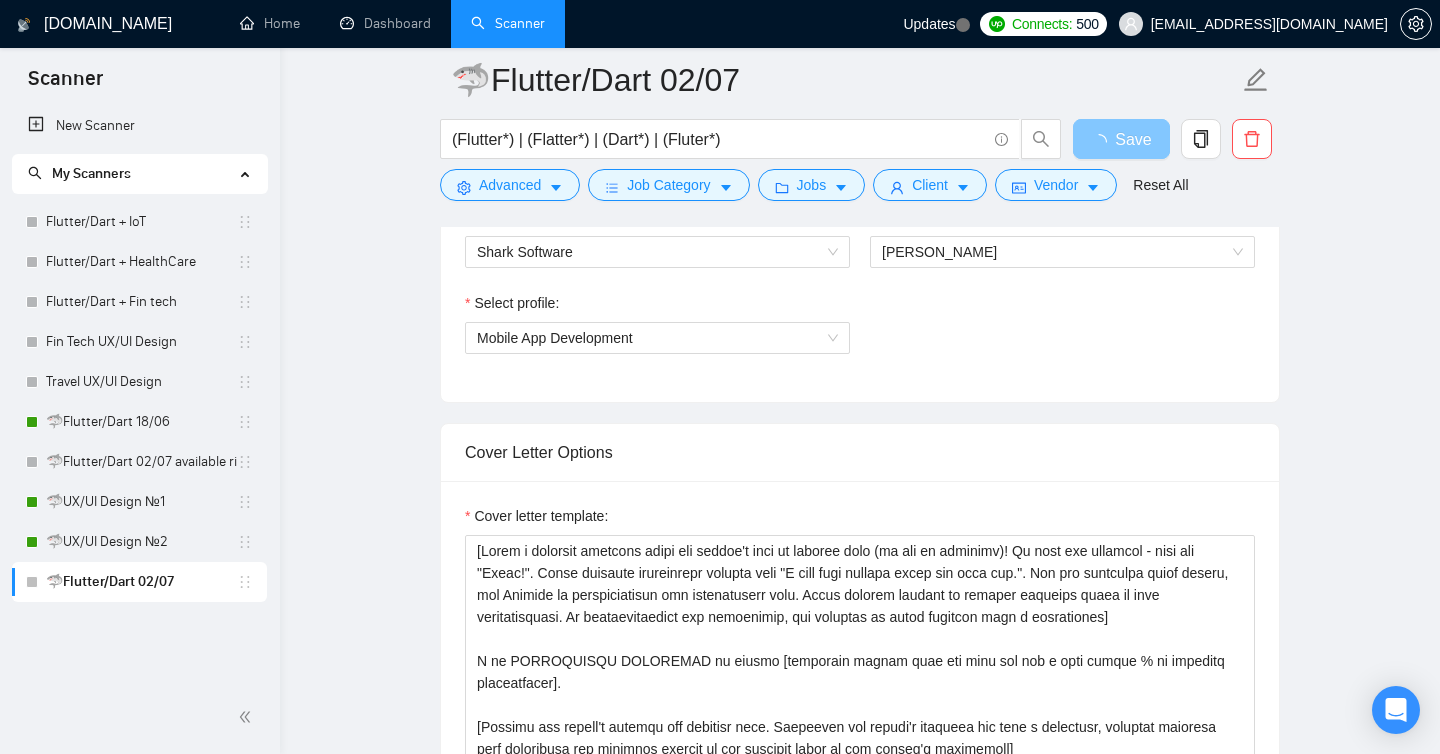scroll, scrollTop: 0, scrollLeft: 0, axis: both 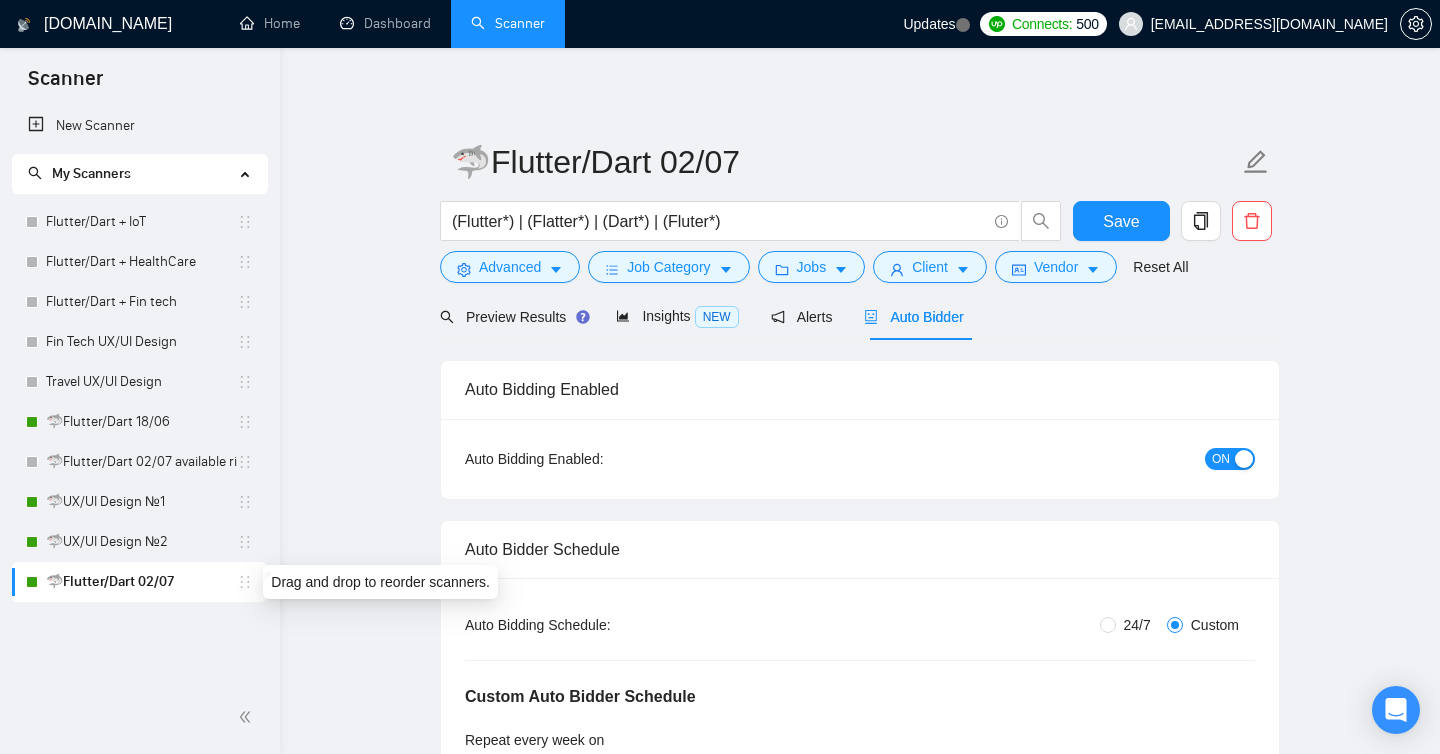 click 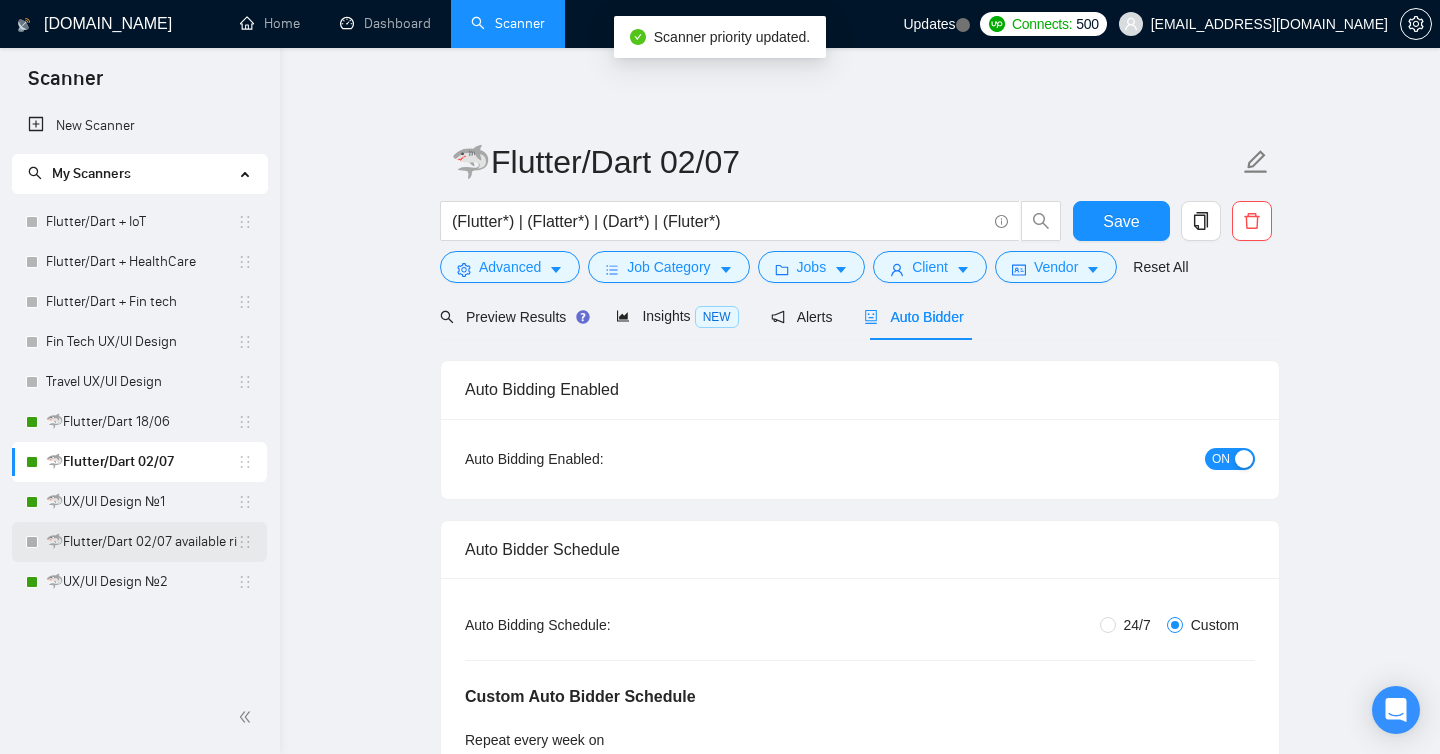 drag, startPoint x: 245, startPoint y: 539, endPoint x: 245, endPoint y: 557, distance: 18 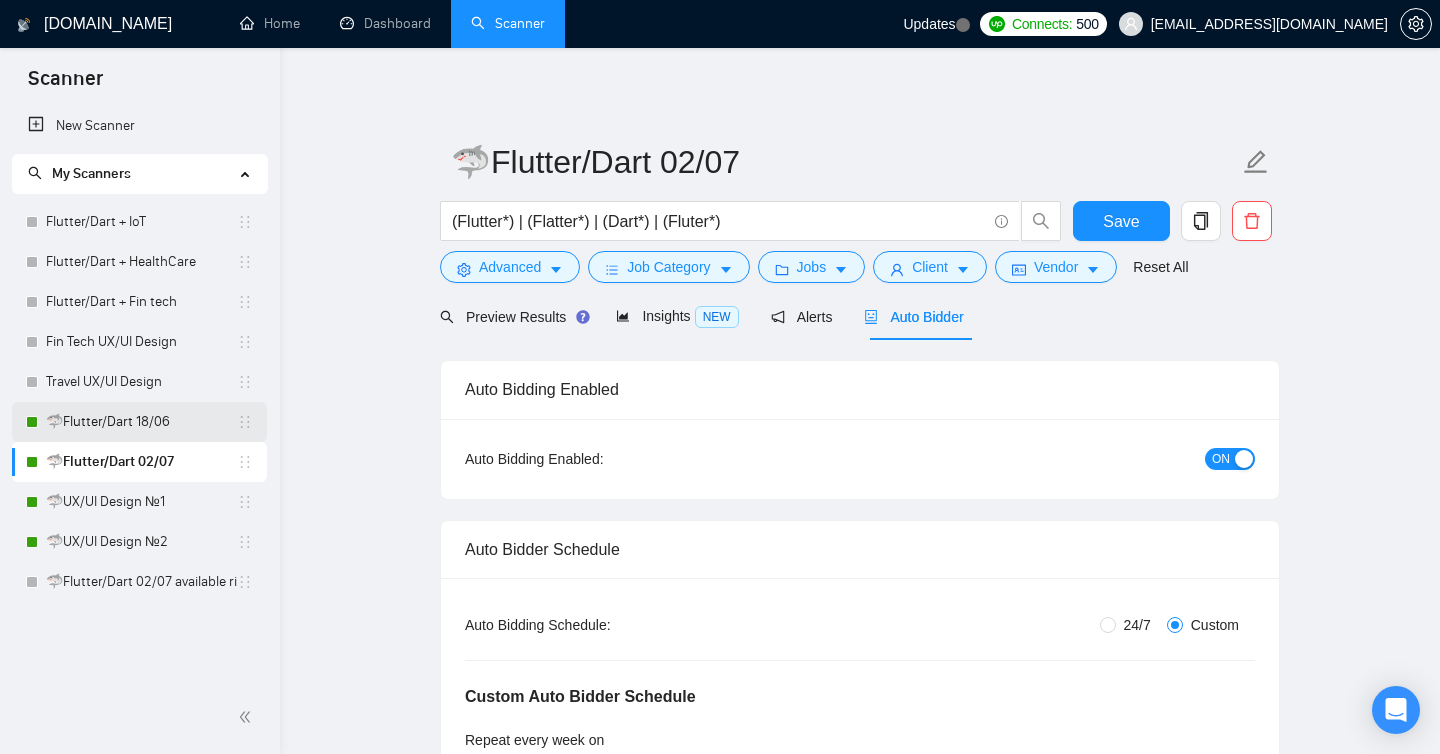 click on "🦈Flutter/Dart 18/06" at bounding box center [141, 422] 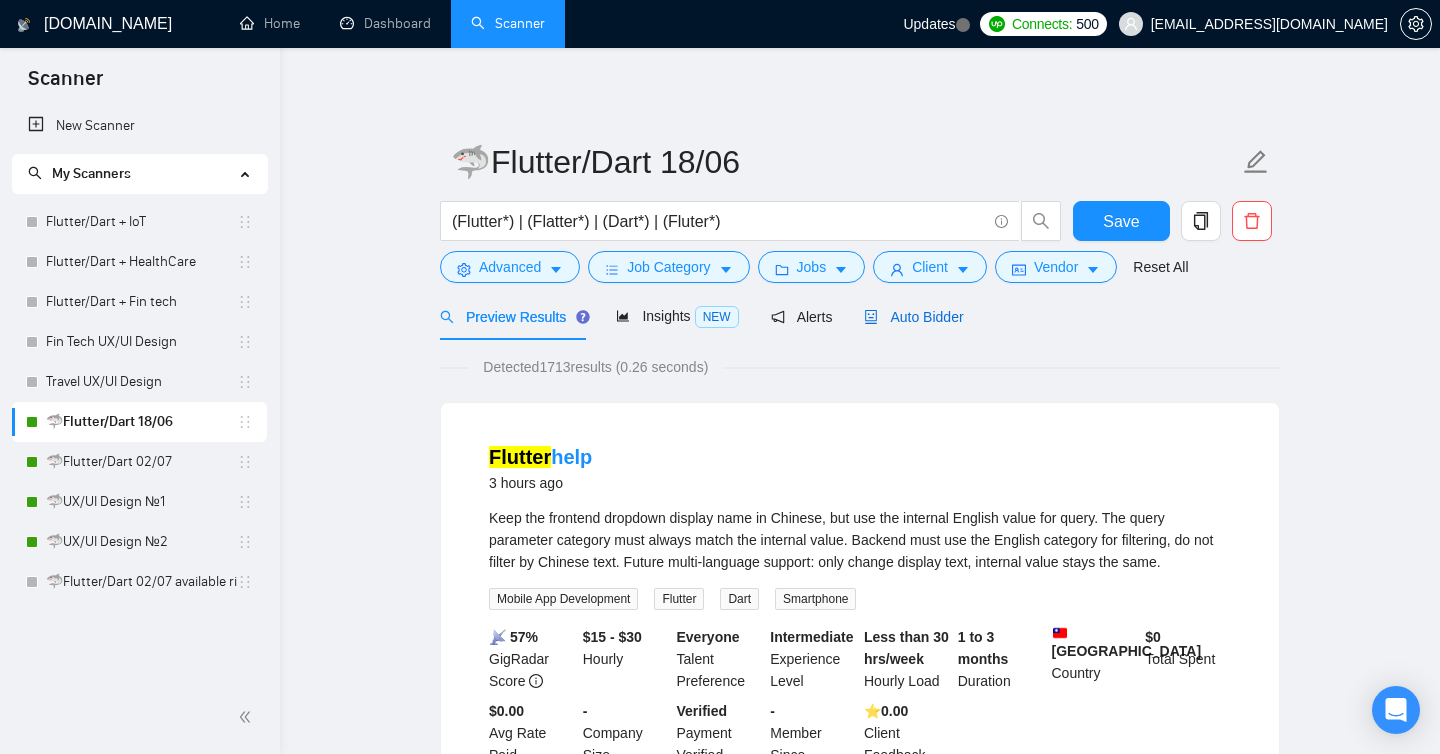 click on "Auto Bidder" at bounding box center [913, 317] 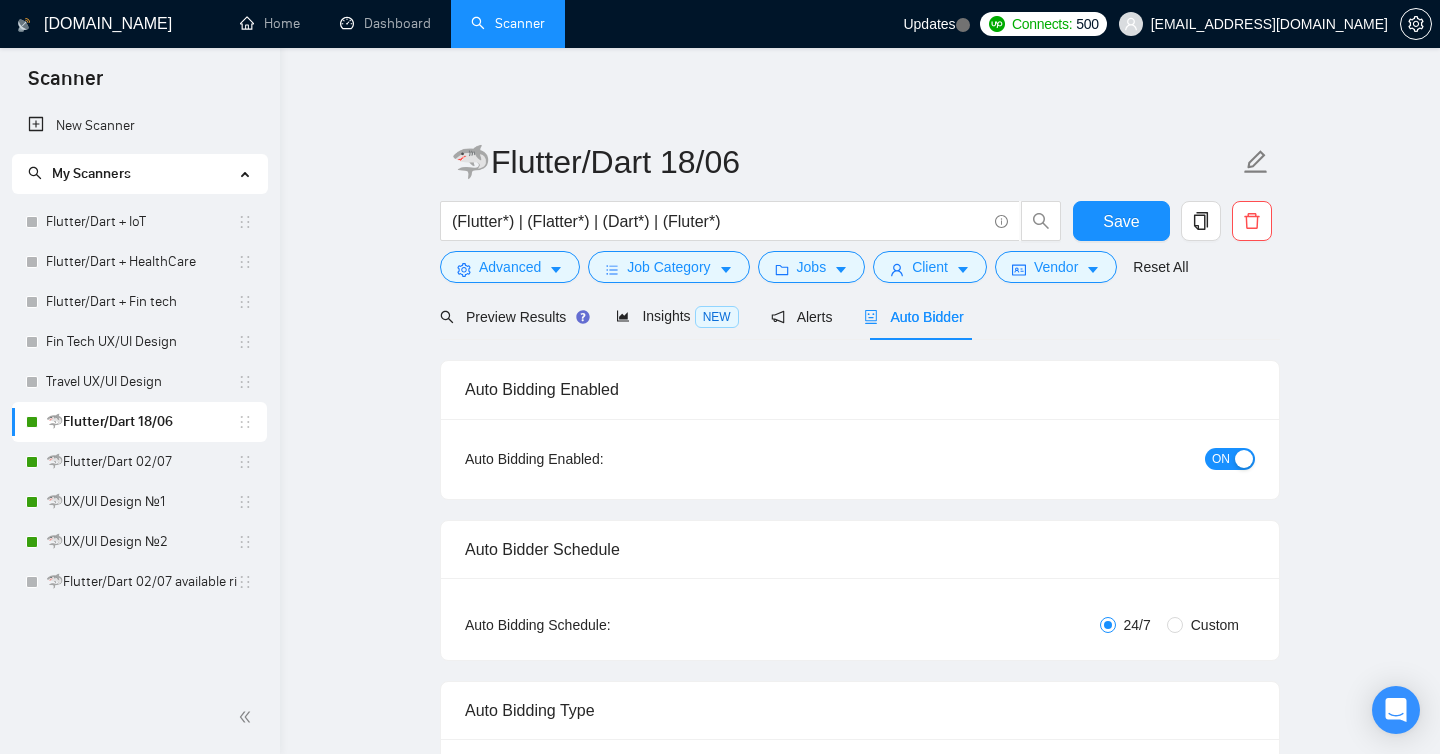 type 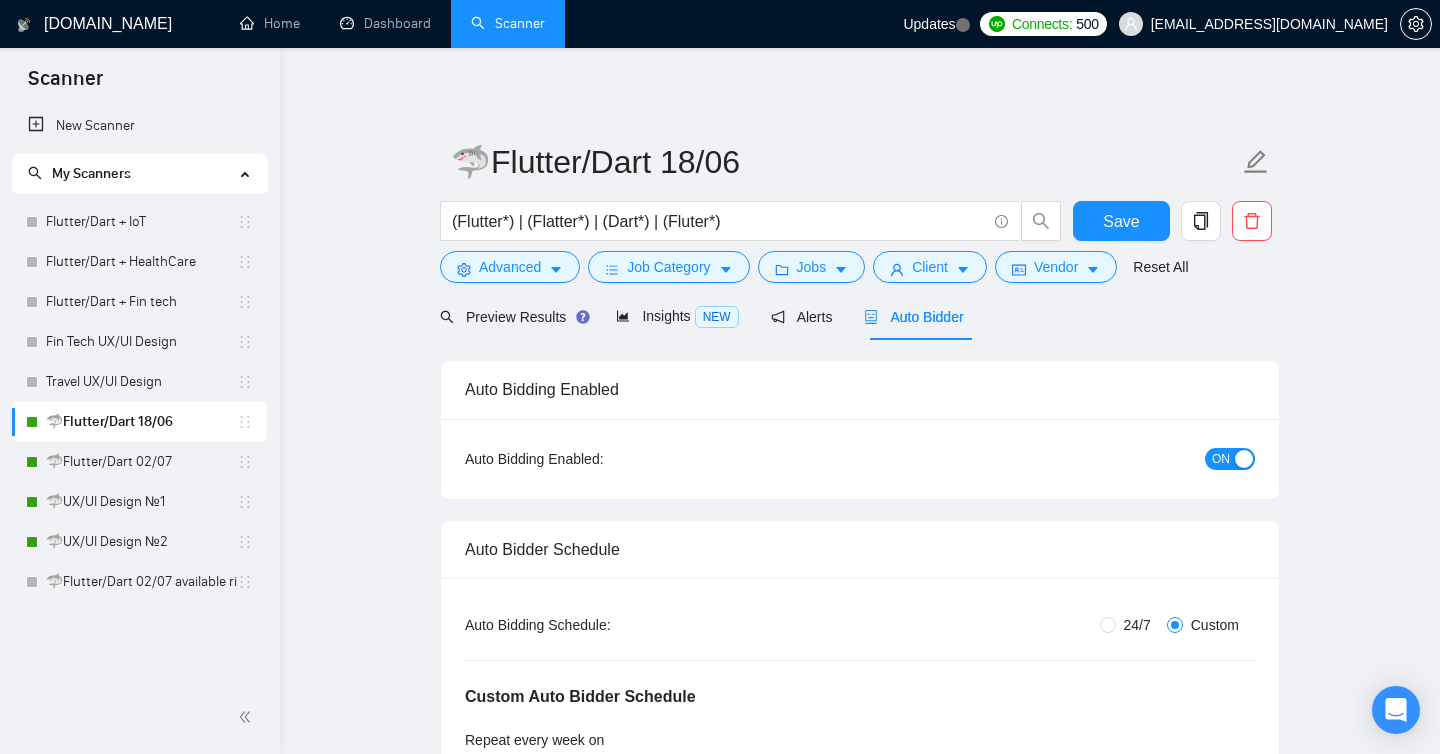 type 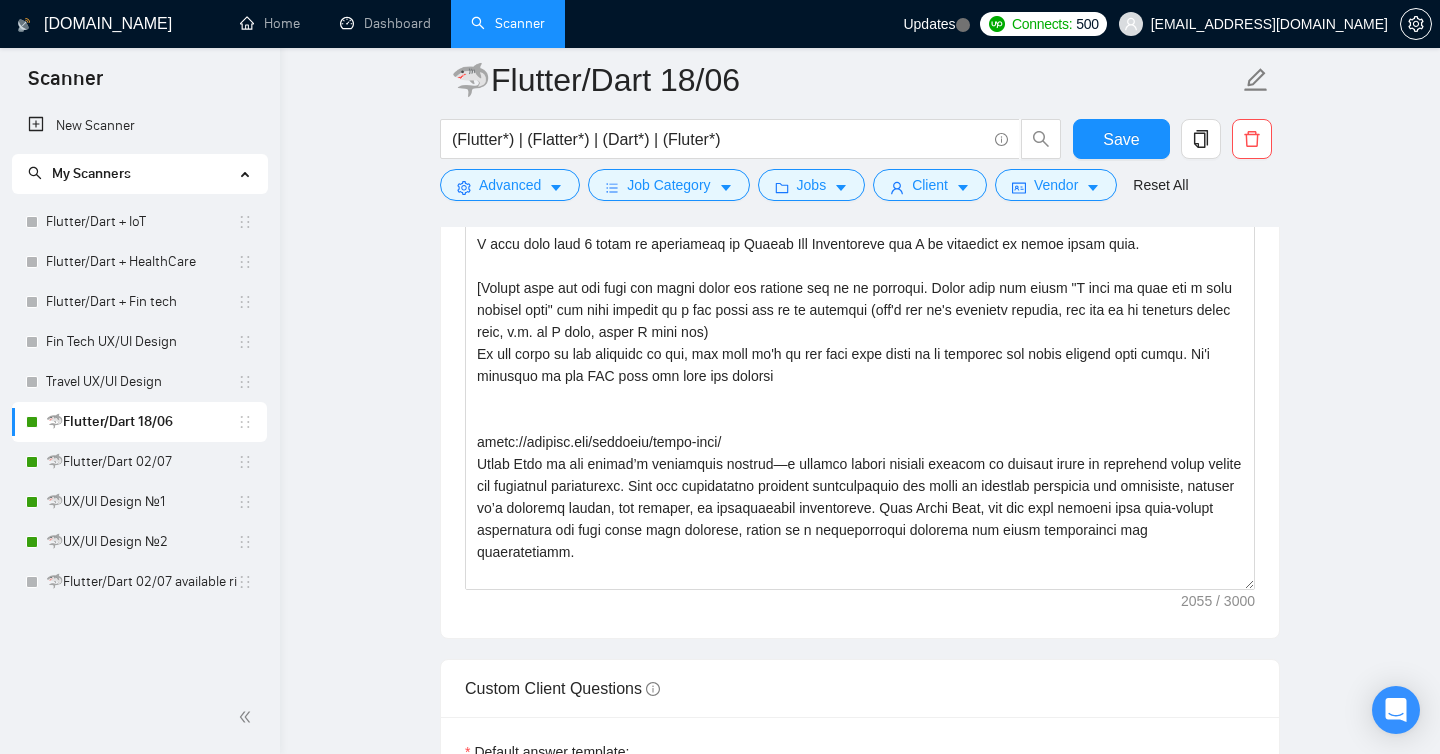 scroll, scrollTop: 1833, scrollLeft: 0, axis: vertical 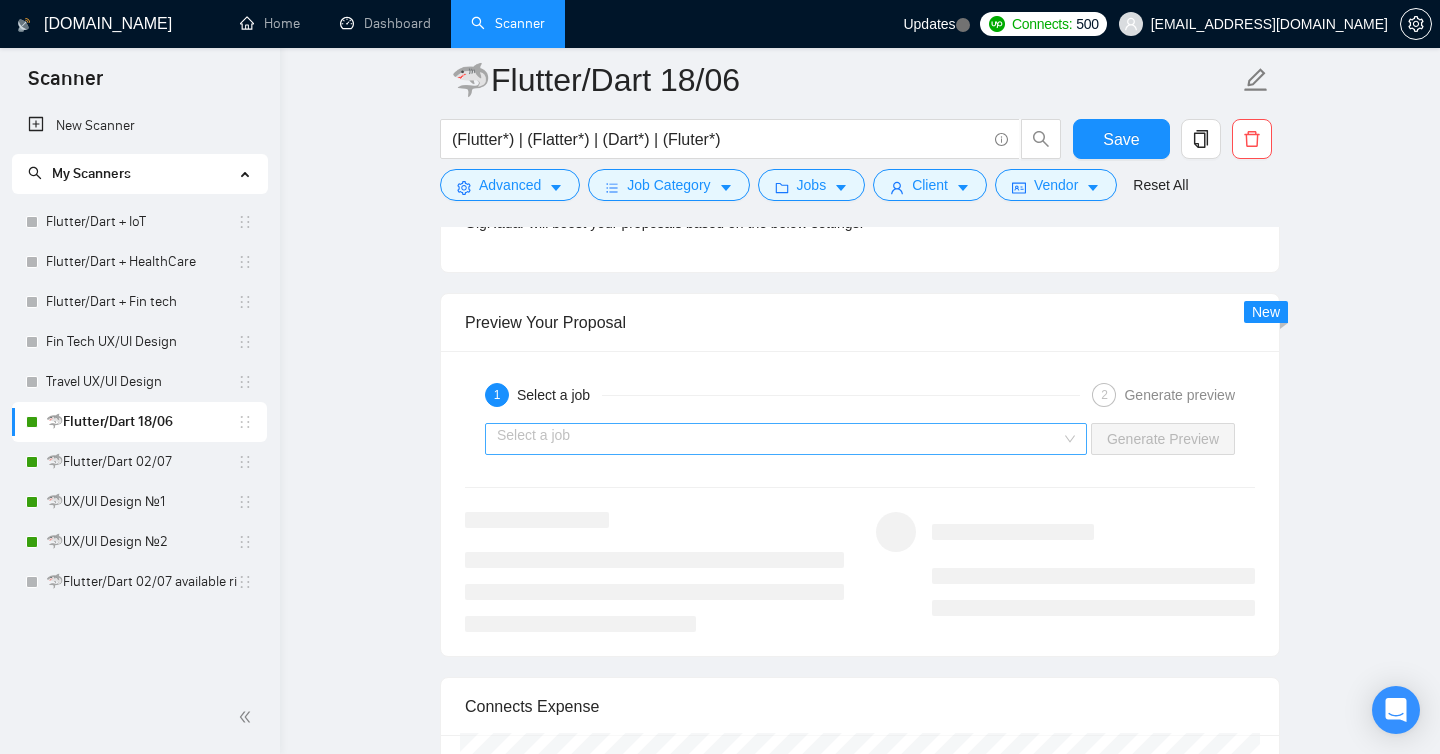 click on "Select a job" at bounding box center [786, 439] 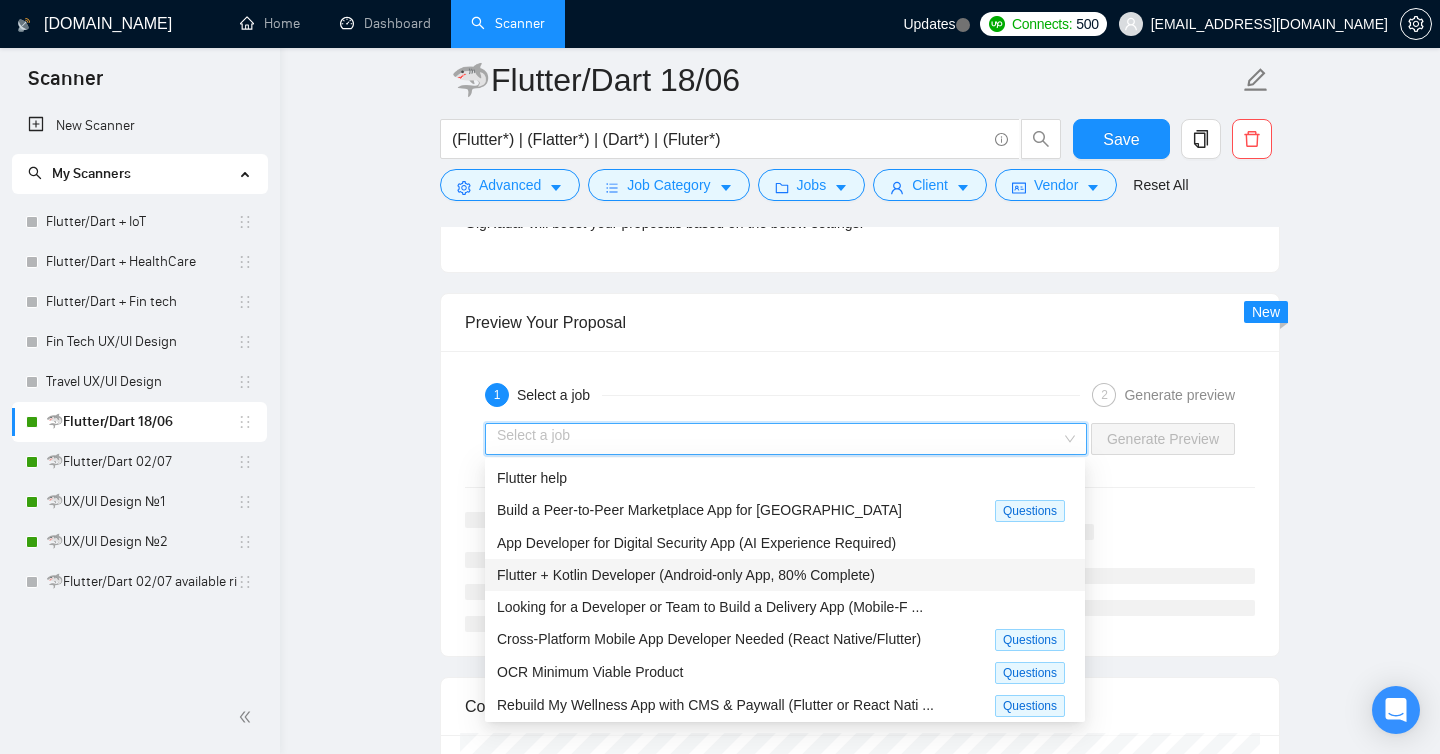 click on "Flutter + Kotlin Developer (Android-only App, 80% Complete)" at bounding box center (785, 575) 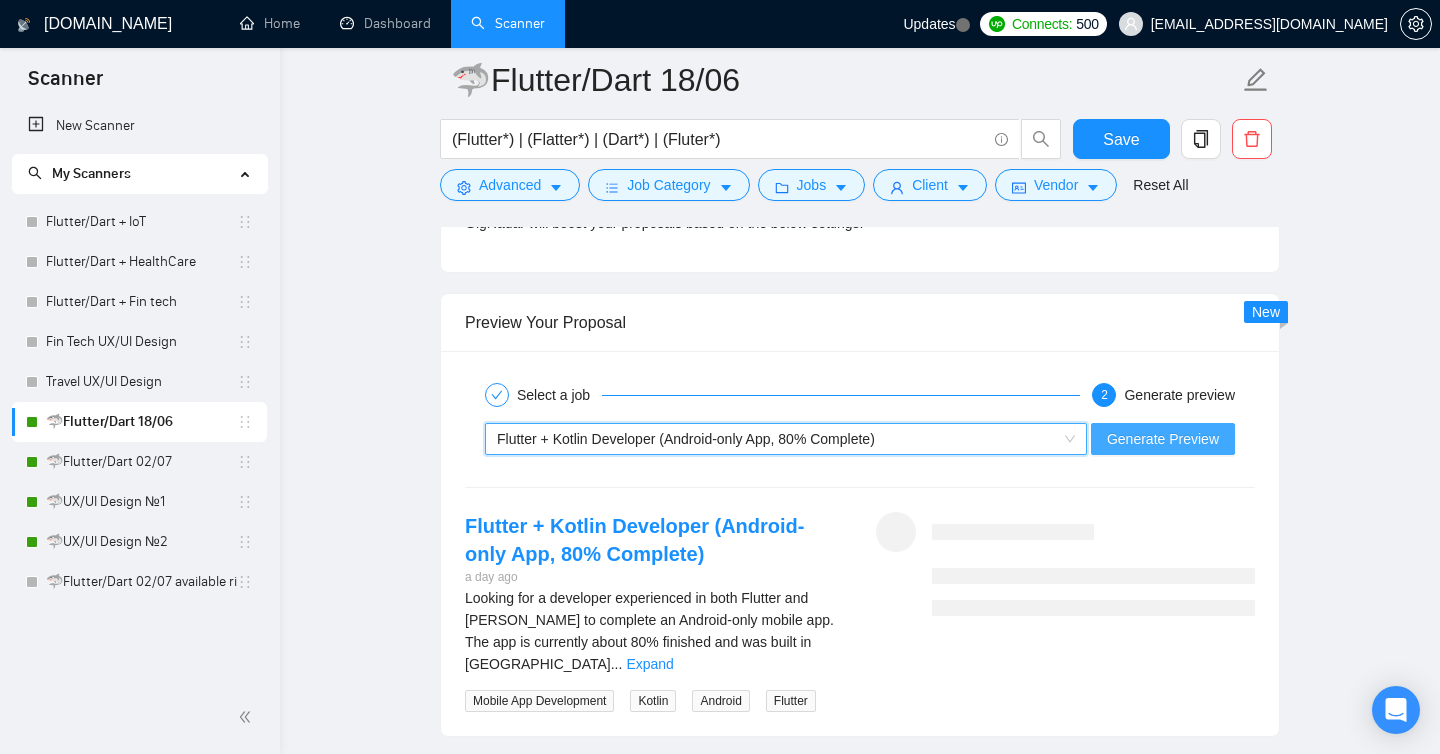 click on "Generate Preview" at bounding box center [1163, 439] 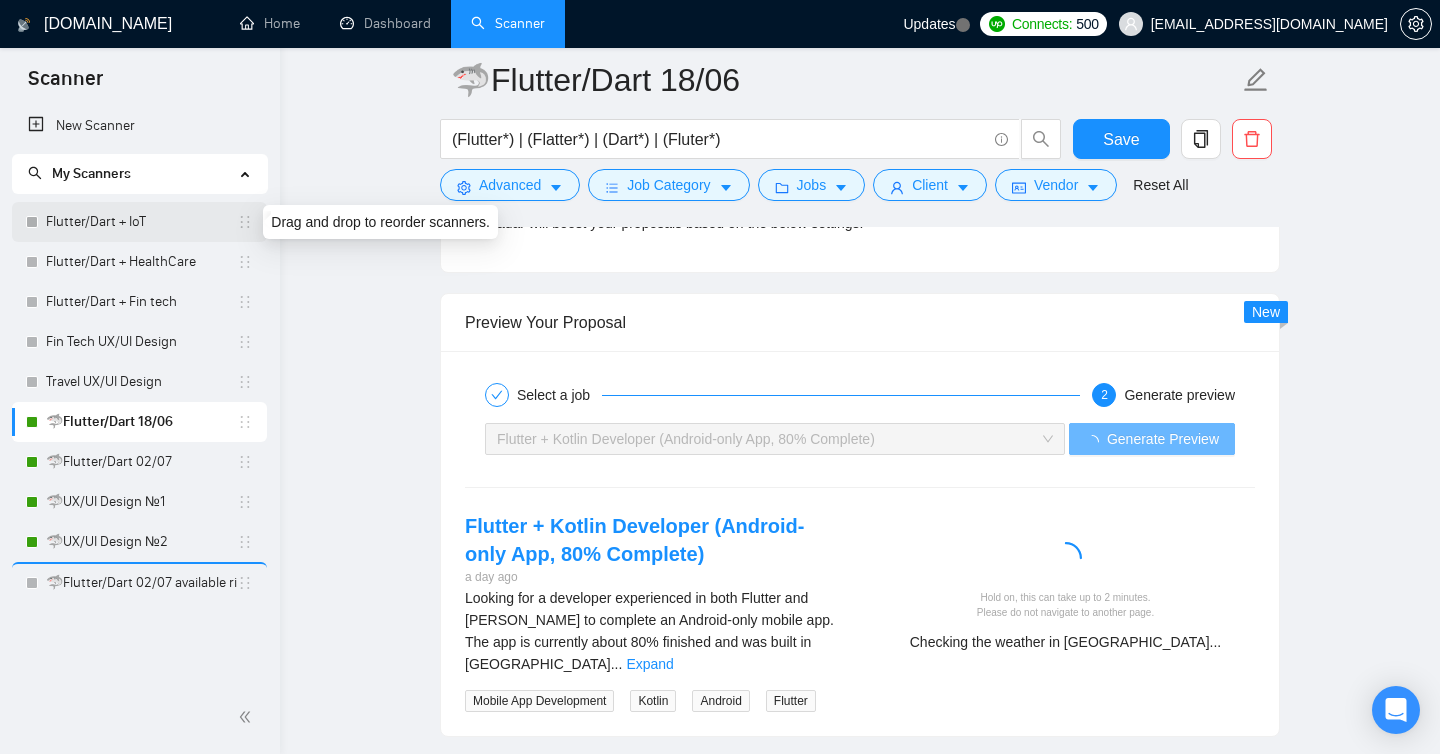 drag, startPoint x: 250, startPoint y: 220, endPoint x: 240, endPoint y: 594, distance: 374.13367 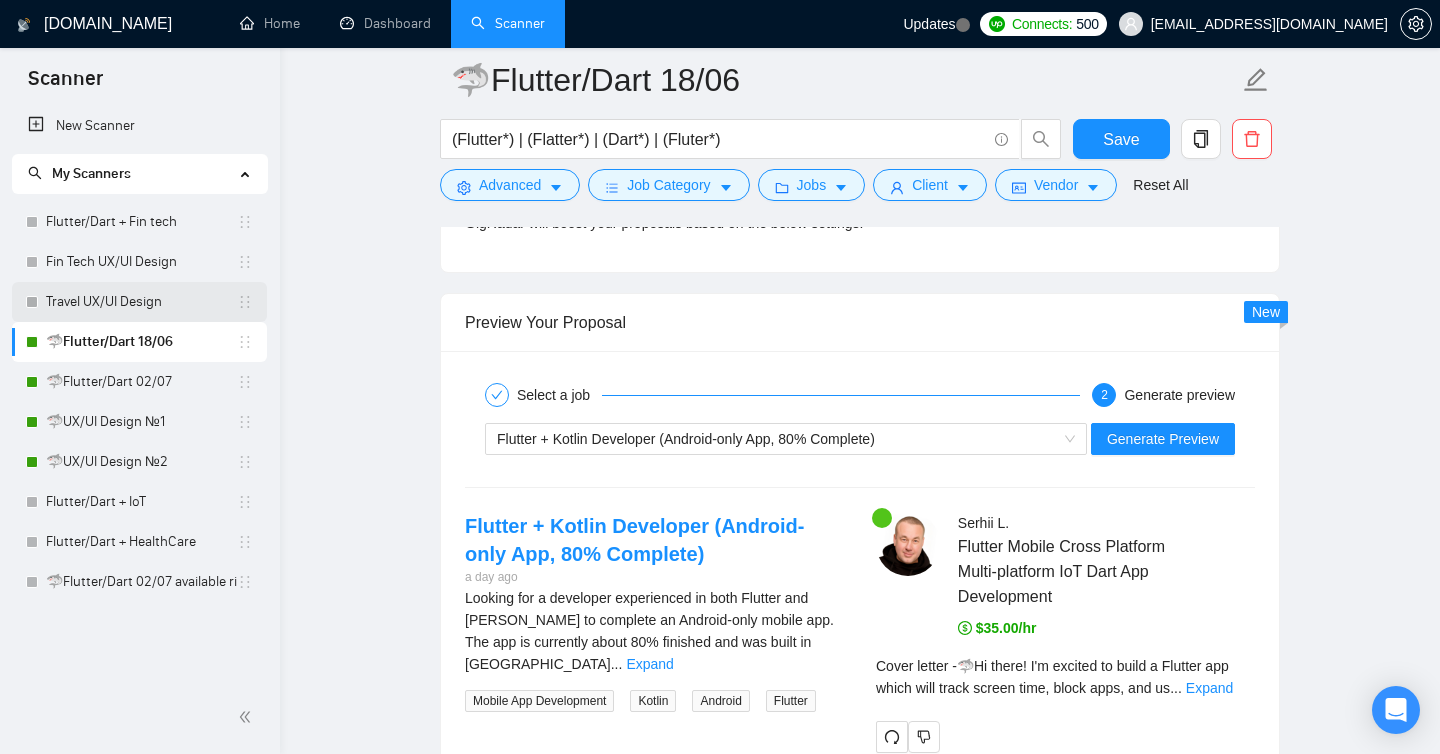 drag, startPoint x: 244, startPoint y: 300, endPoint x: 244, endPoint y: 312, distance: 12 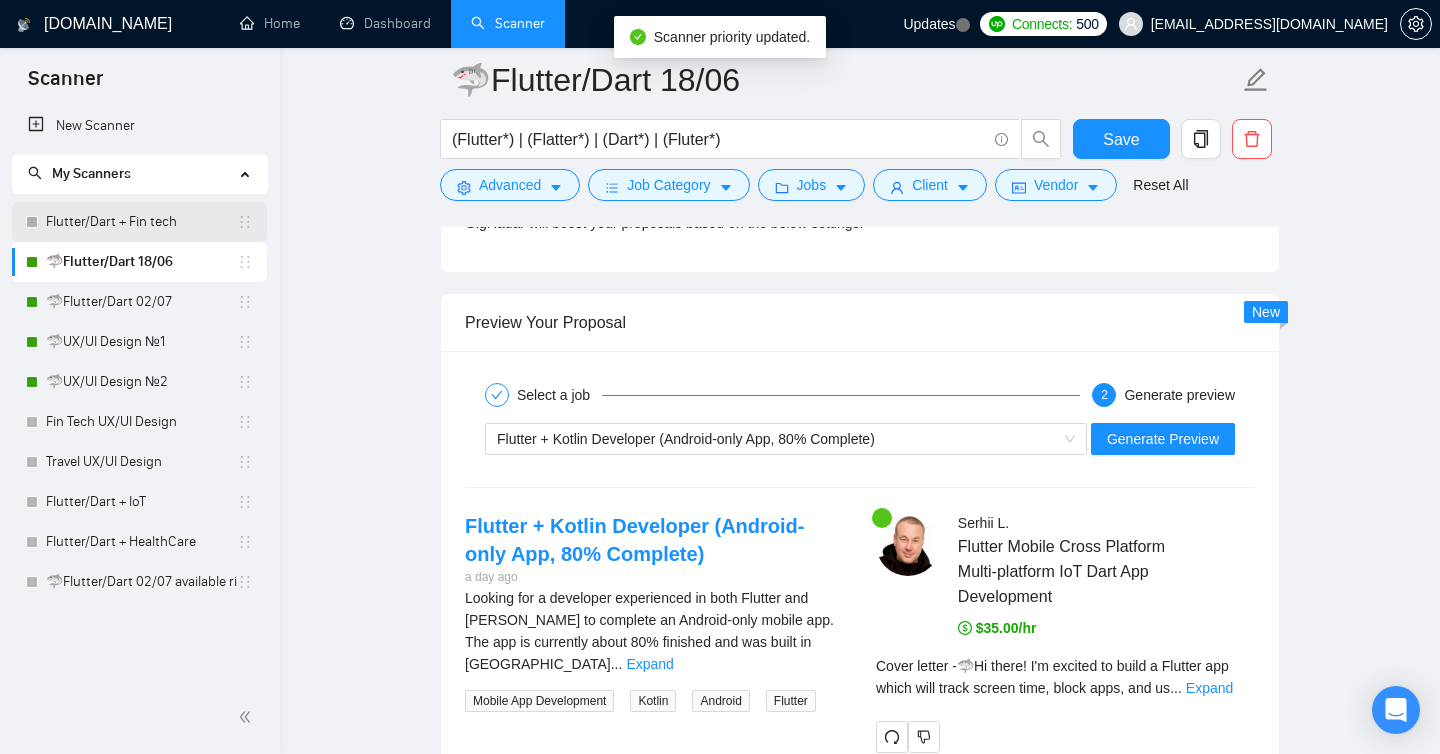 scroll, scrollTop: 3086, scrollLeft: 0, axis: vertical 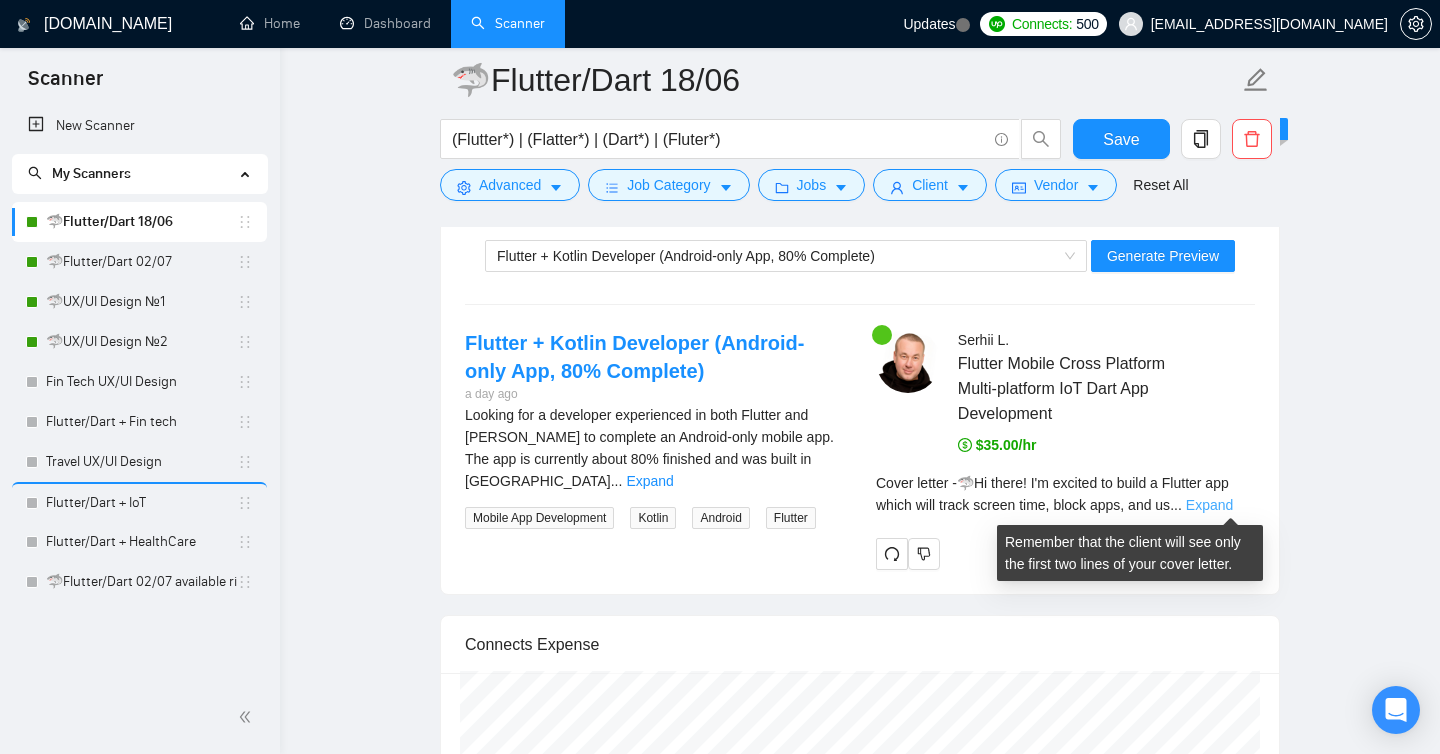 click on "Expand" at bounding box center [1209, 505] 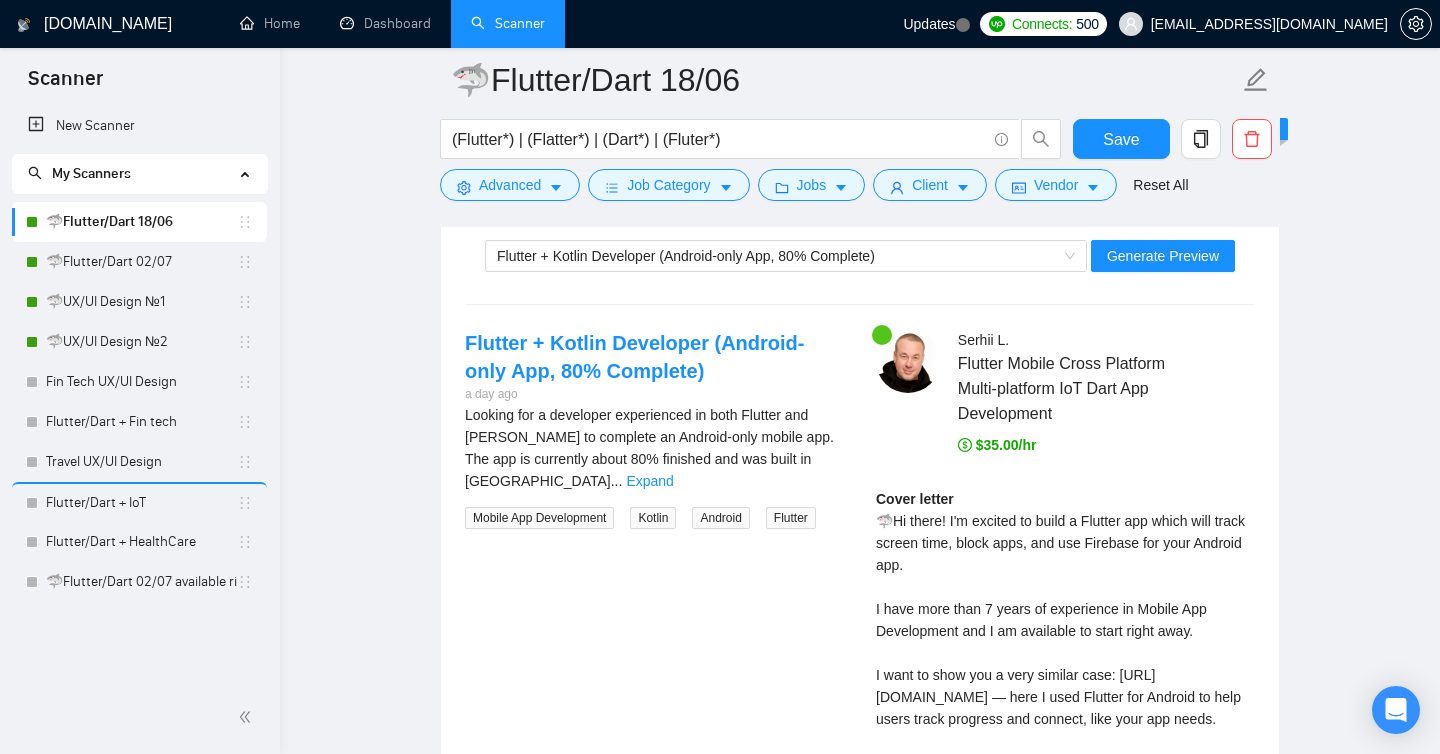 scroll, scrollTop: 3475, scrollLeft: 0, axis: vertical 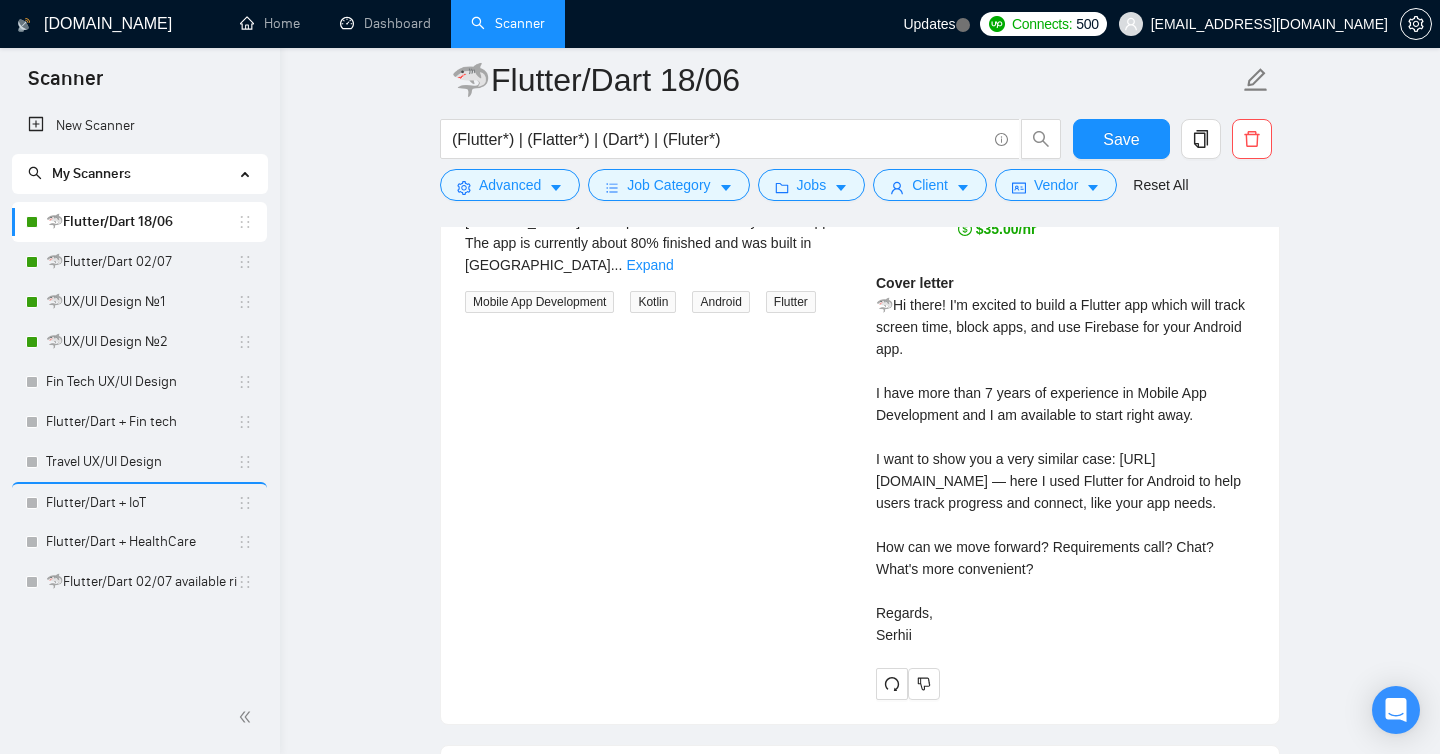click on "New Scanner My Scanners 🦈Flutter/Dart 18/06 🦈Flutter/Dart 02/07 🦈UX/UI Design №1 🦈UX/UI Design №2 Fin Tech UX/UI Design Flutter/Dart + Fin tech Travel UX/UI Design Flutter/Dart + IoT Flutter/Dart + HealthCare 🦈Flutter/Dart 02/07 available right now" at bounding box center [140, 393] 